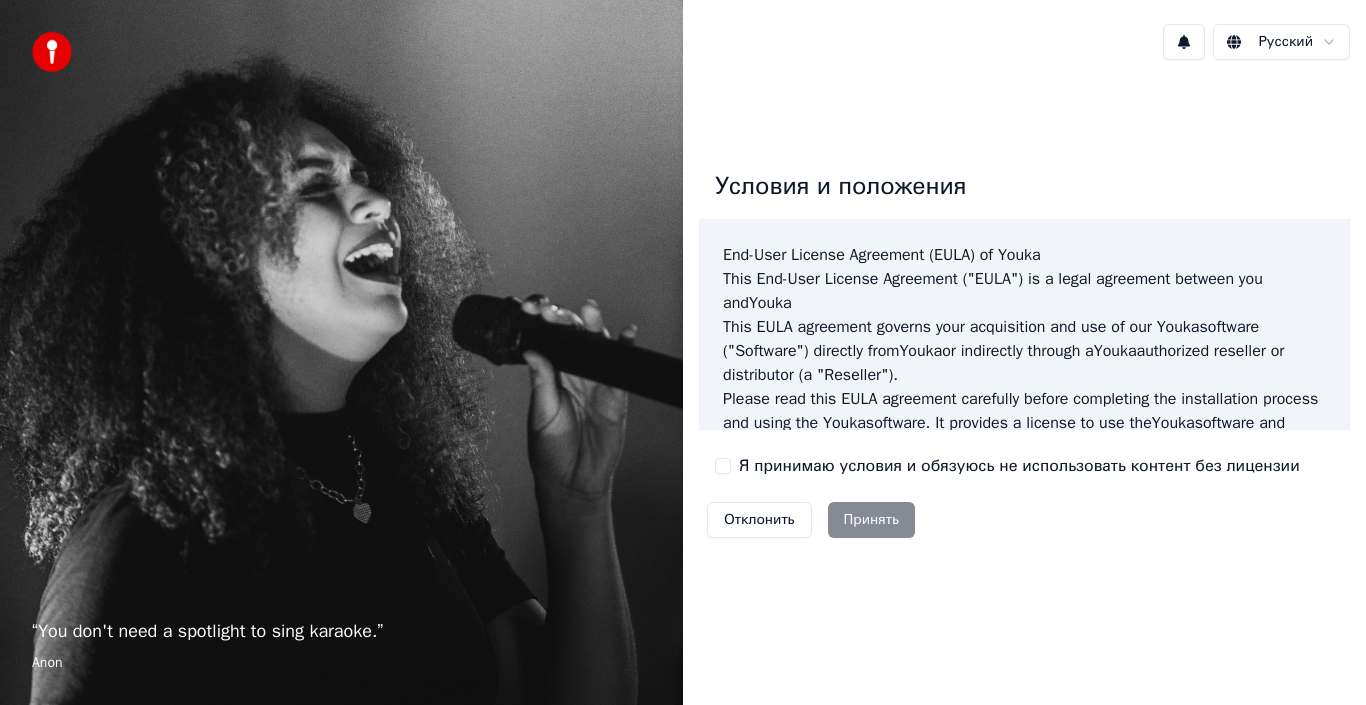 scroll, scrollTop: 0, scrollLeft: 0, axis: both 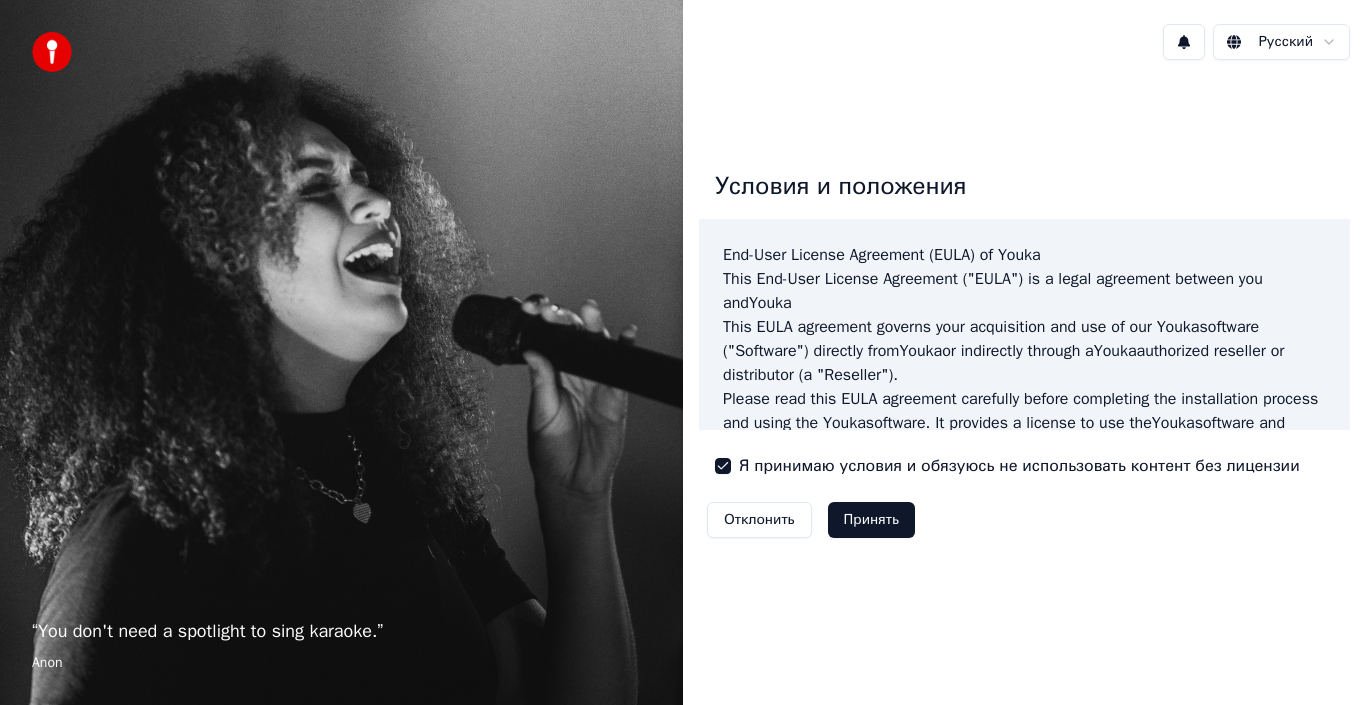 click on "Принять" at bounding box center (871, 520) 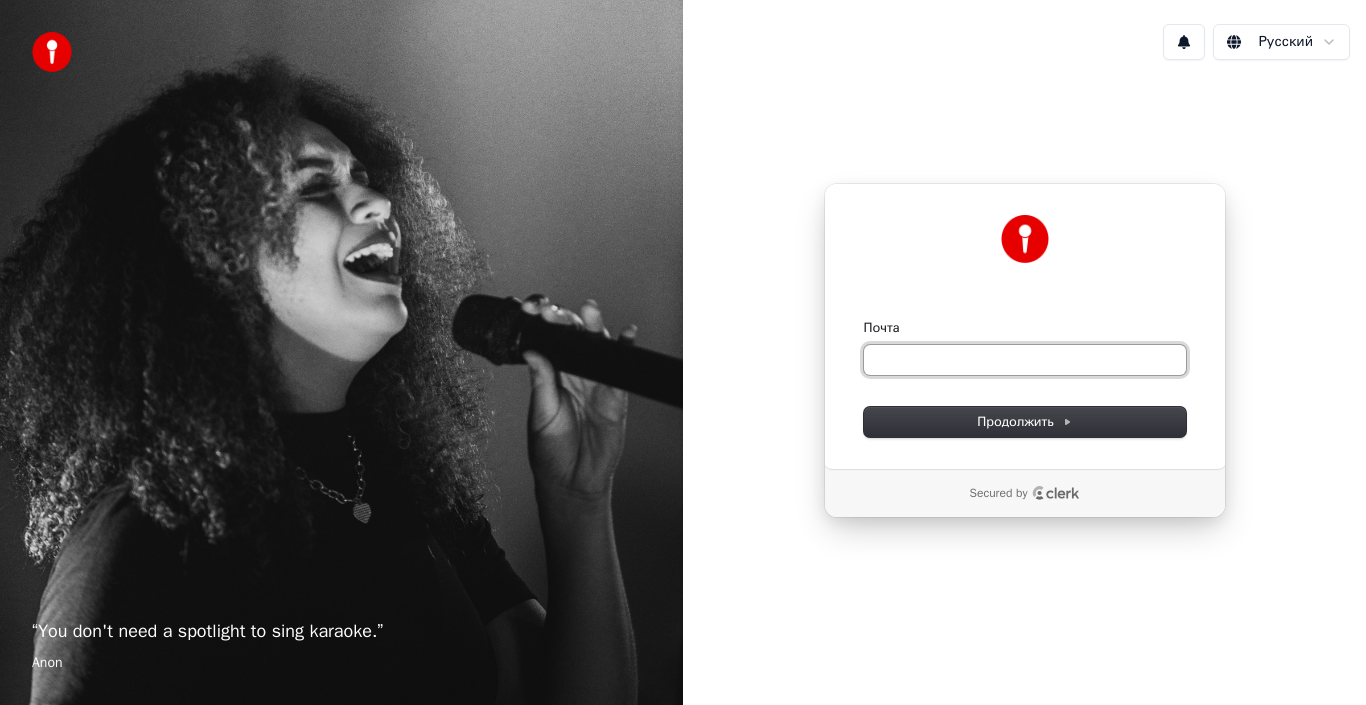 click on "Почта" at bounding box center [1025, 360] 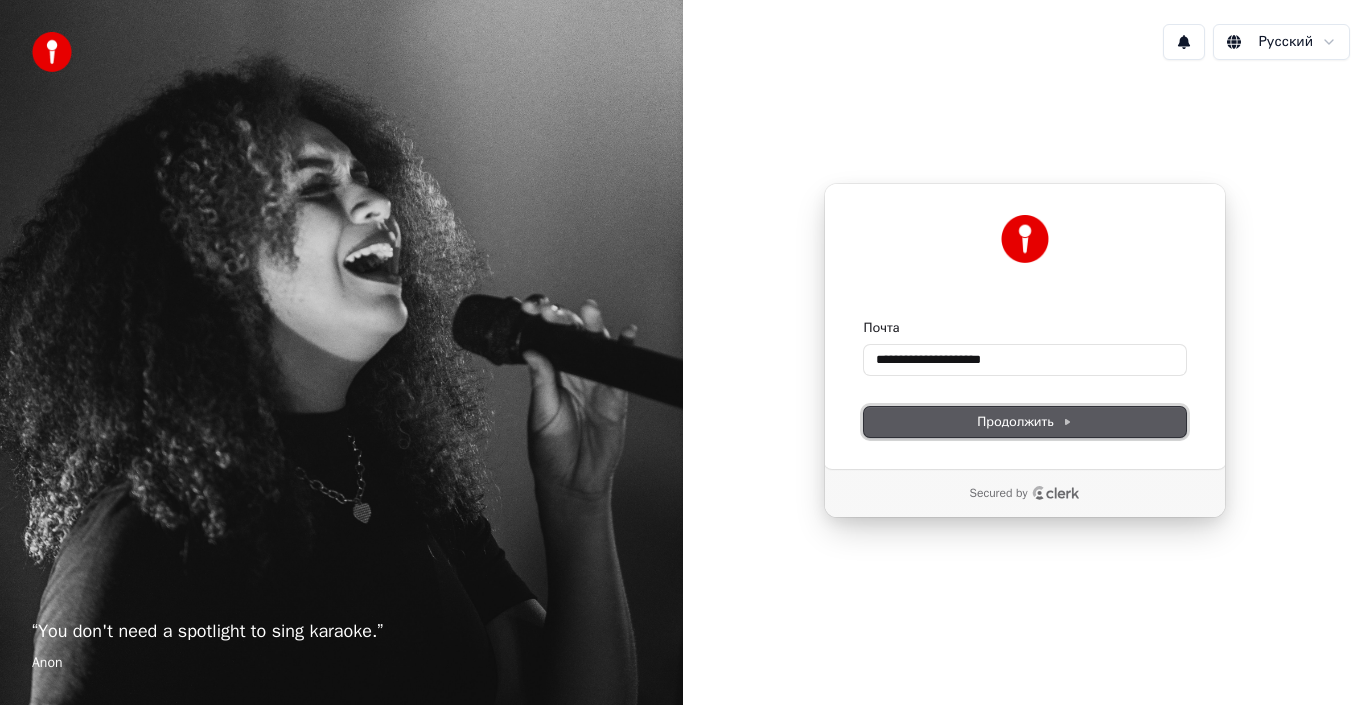 click on "Продолжить" at bounding box center (1025, 422) 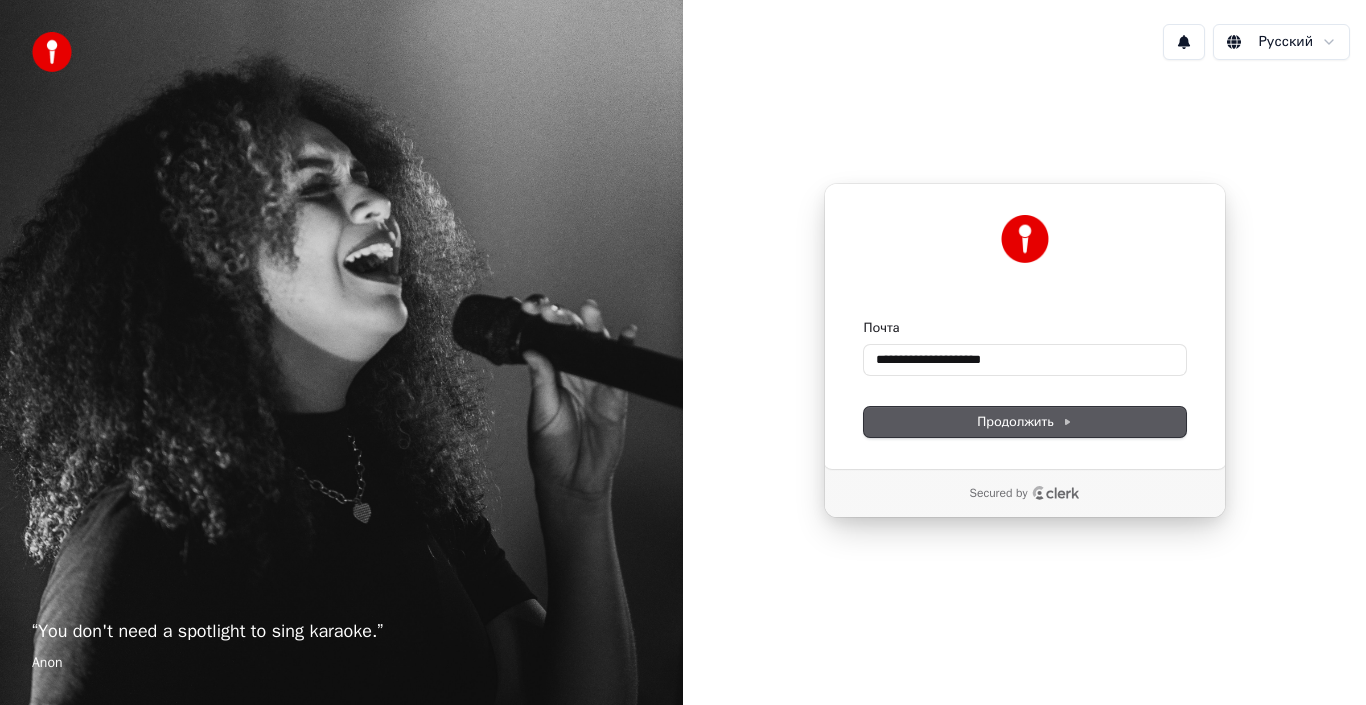 type on "**********" 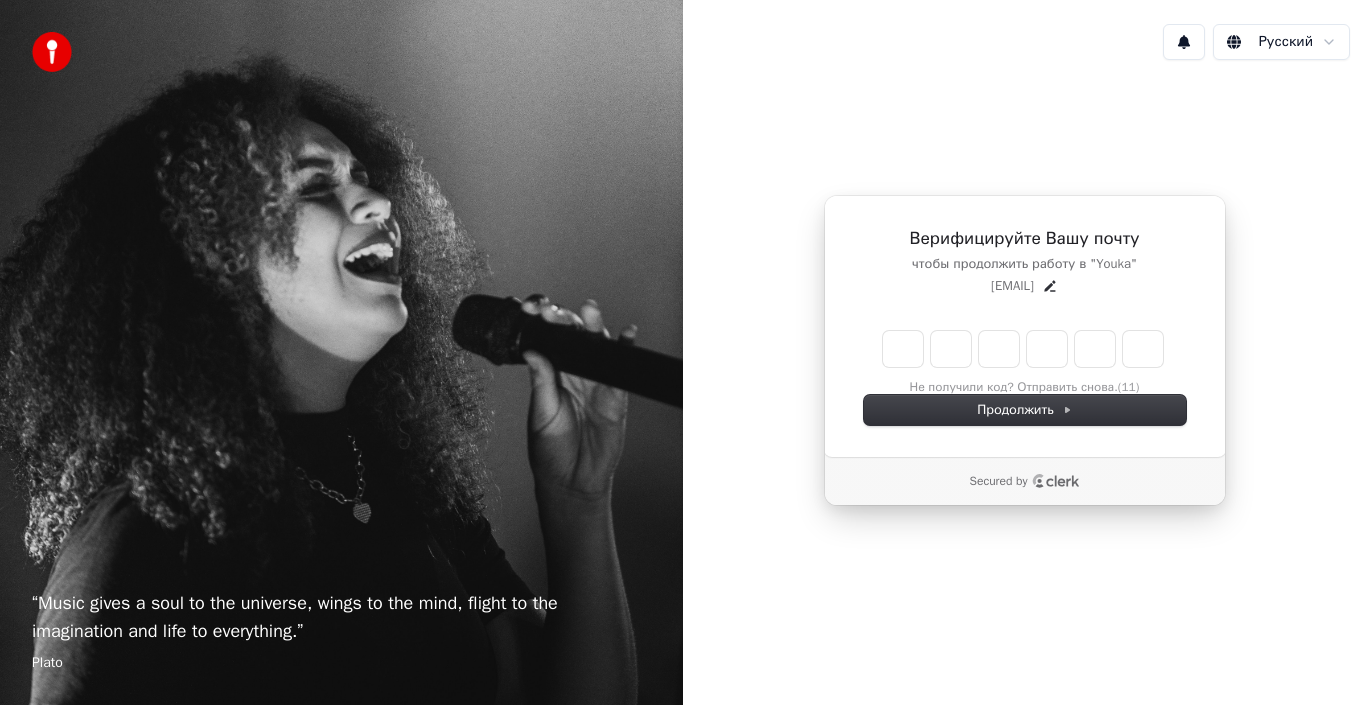 type on "*" 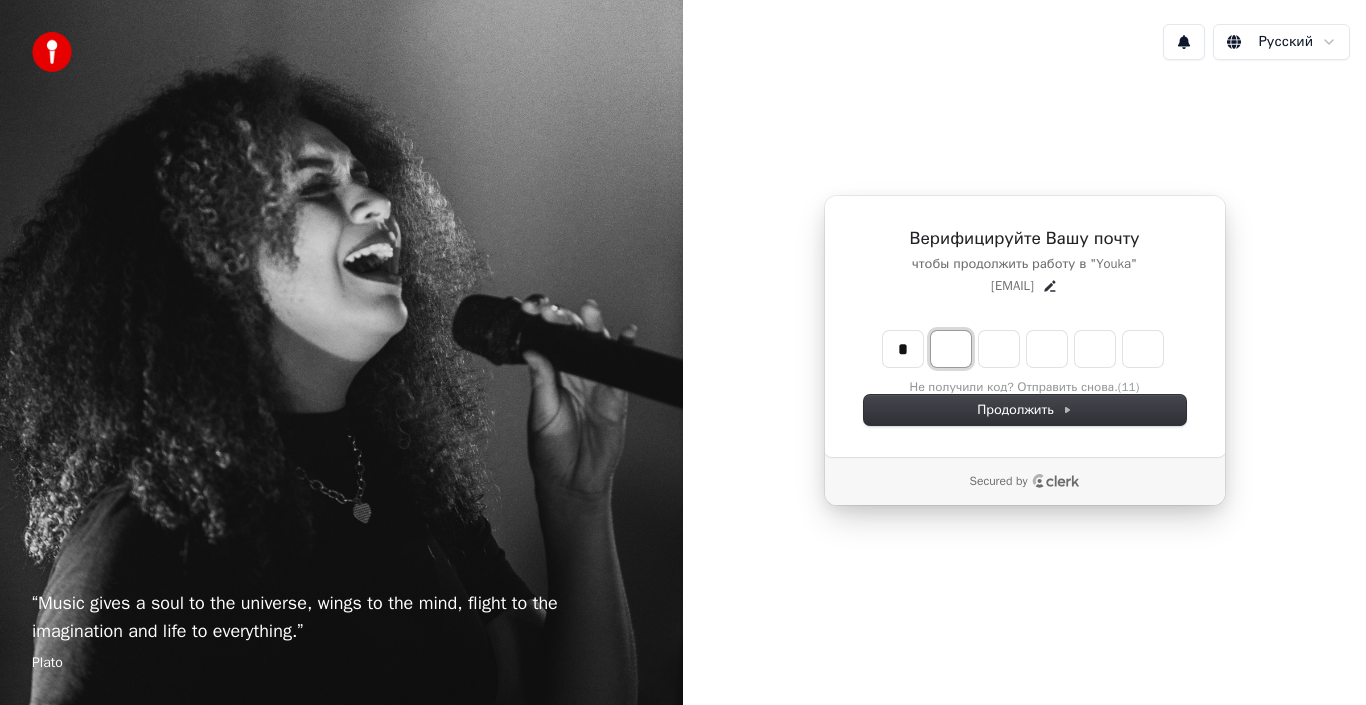 type on "*" 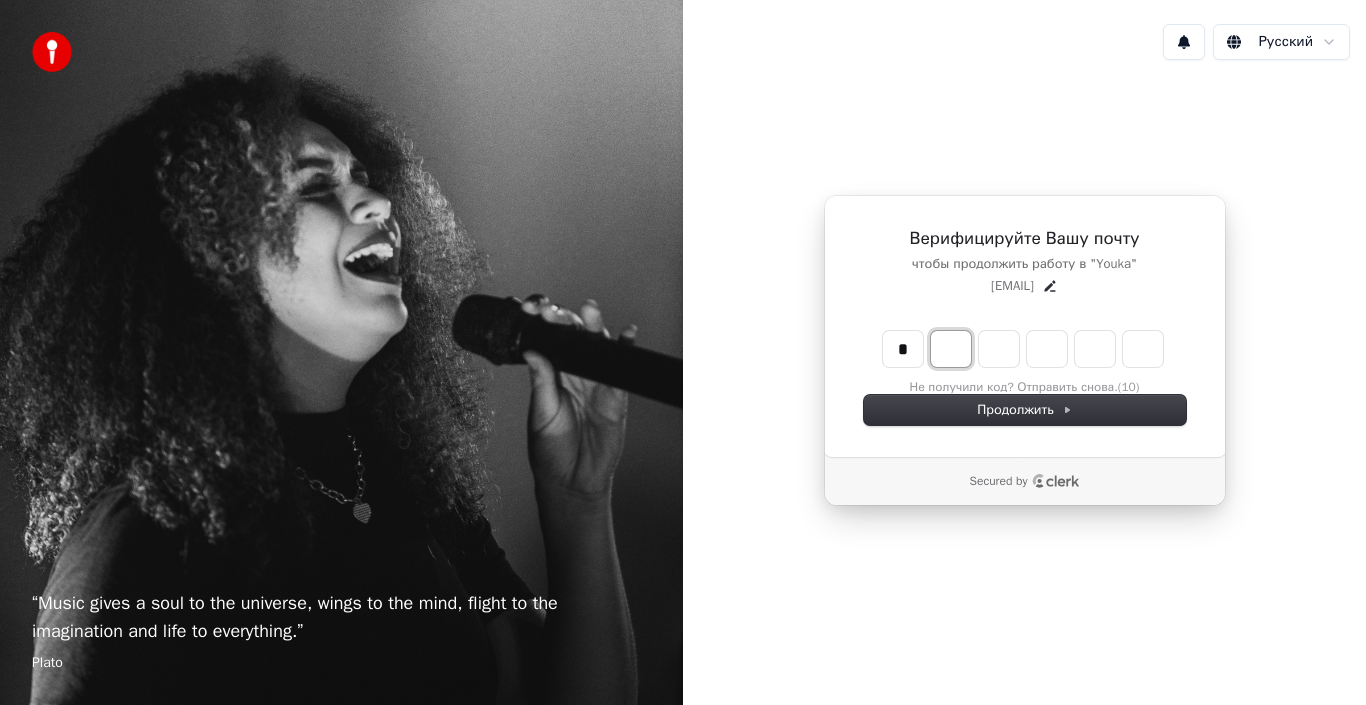 type on "*" 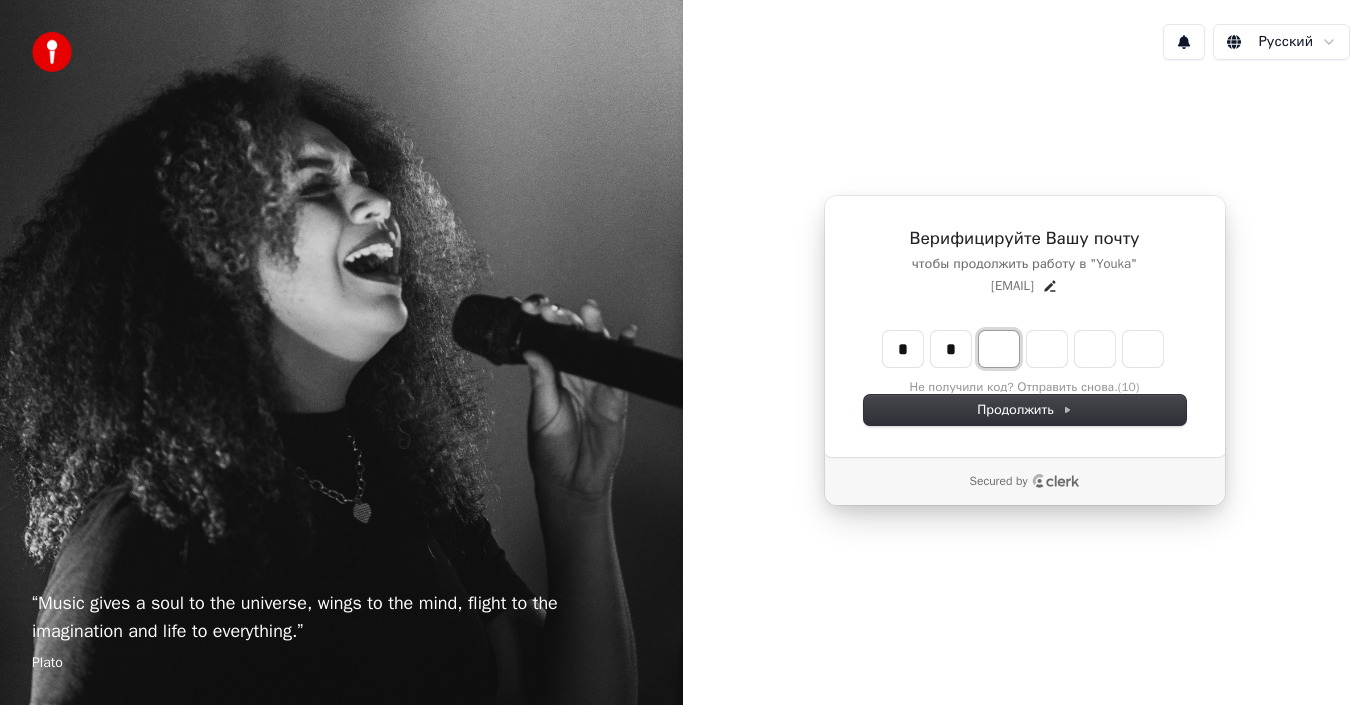 type on "**" 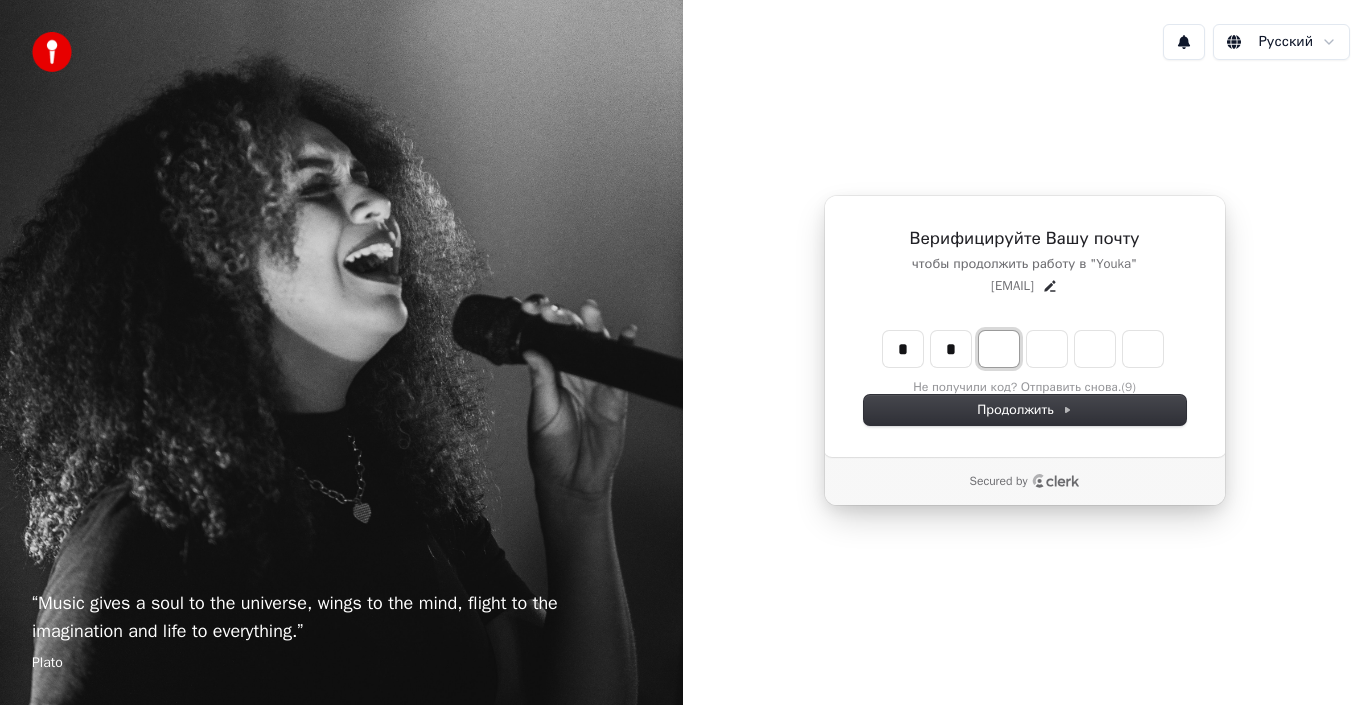 type on "*" 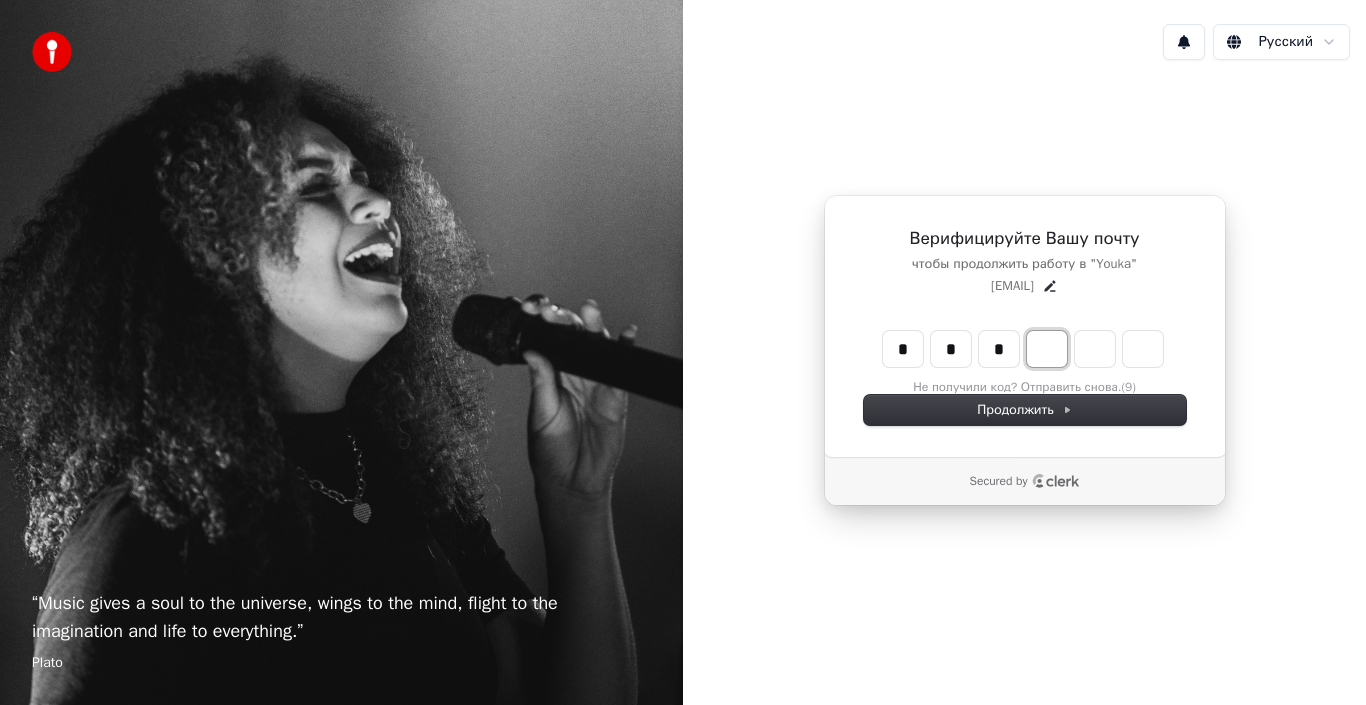 type on "***" 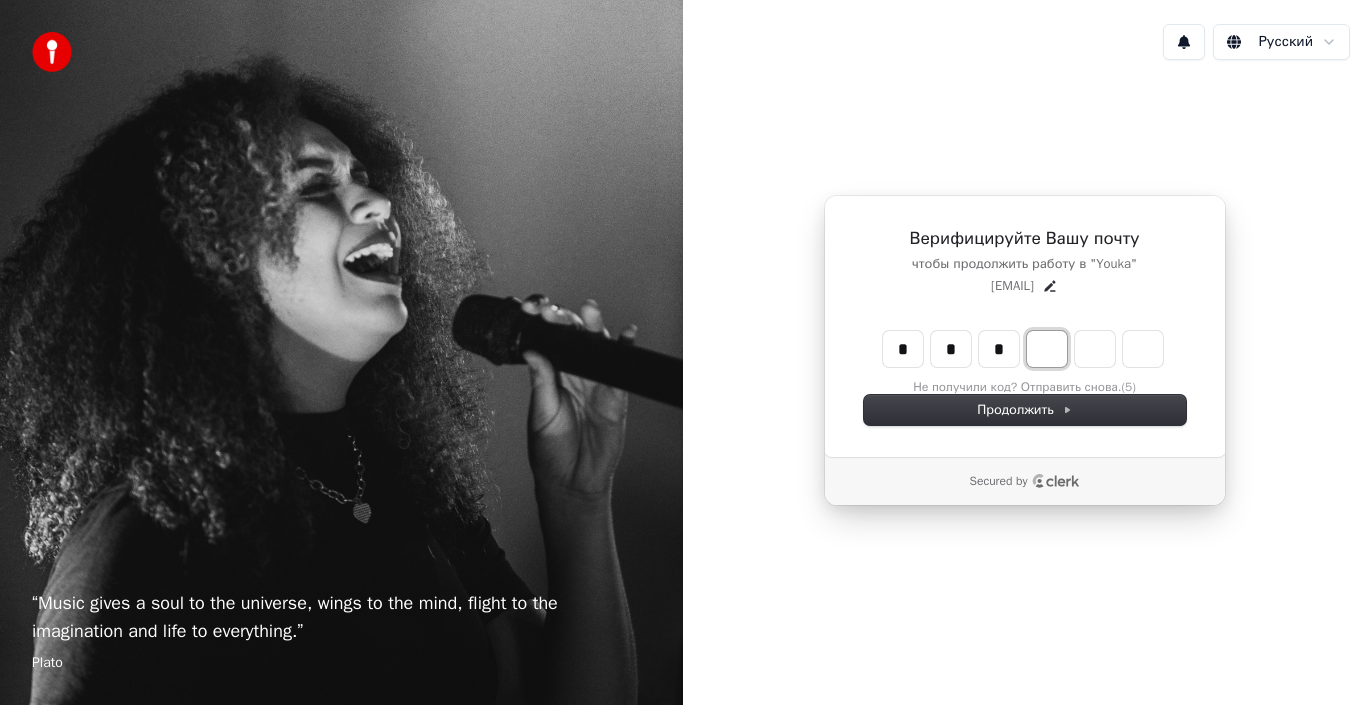 type on "*" 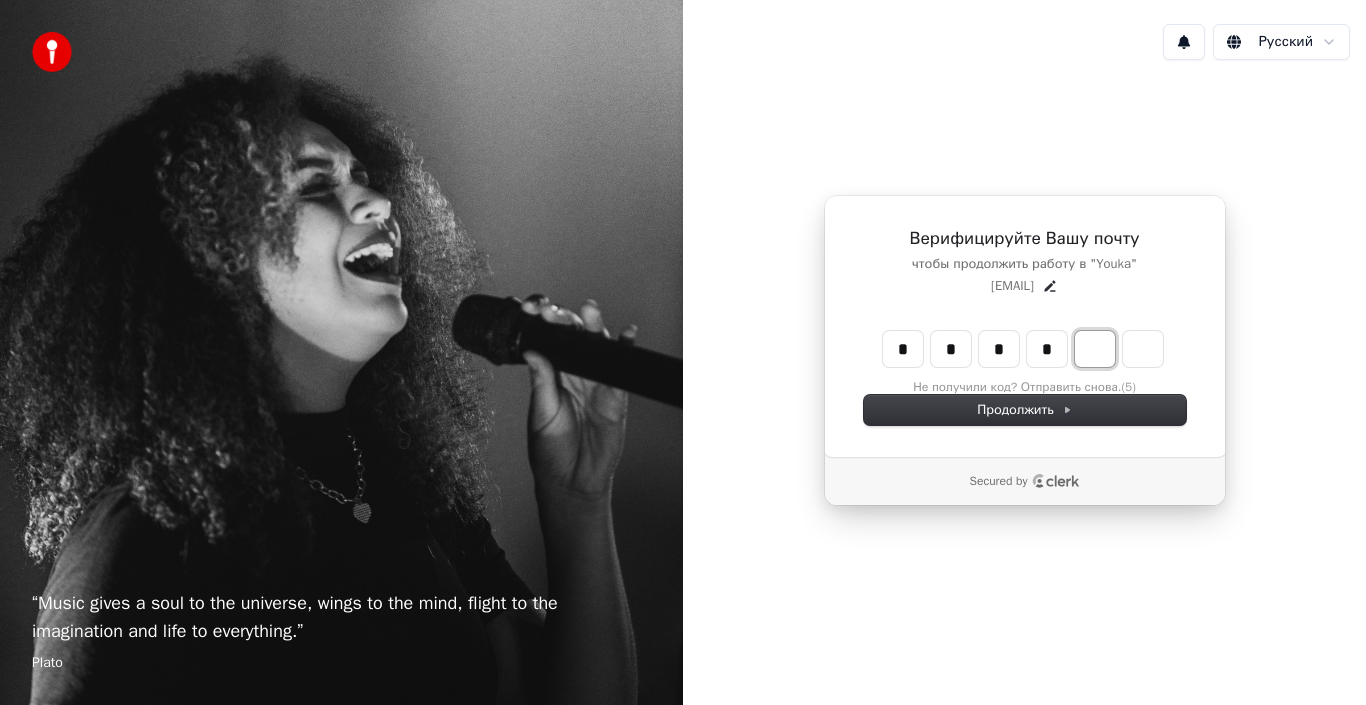 type on "****" 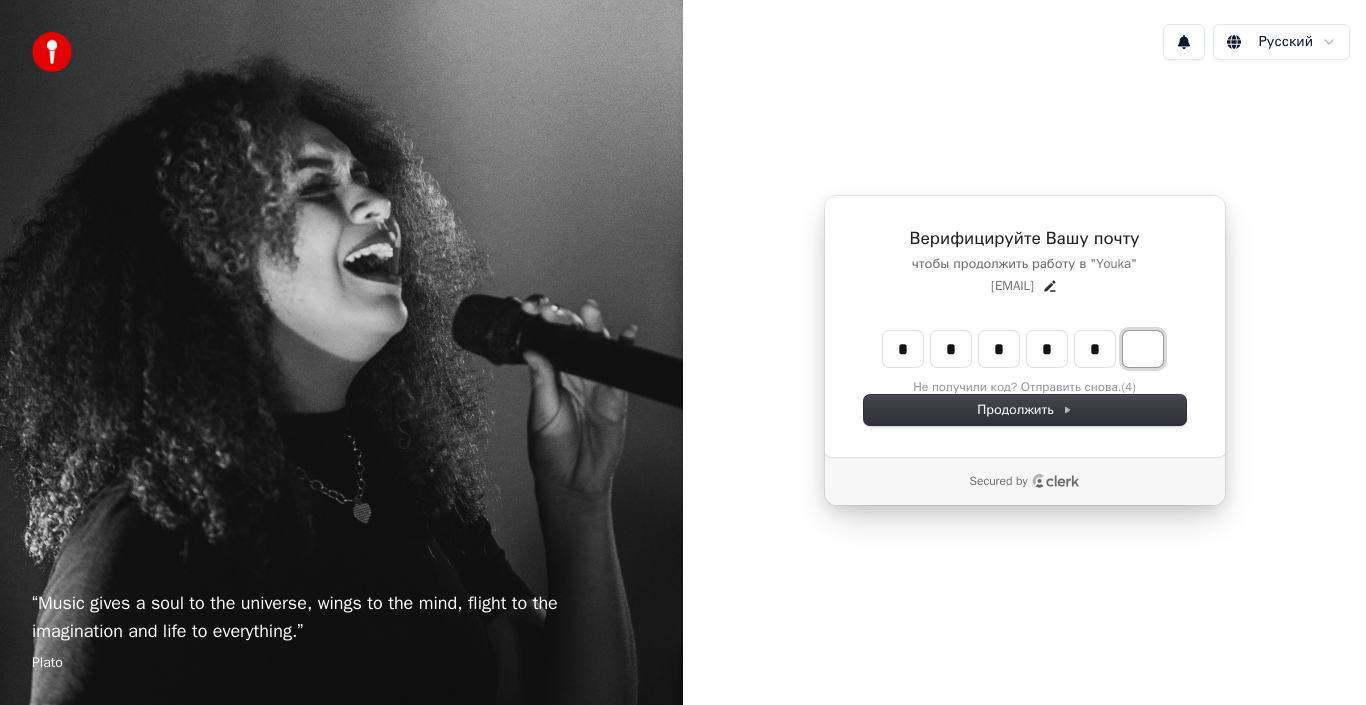 type on "******" 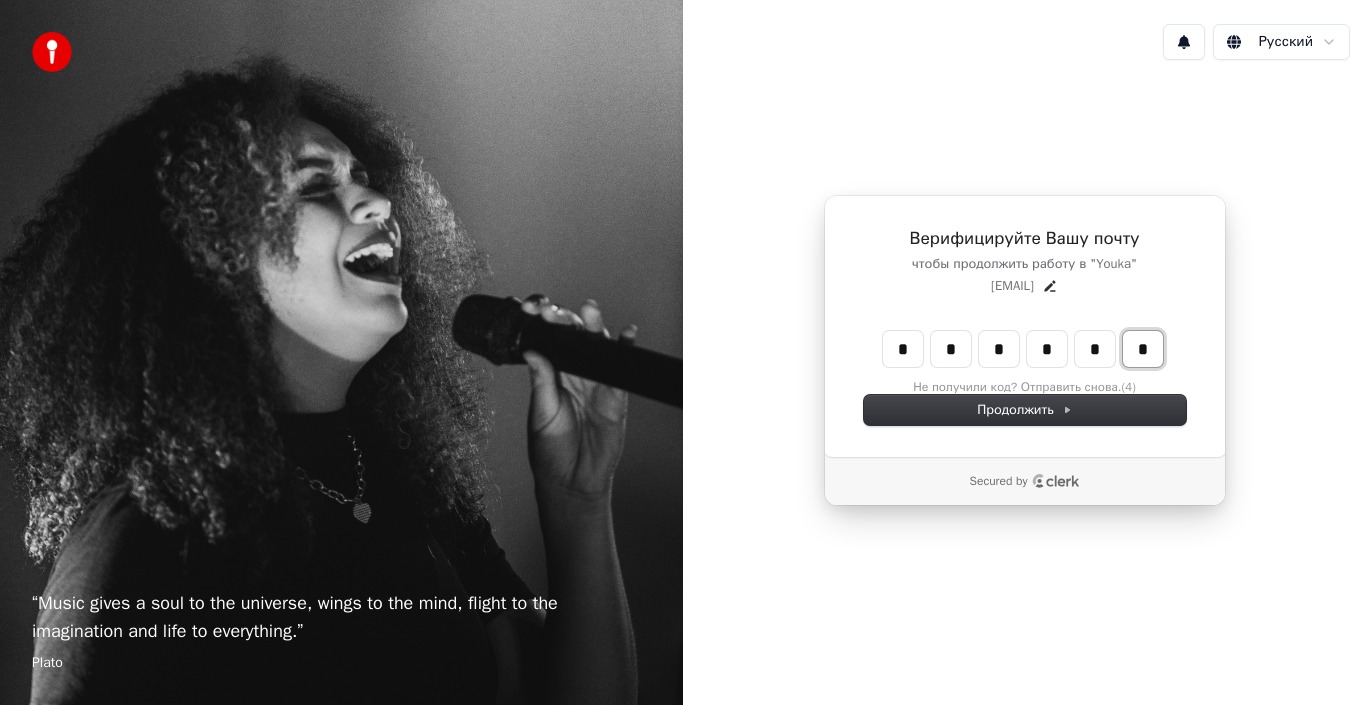 type on "*" 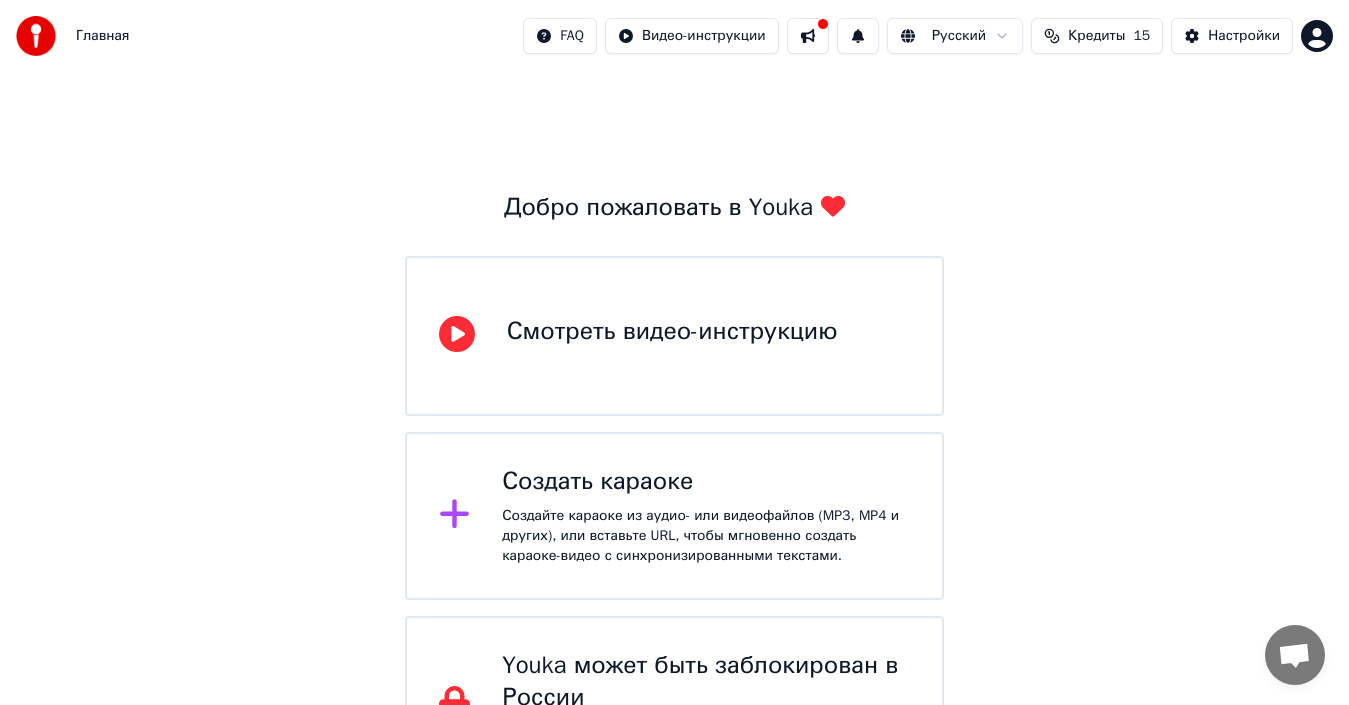 click on "Создайте караоке из аудио- или видеофайлов (MP3, MP4 и других), или вставьте URL, чтобы мгновенно создать караоке-видео с синхронизированными текстами." at bounding box center [706, 536] 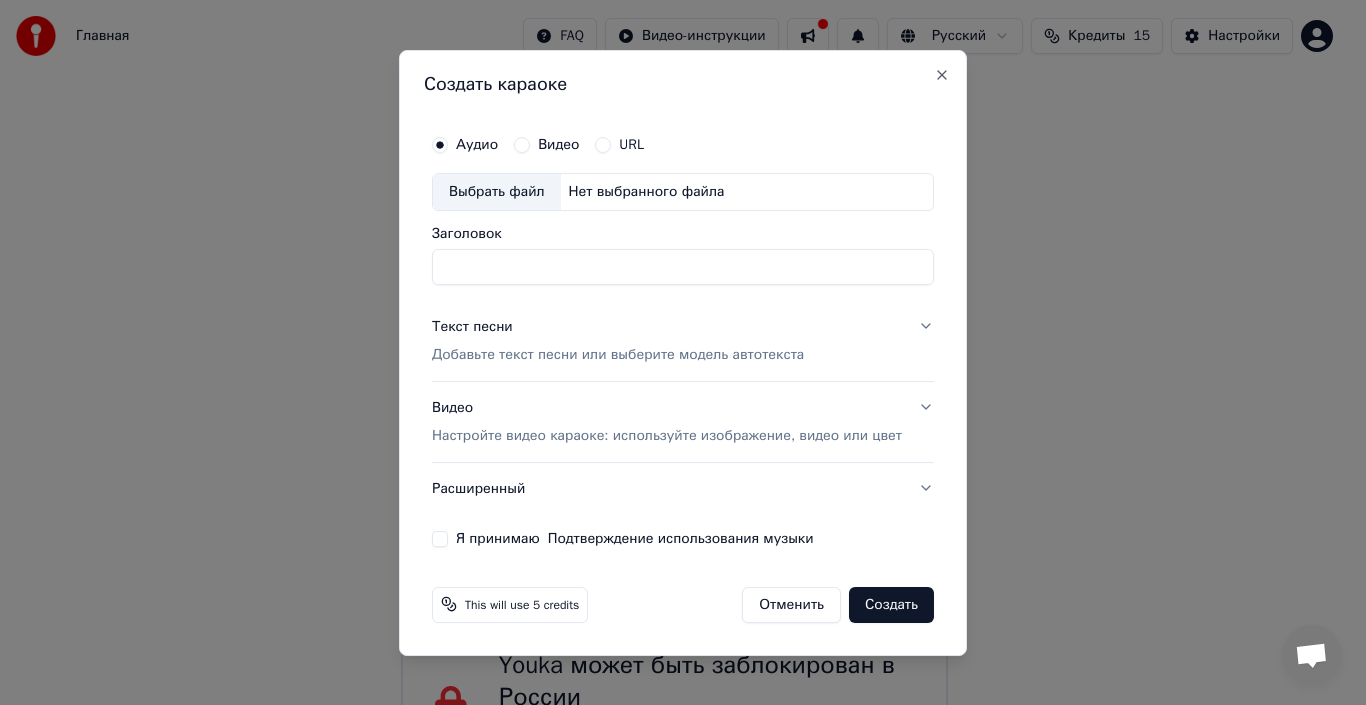 click on "Текст песни" at bounding box center [472, 327] 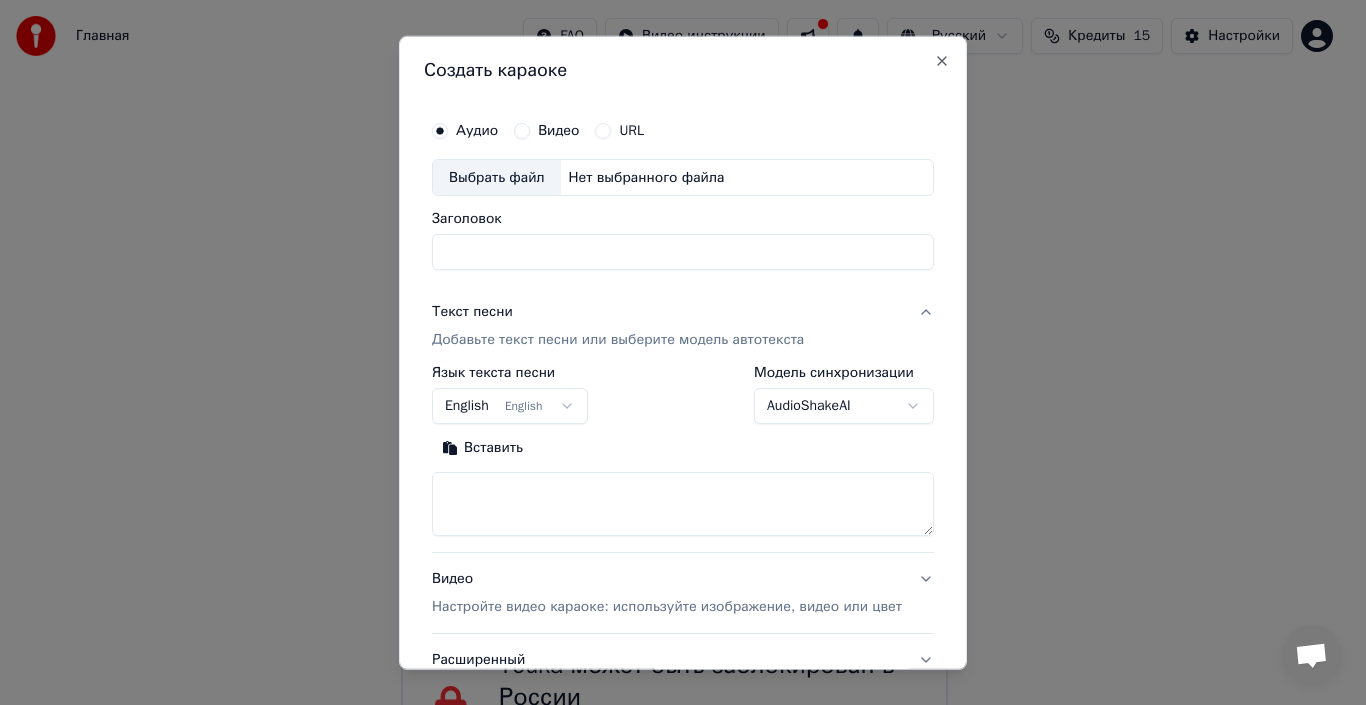 click on "Вставить" at bounding box center (482, 448) 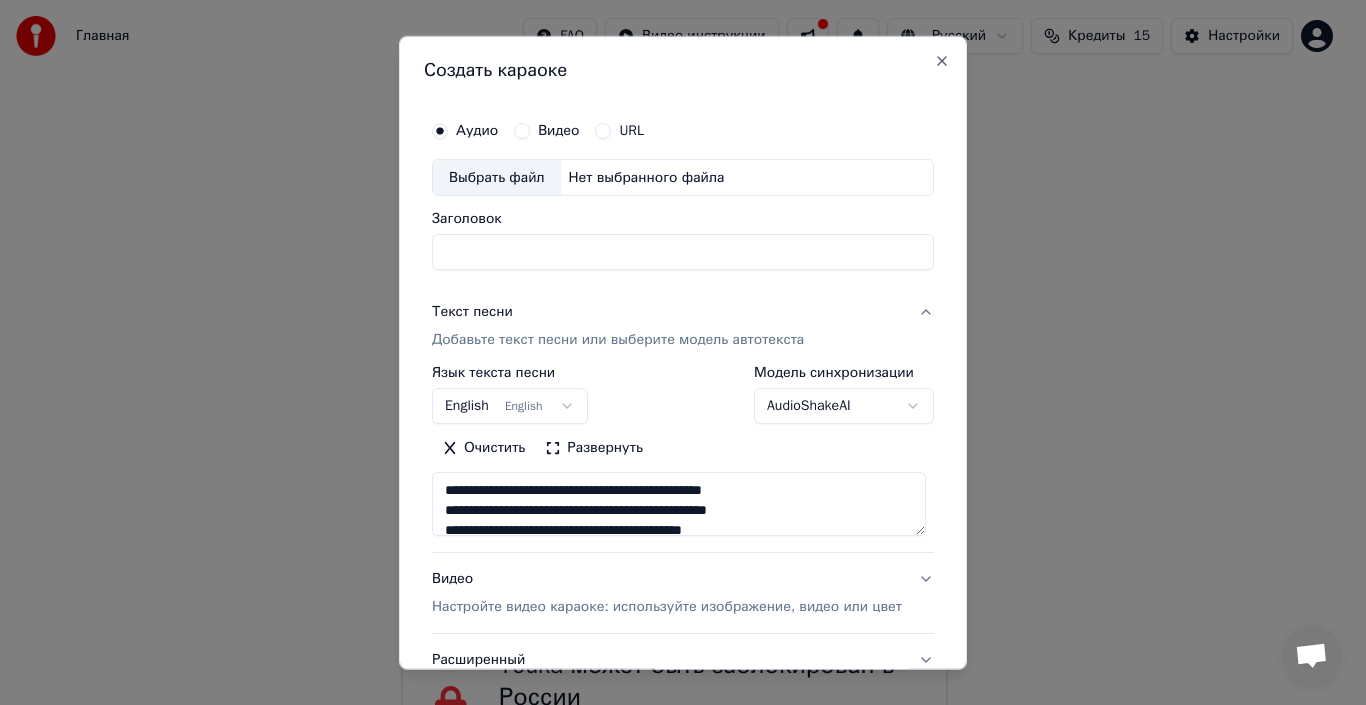 type on "**********" 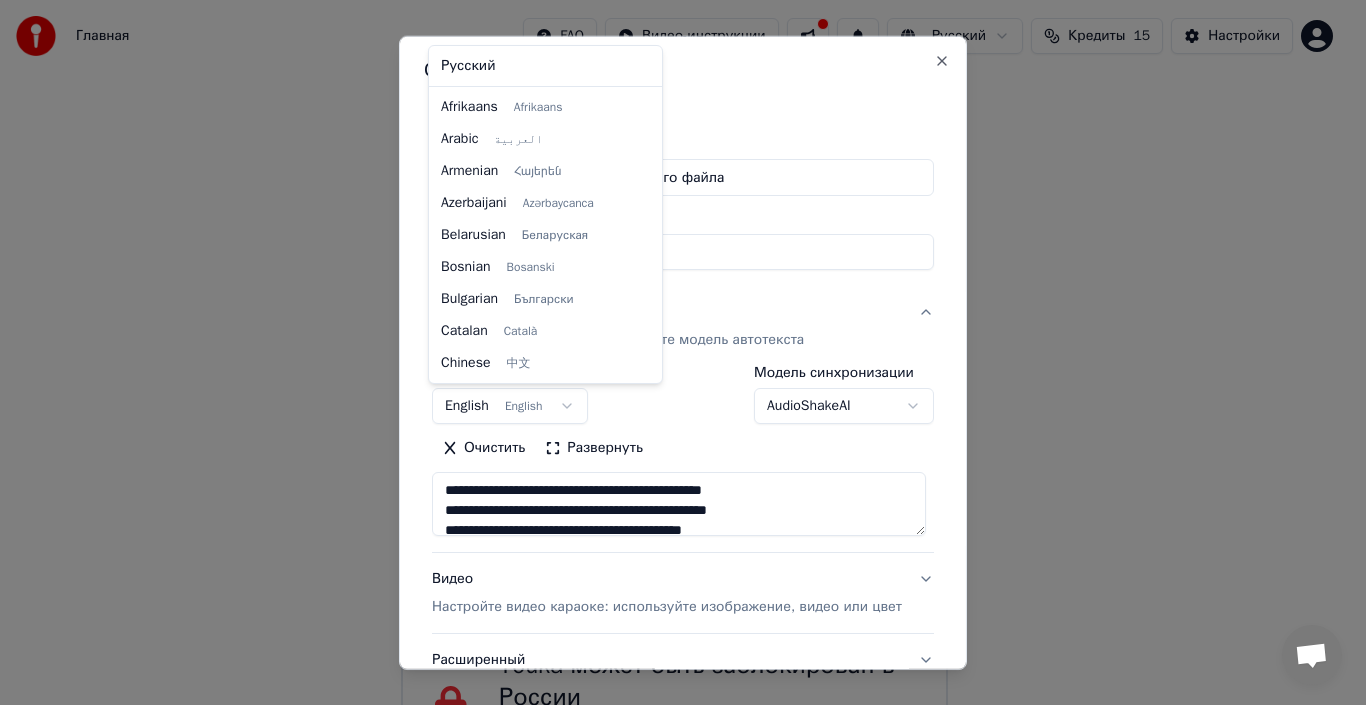 scroll, scrollTop: 160, scrollLeft: 0, axis: vertical 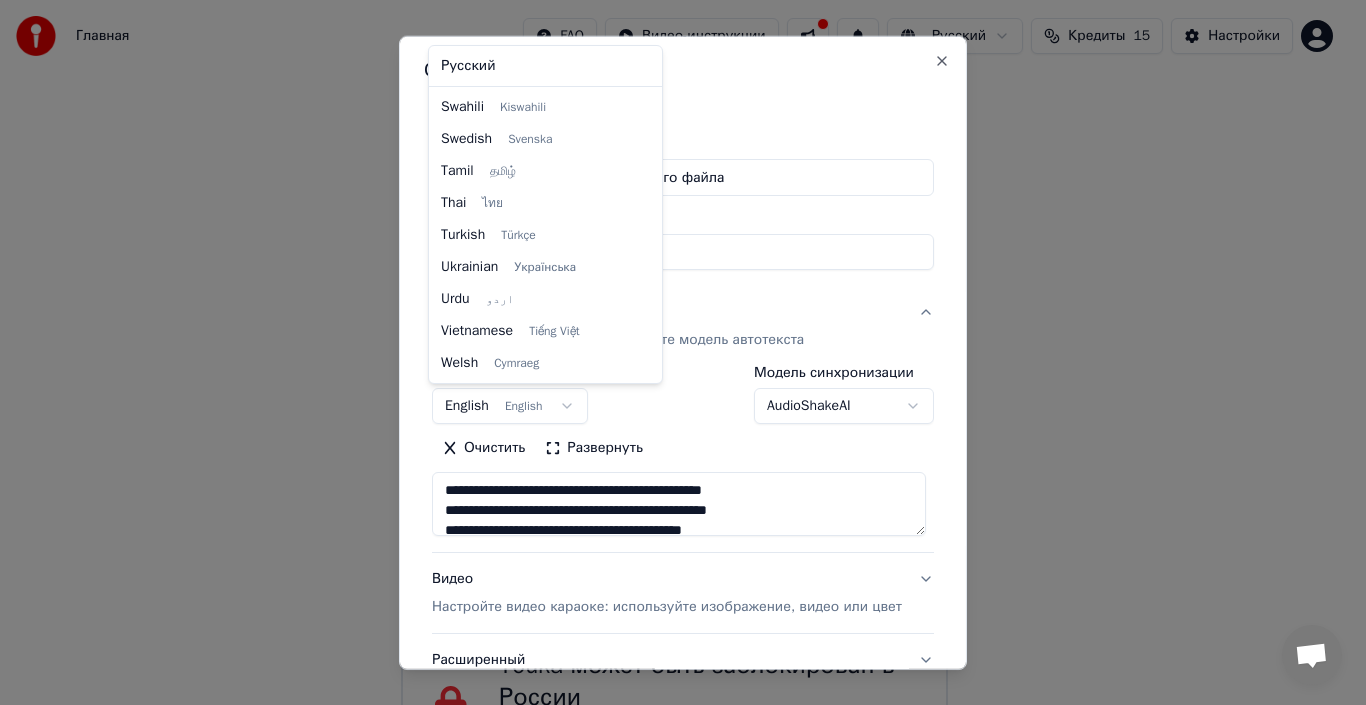 select on "**" 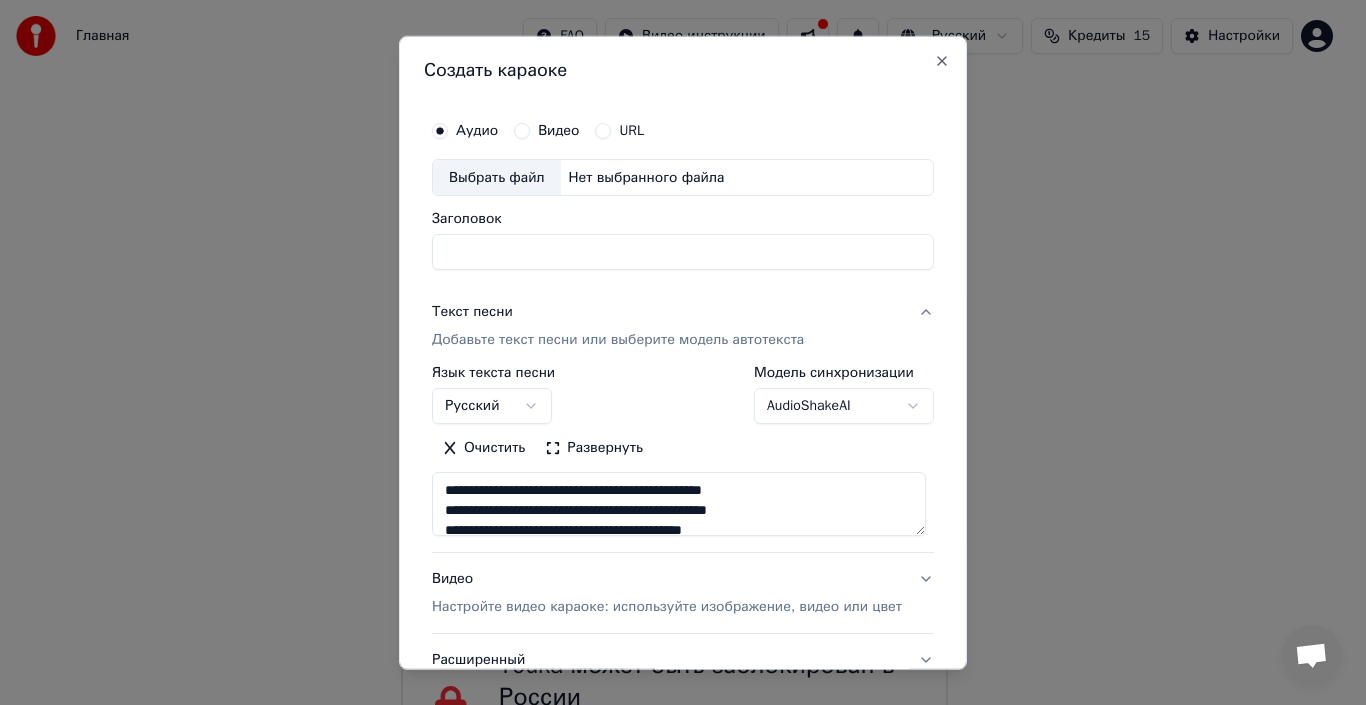 type on "**********" 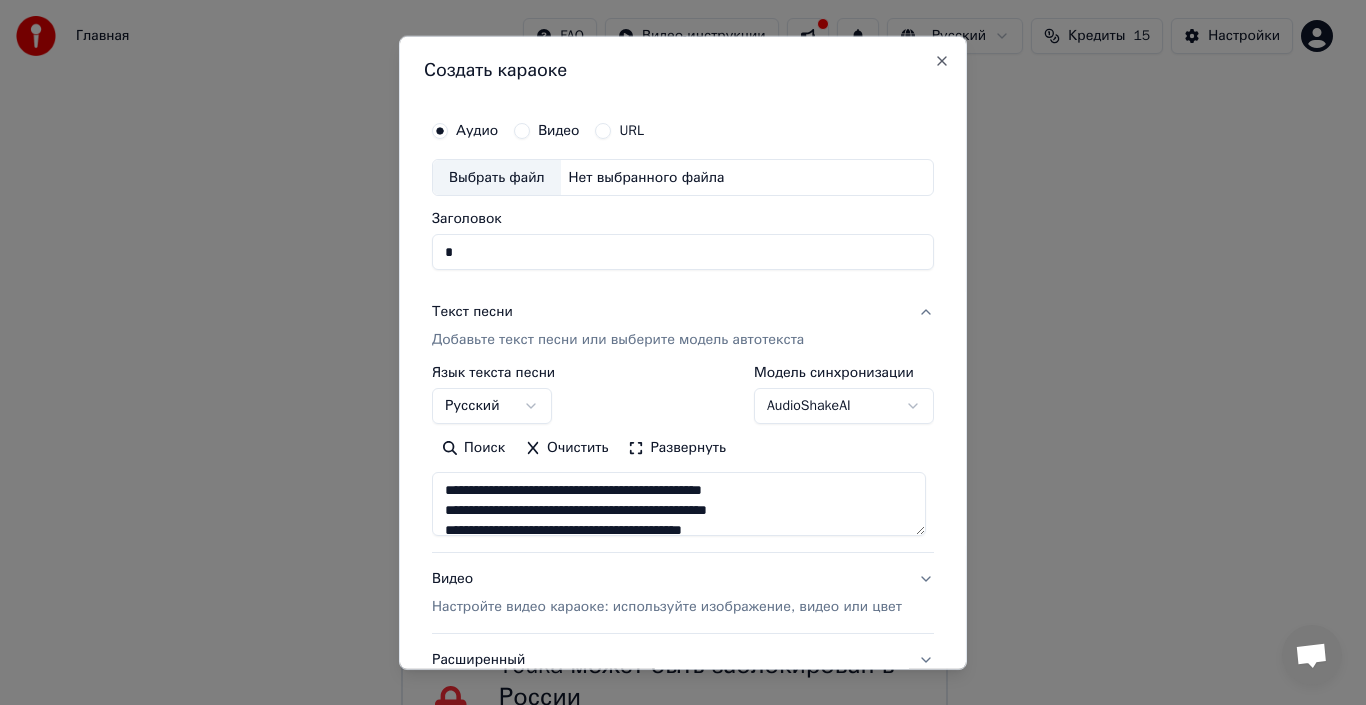 type on "**" 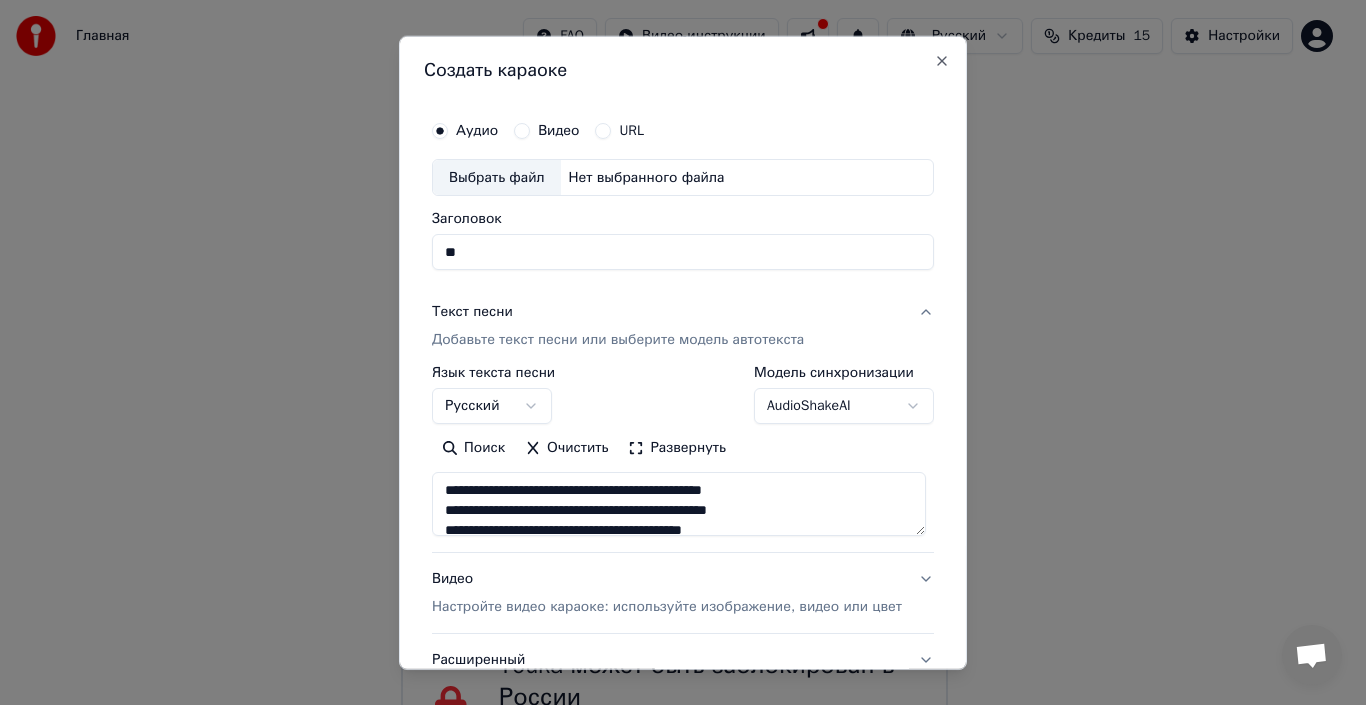 type on "**********" 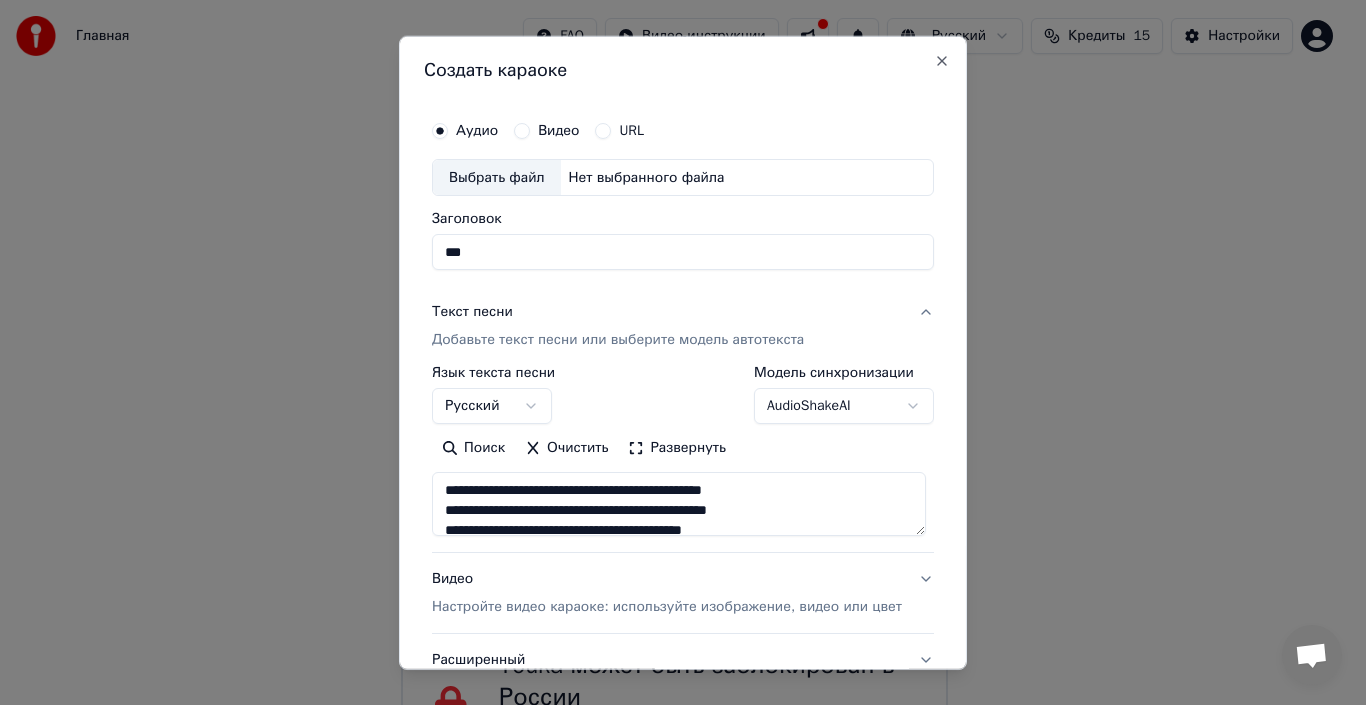 type on "**********" 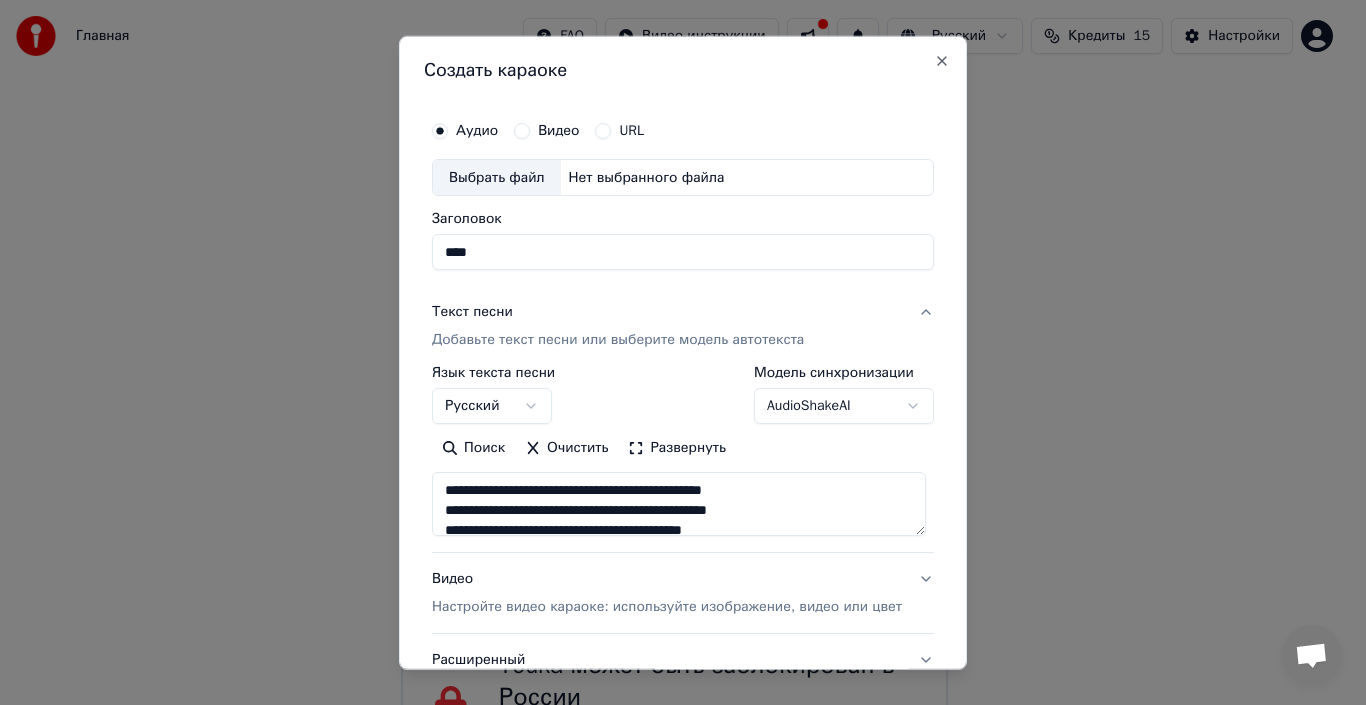 type on "*****" 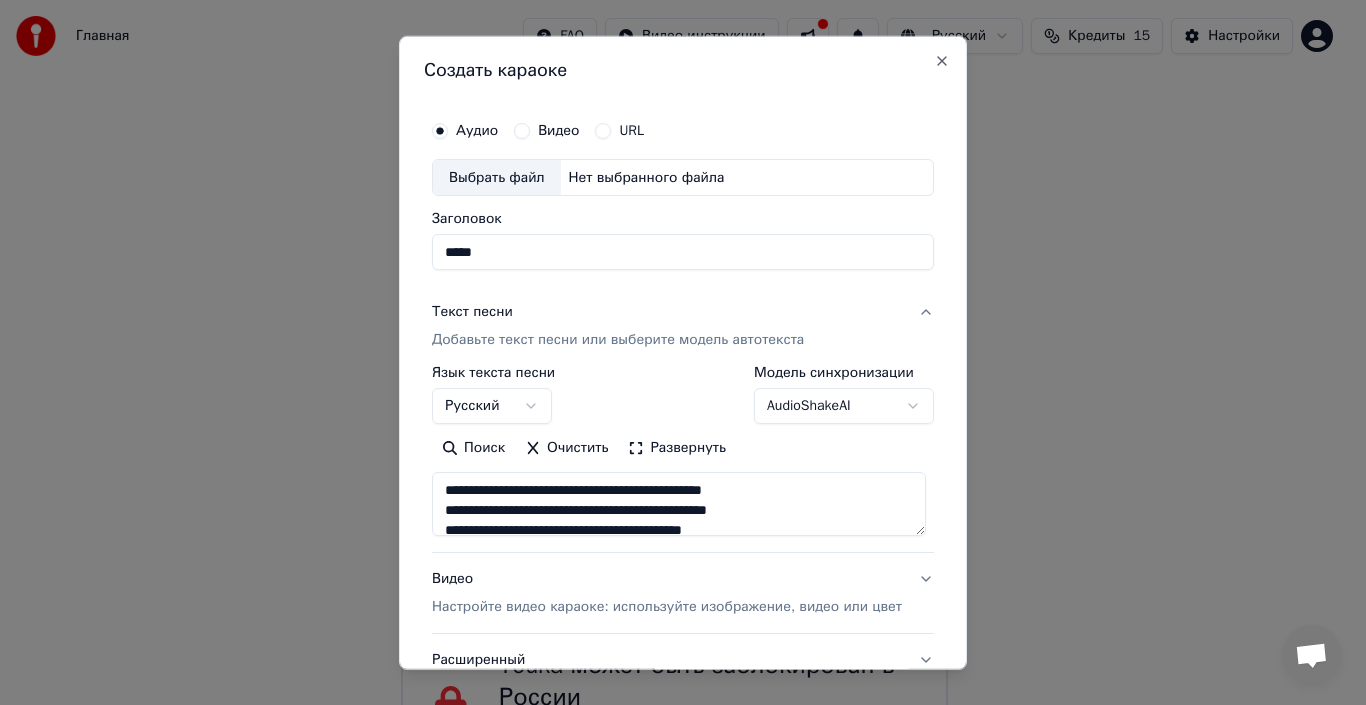 type on "******" 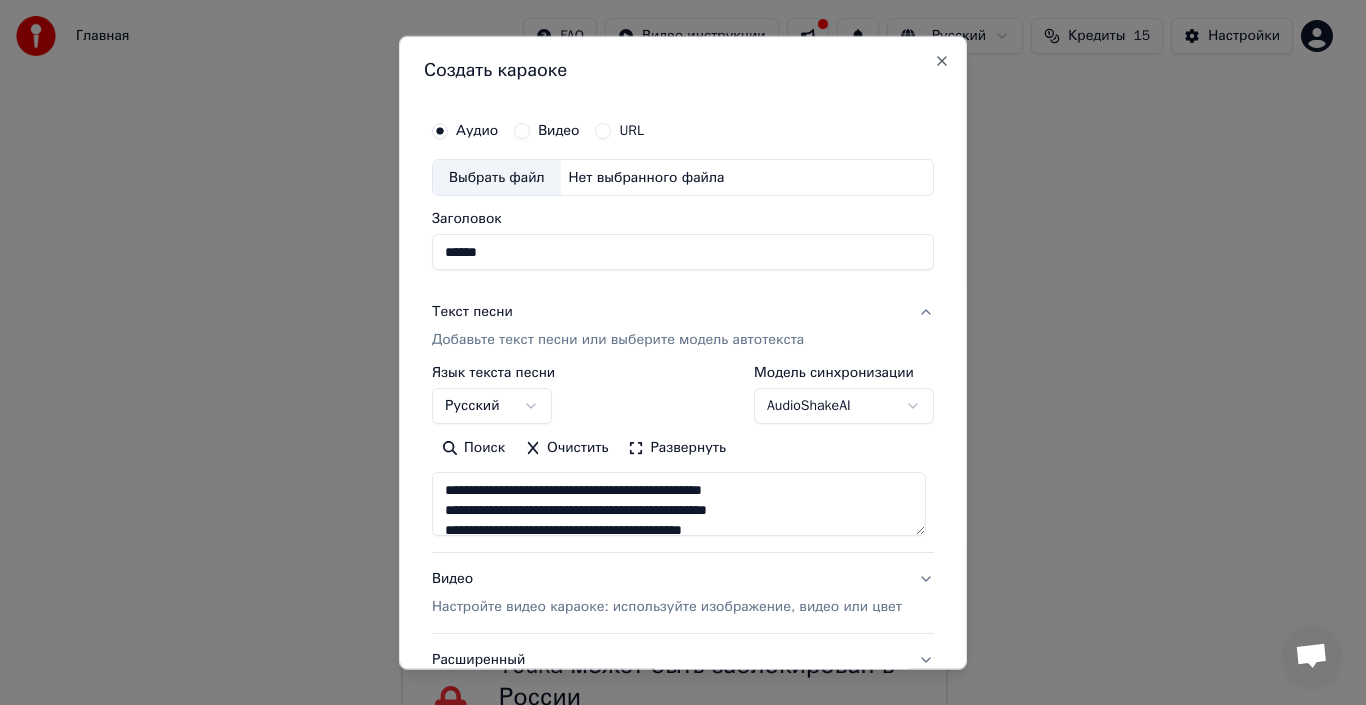 type on "******" 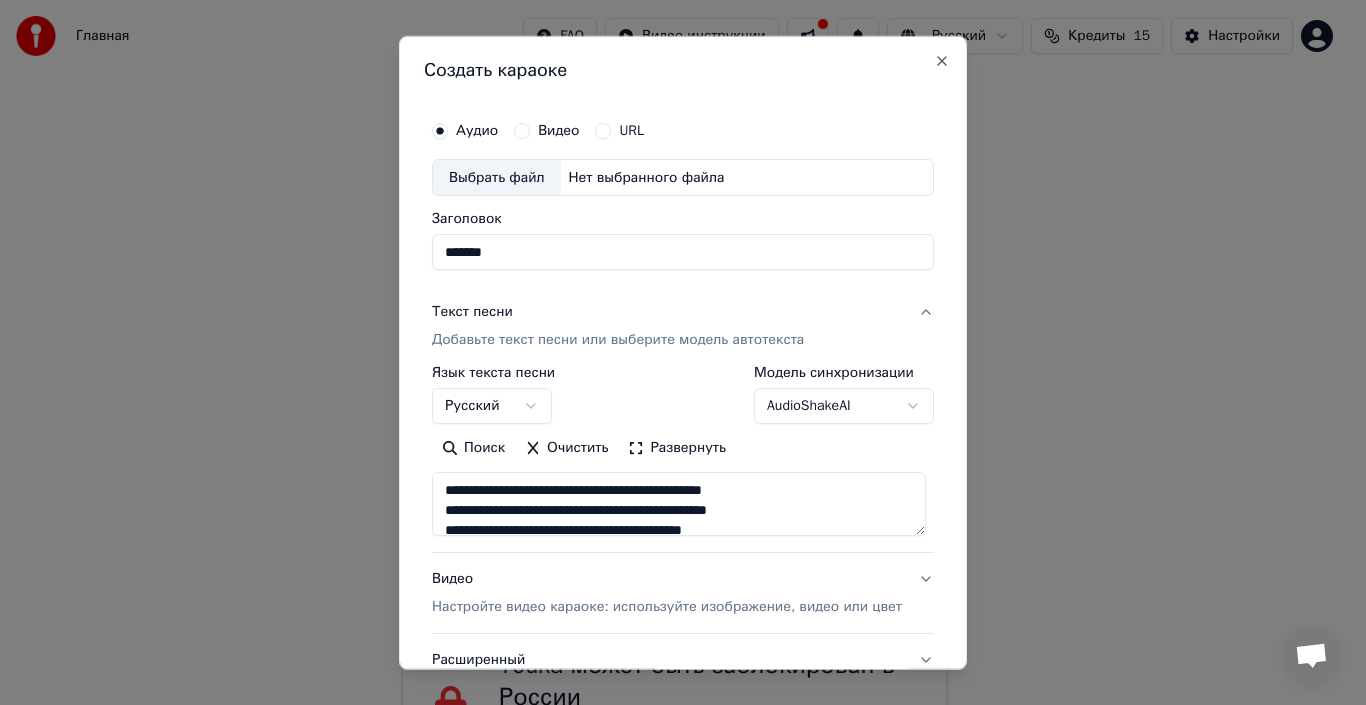 type on "********" 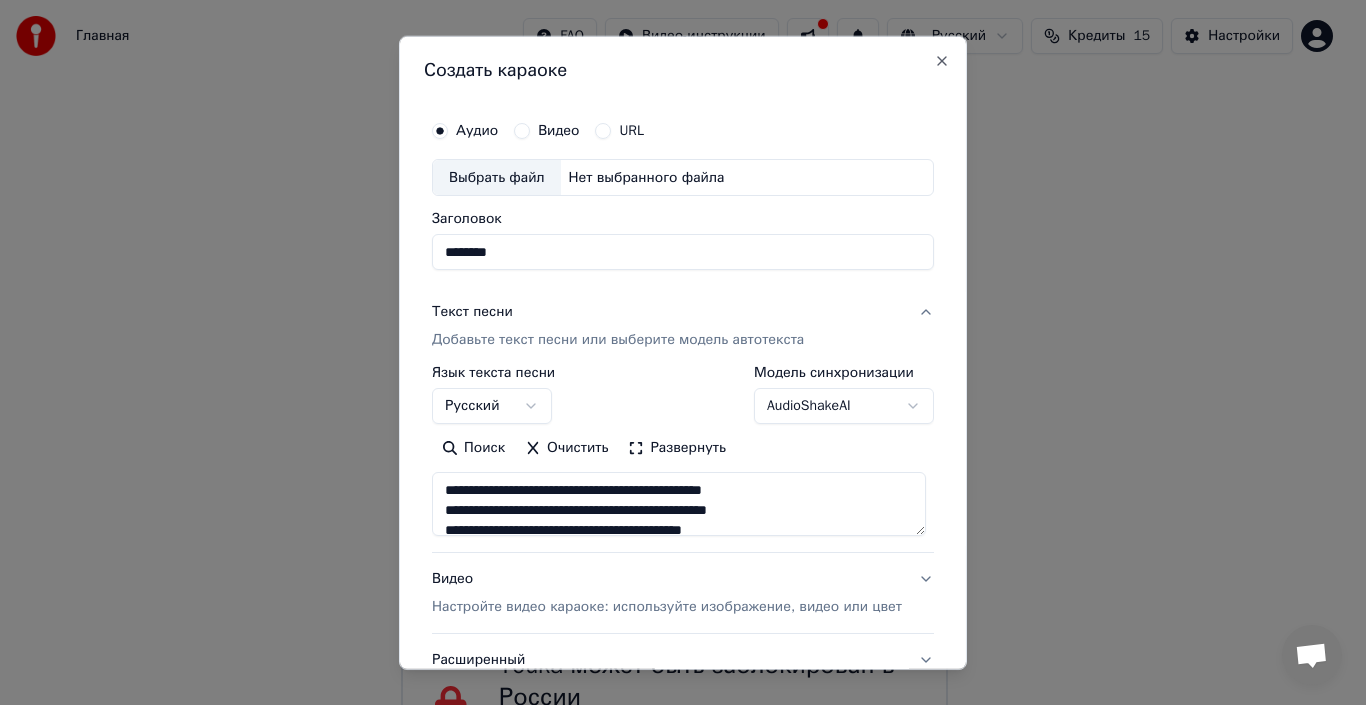 type on "********" 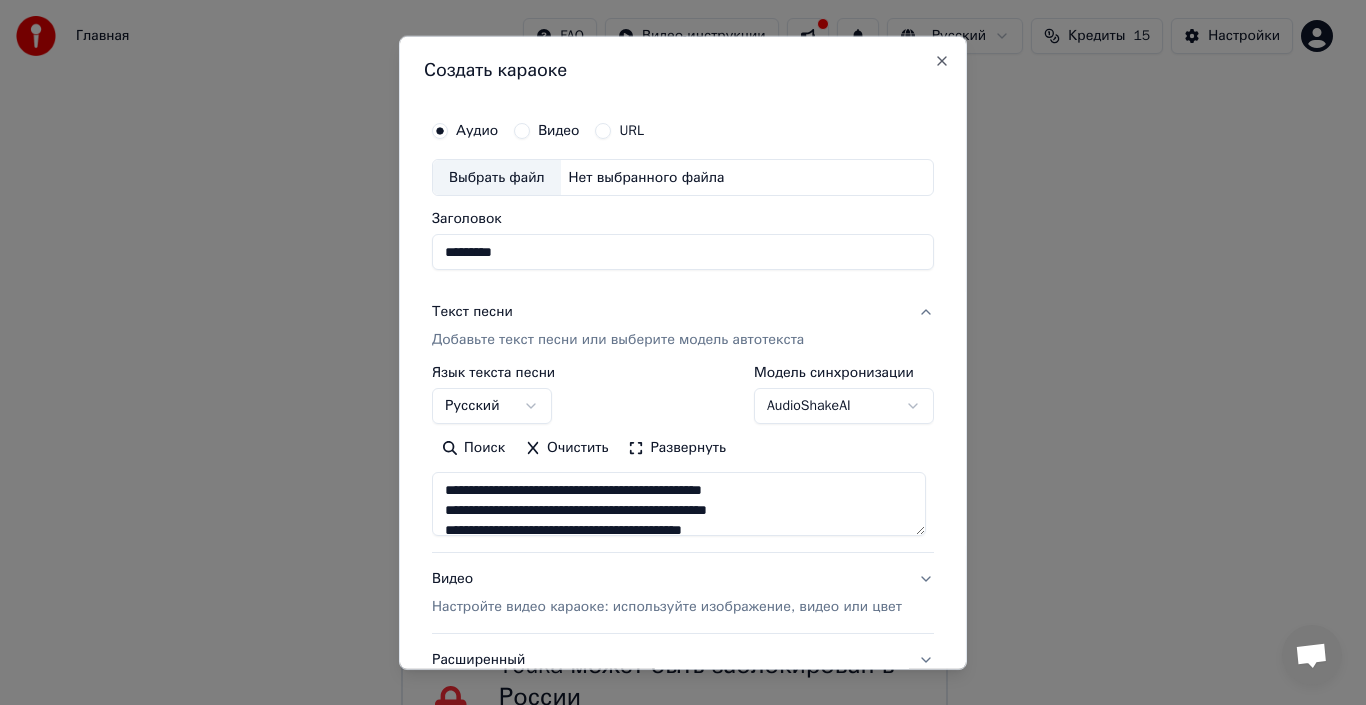 type on "**********" 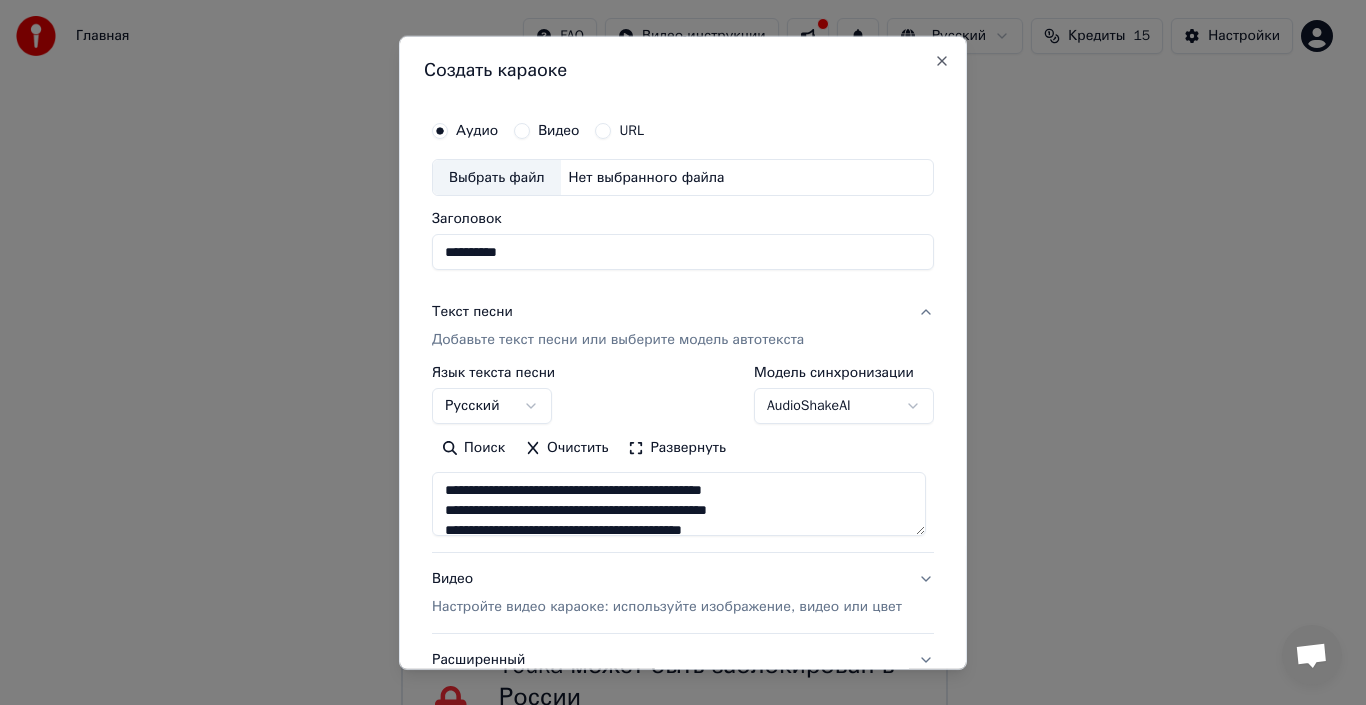 type on "**********" 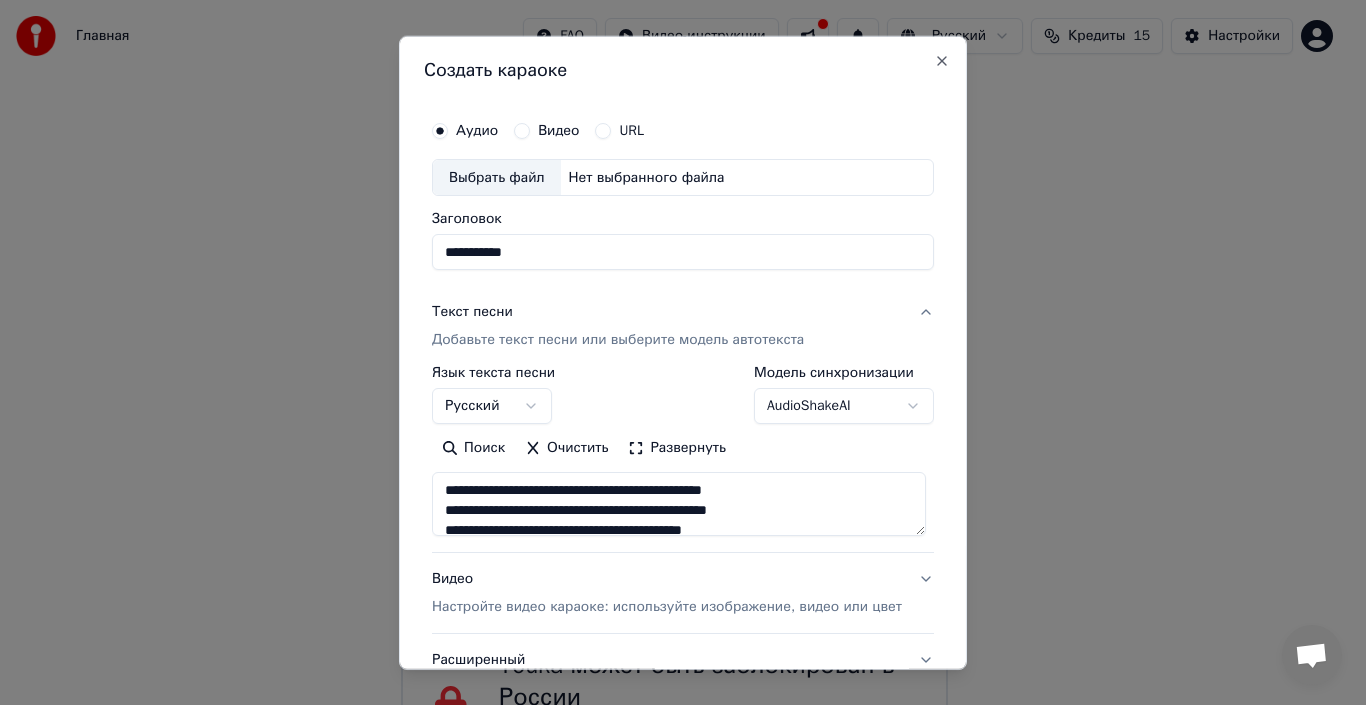 type on "**********" 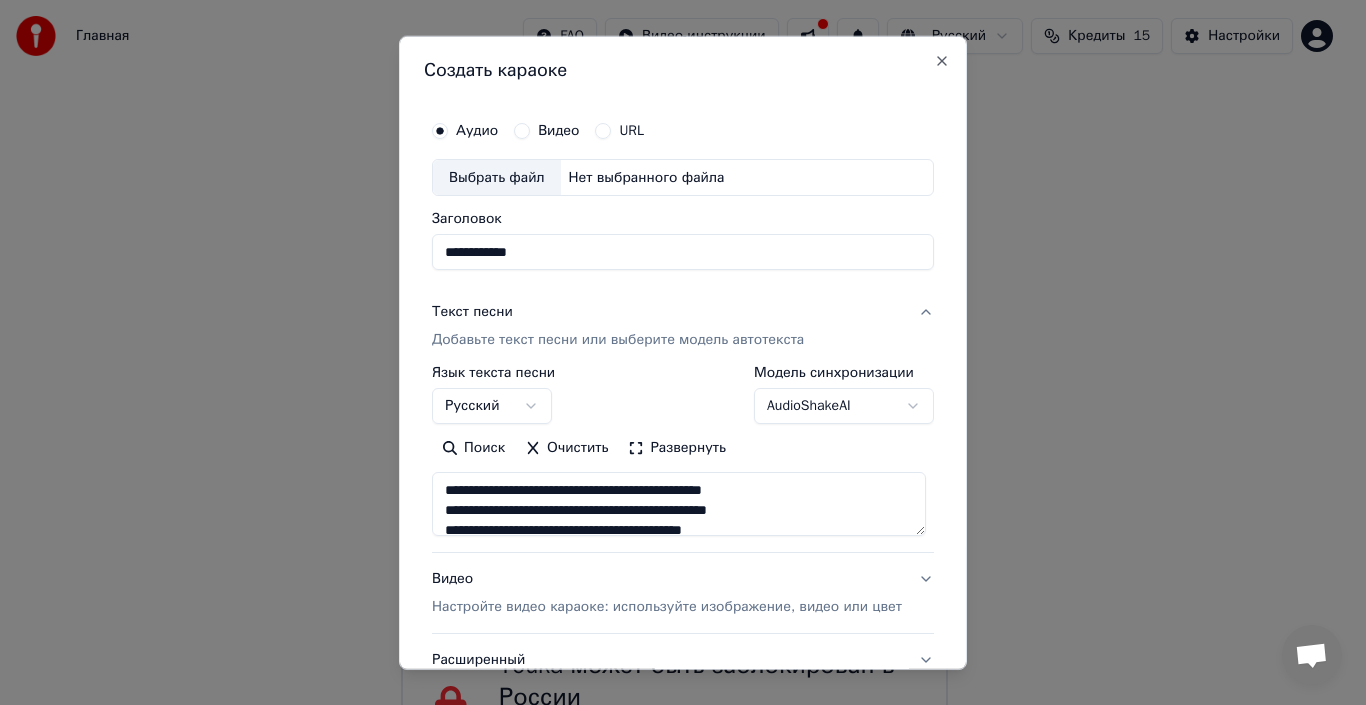 type on "**********" 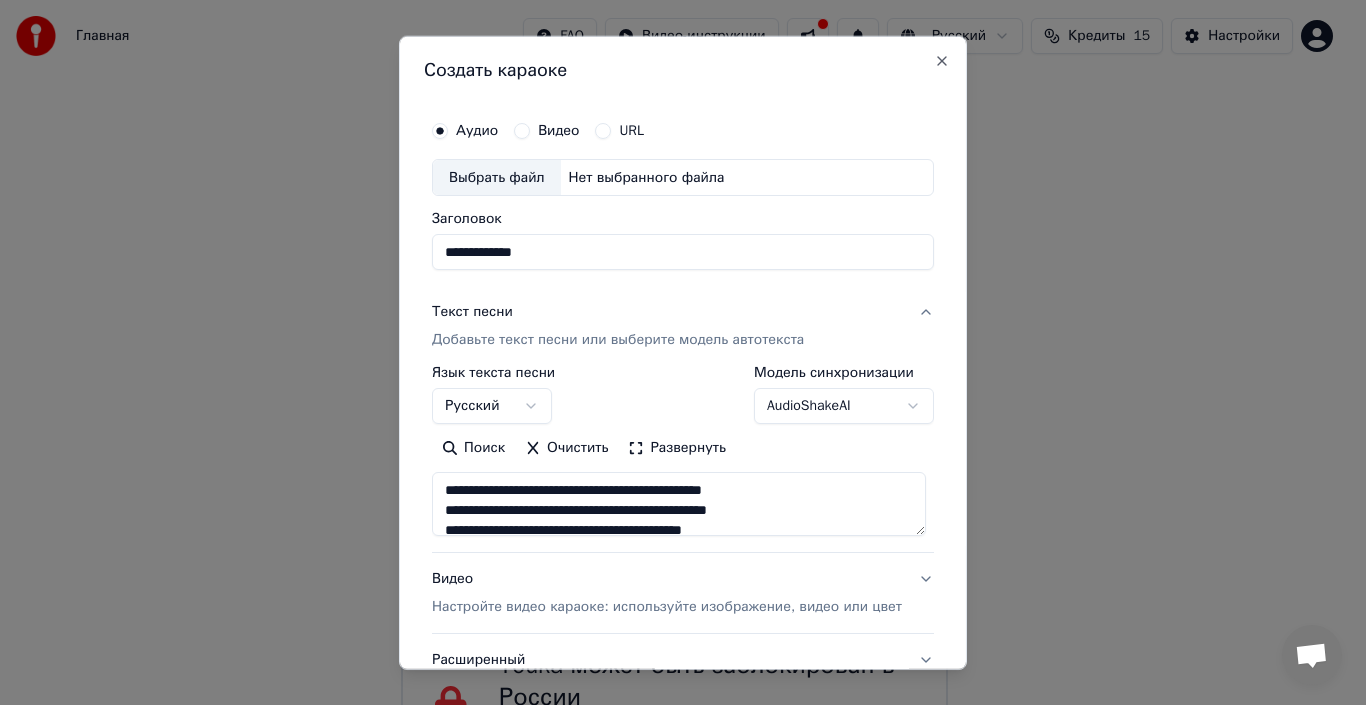 type on "**********" 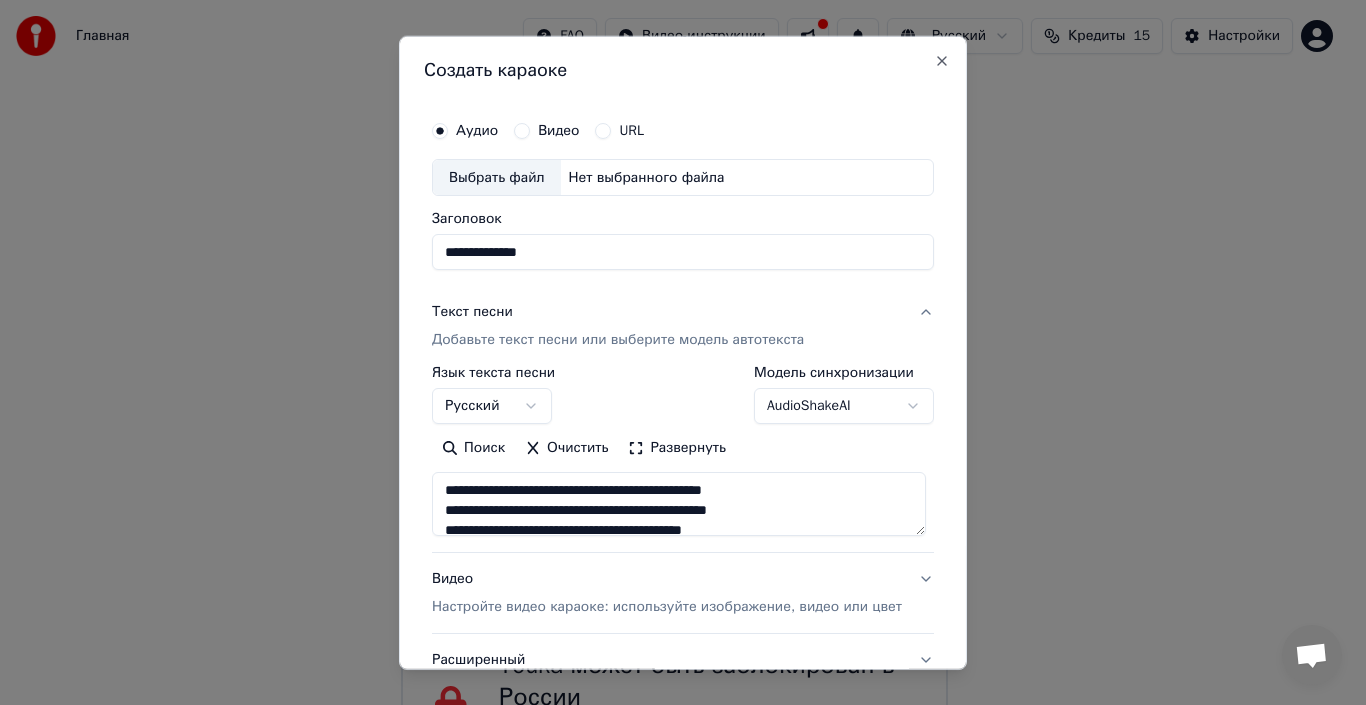type on "**********" 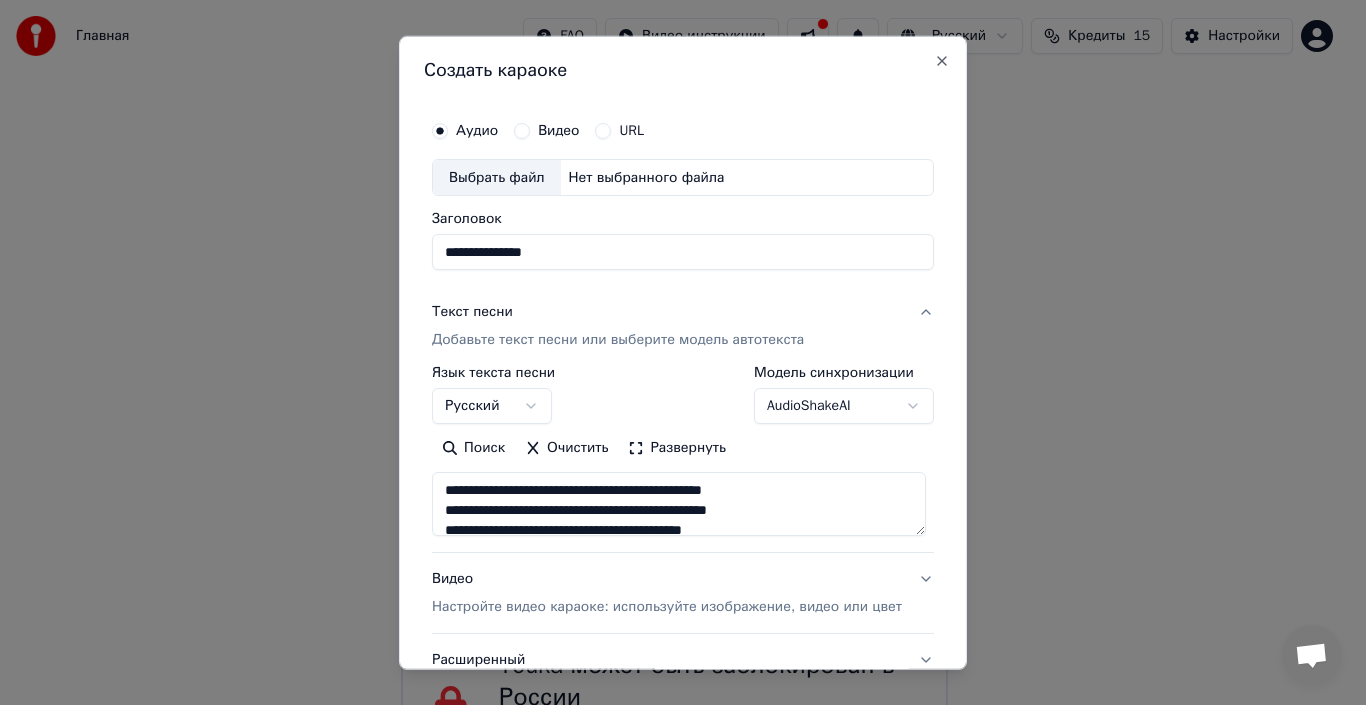 type on "**********" 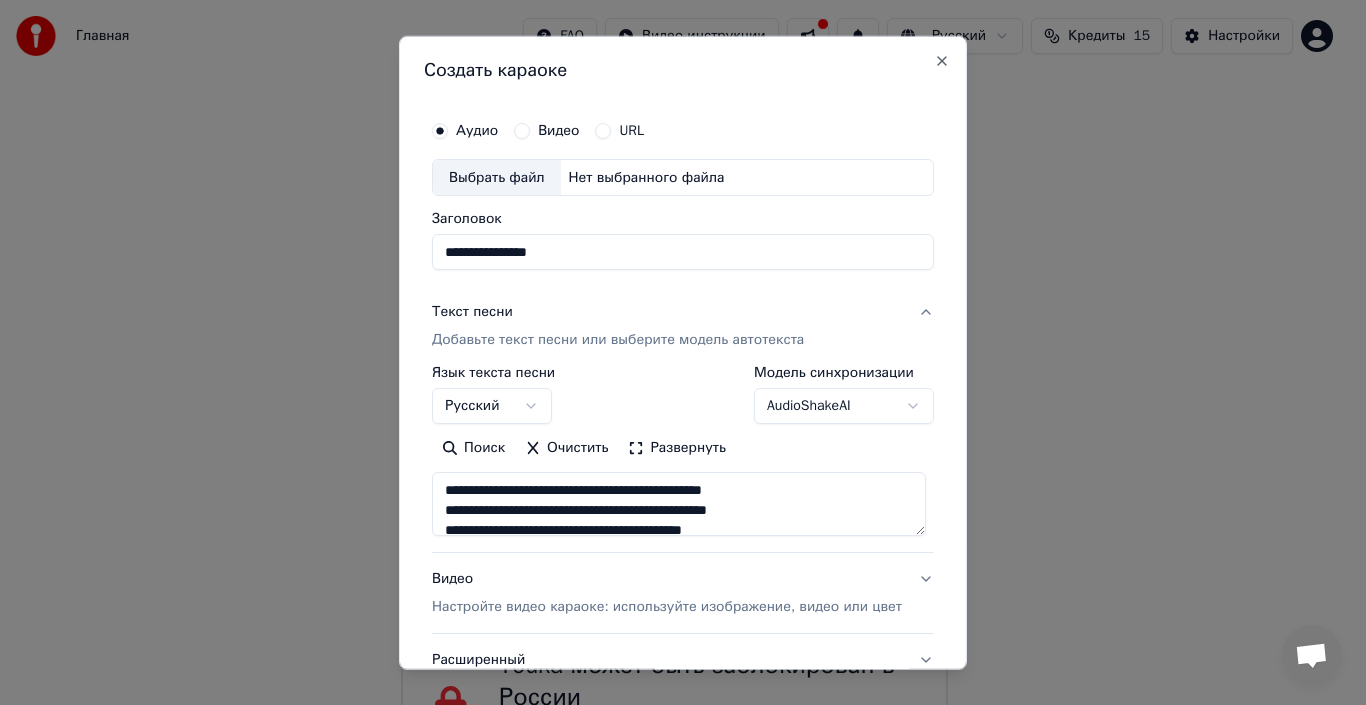 type on "**********" 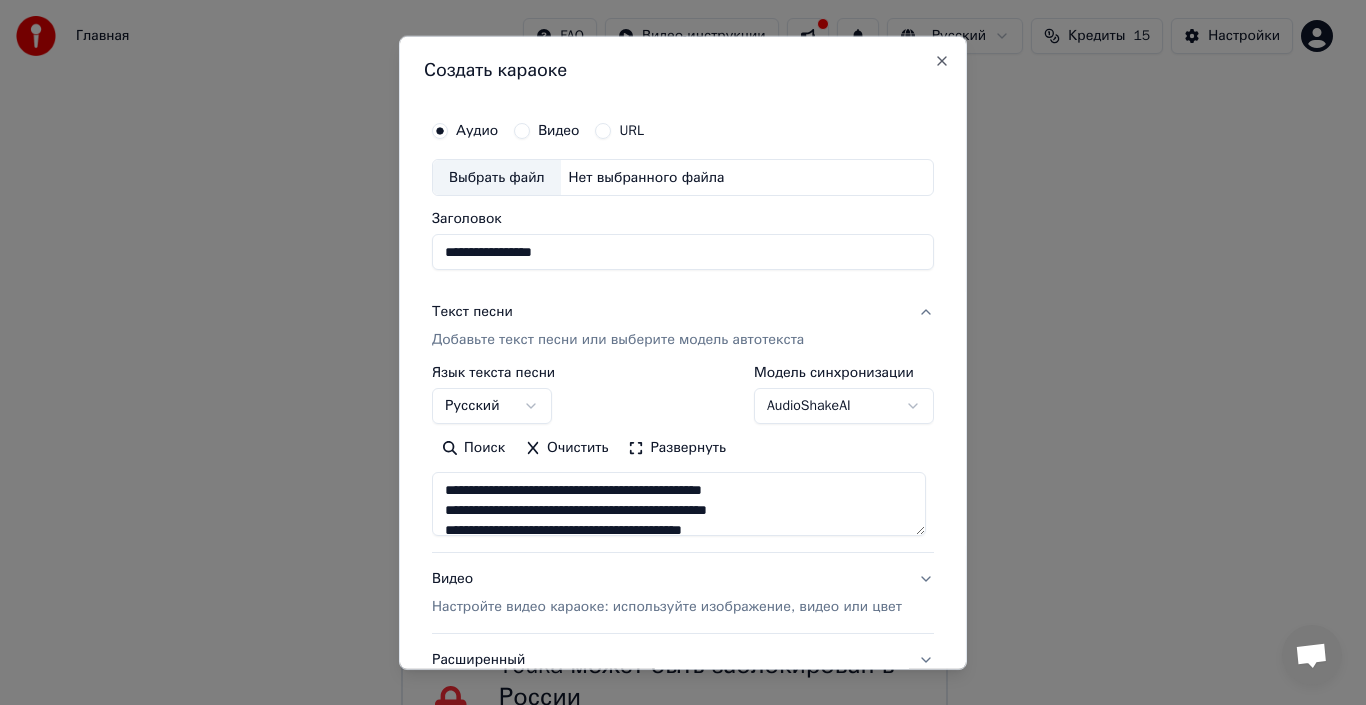 type on "**********" 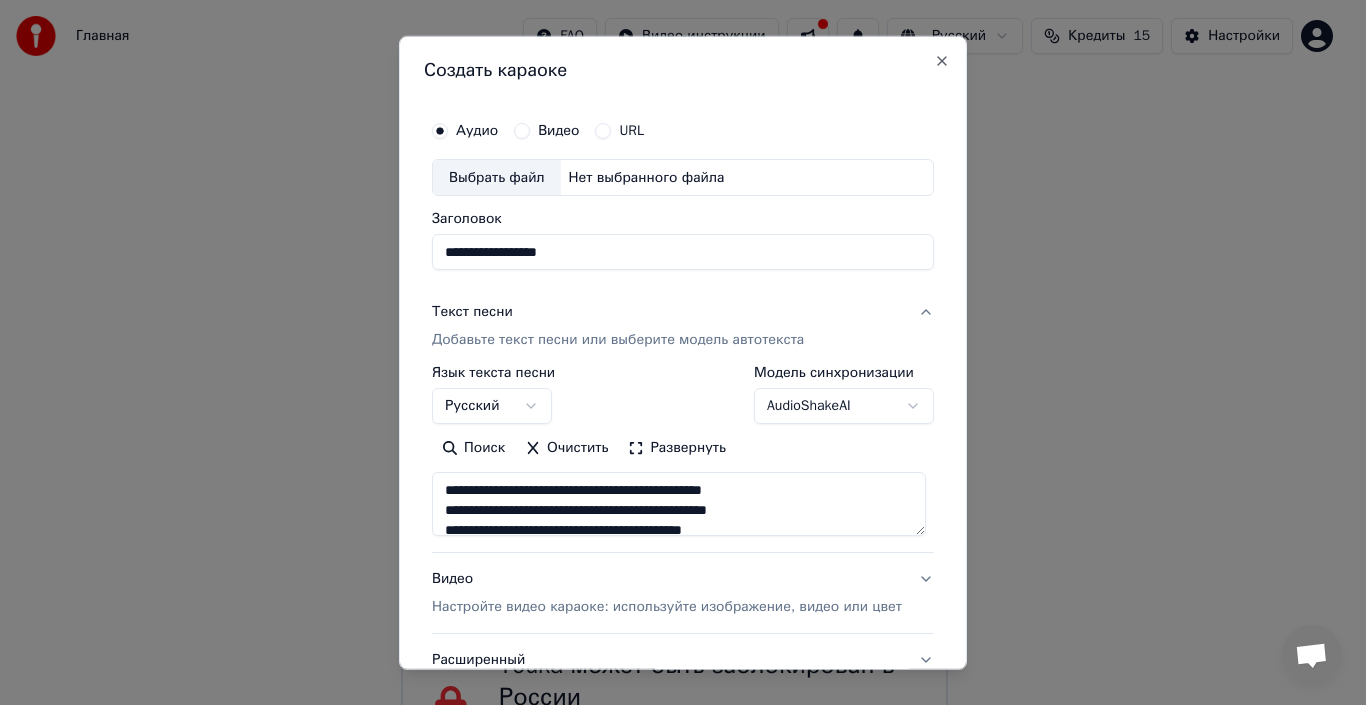 type on "**********" 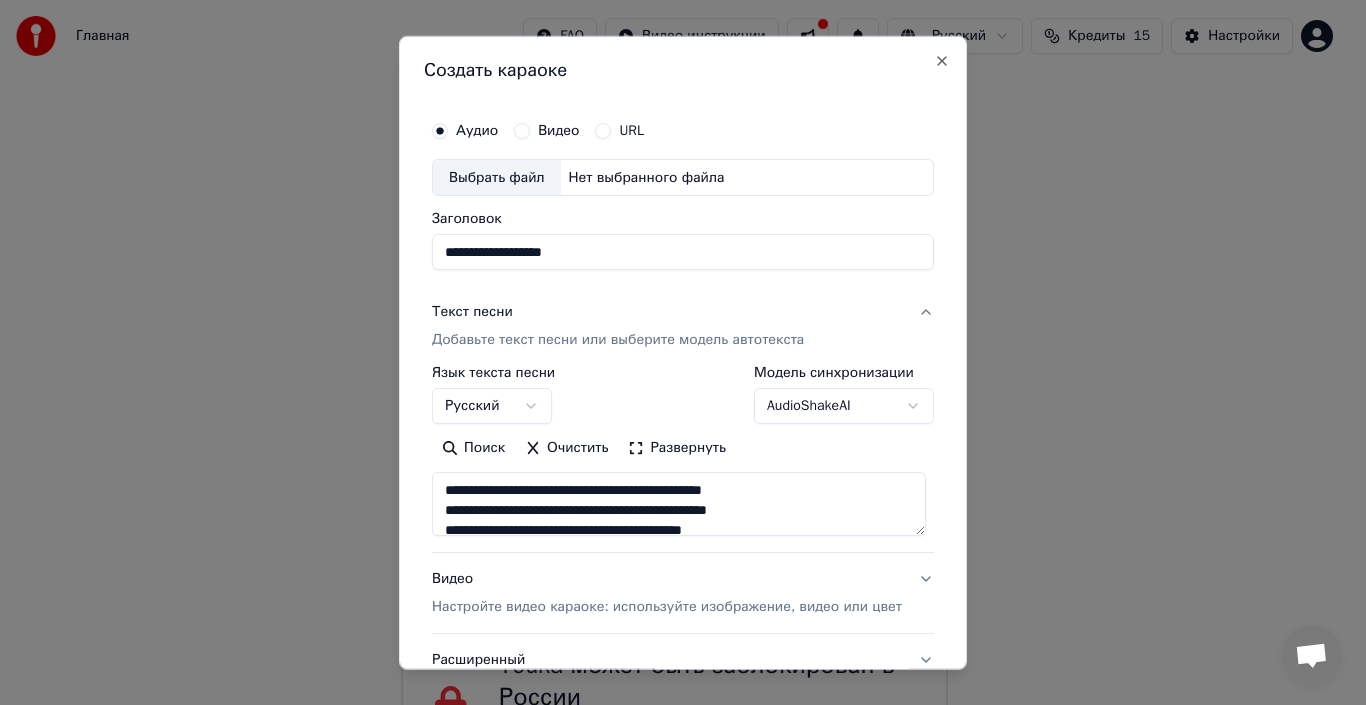 type on "**********" 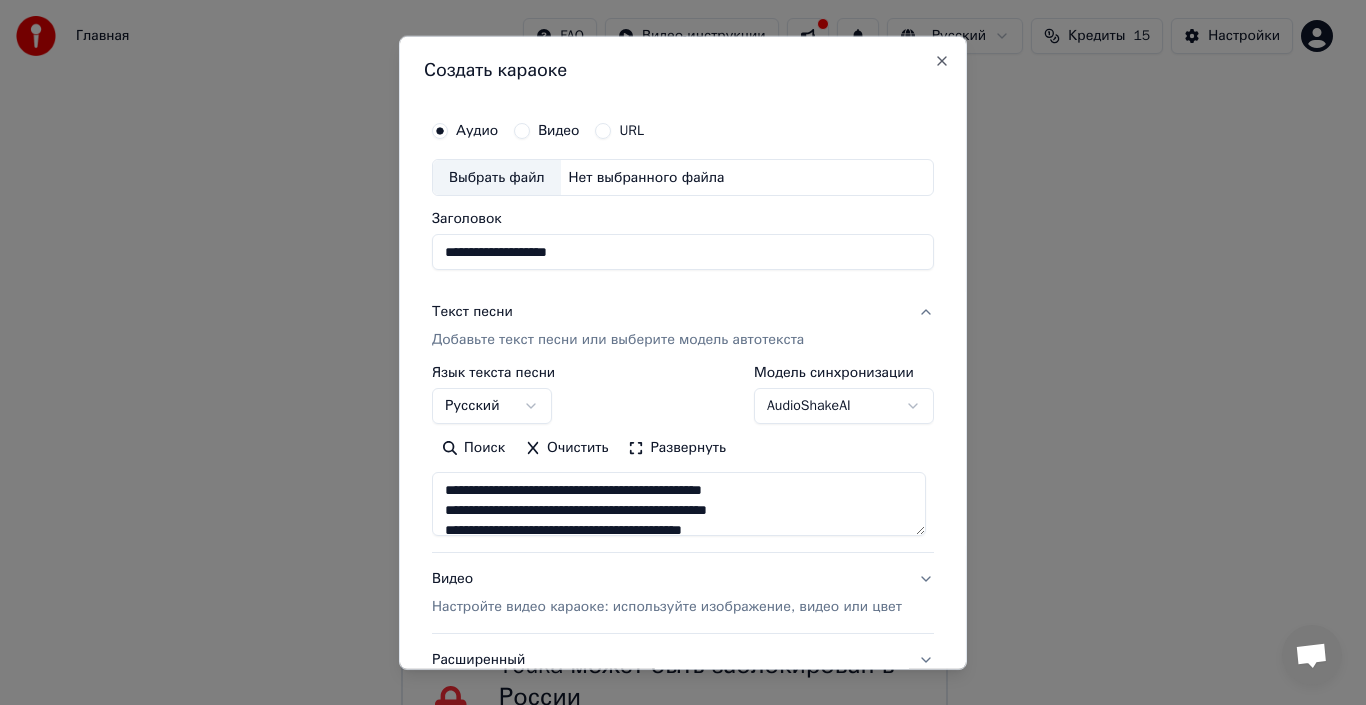 type on "**********" 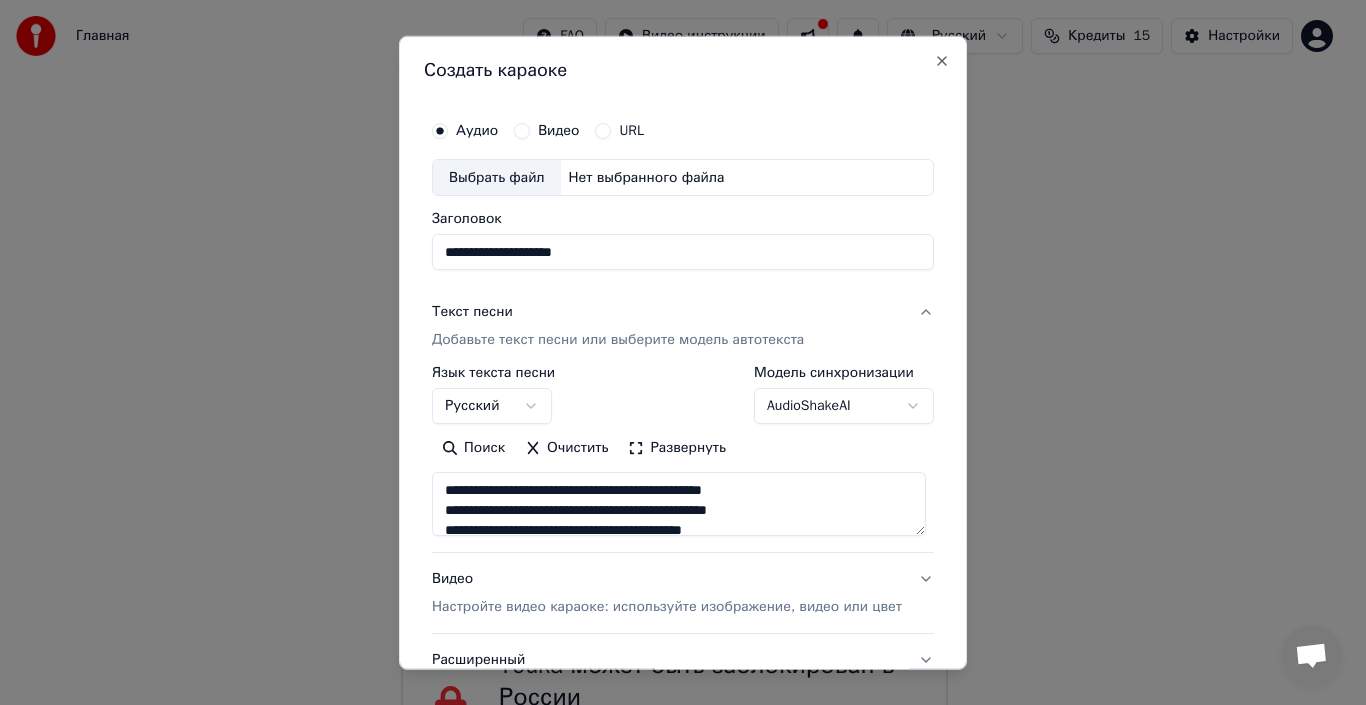type on "**********" 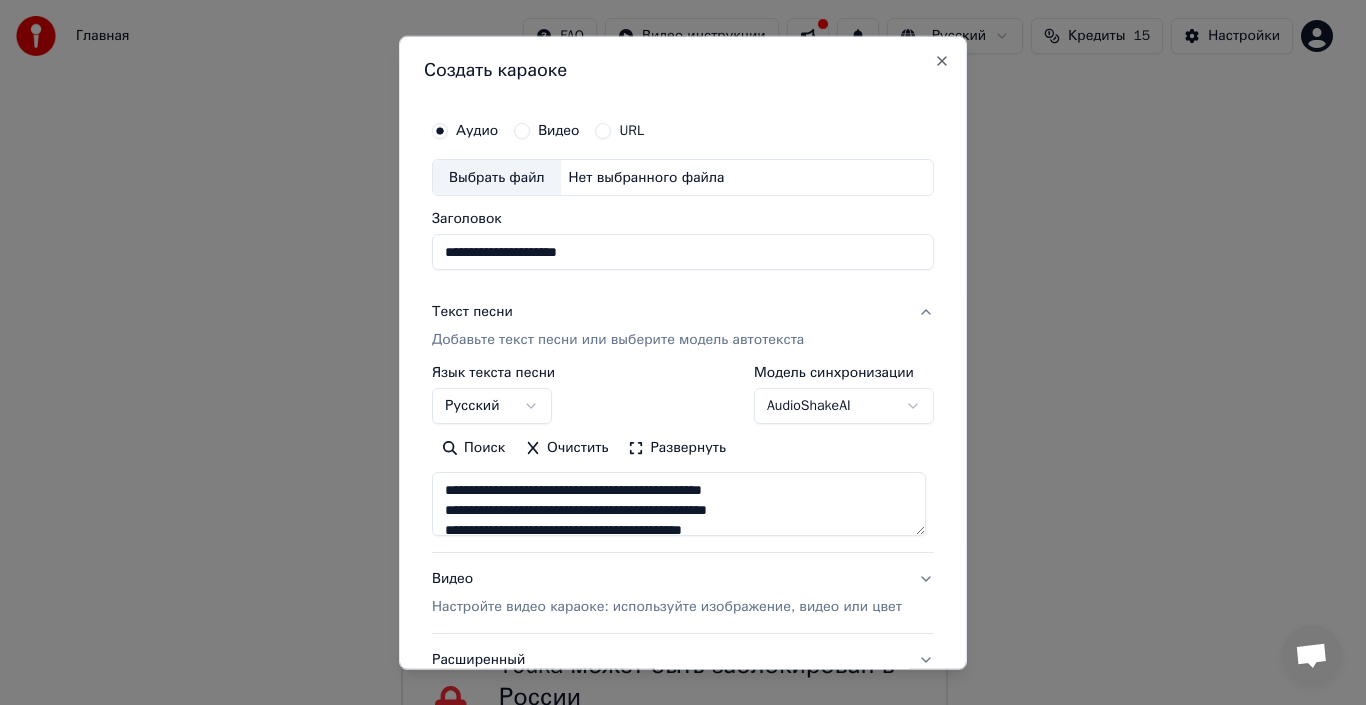 type on "**********" 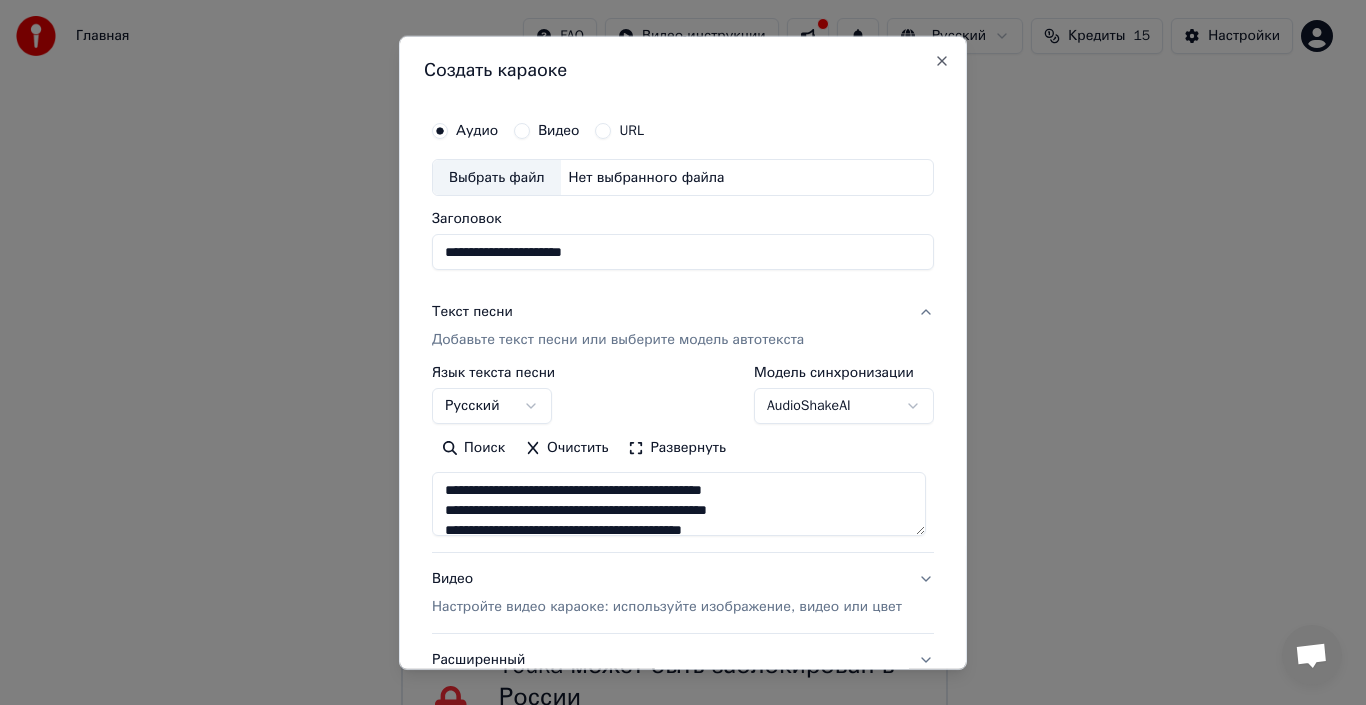 type on "**********" 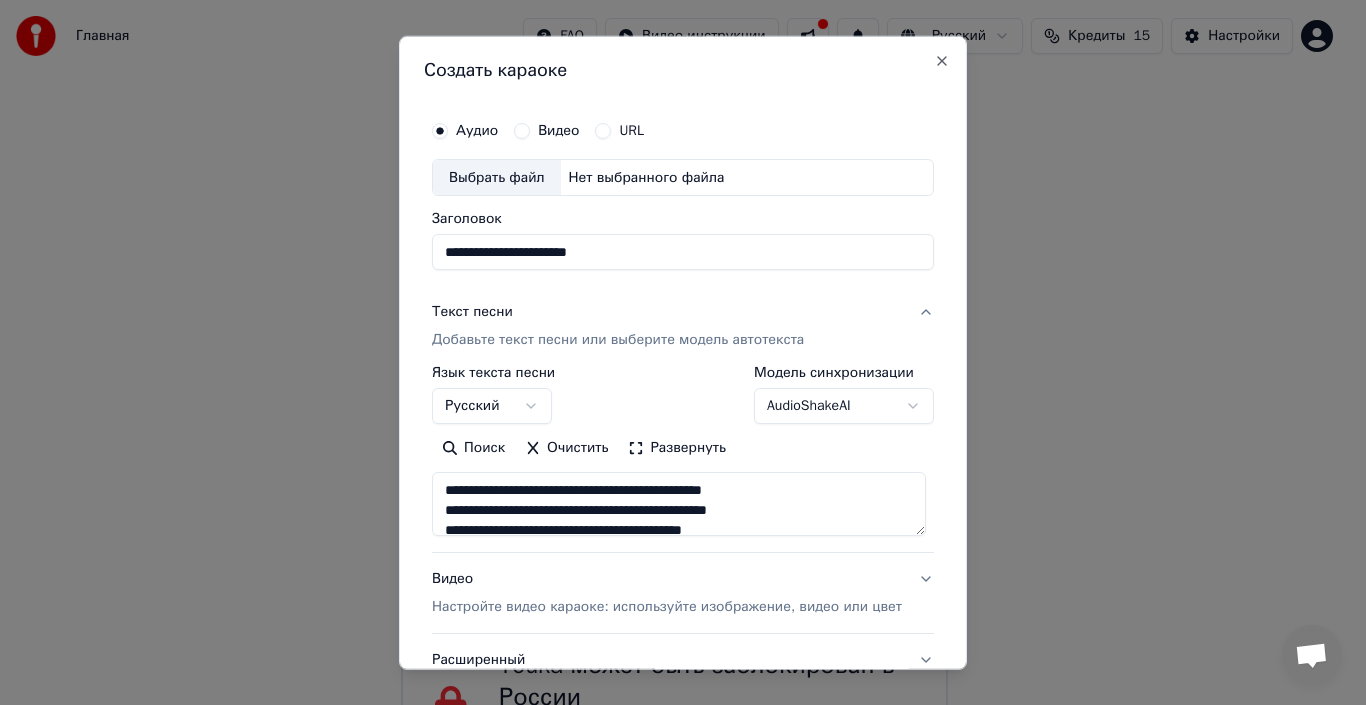 type on "**********" 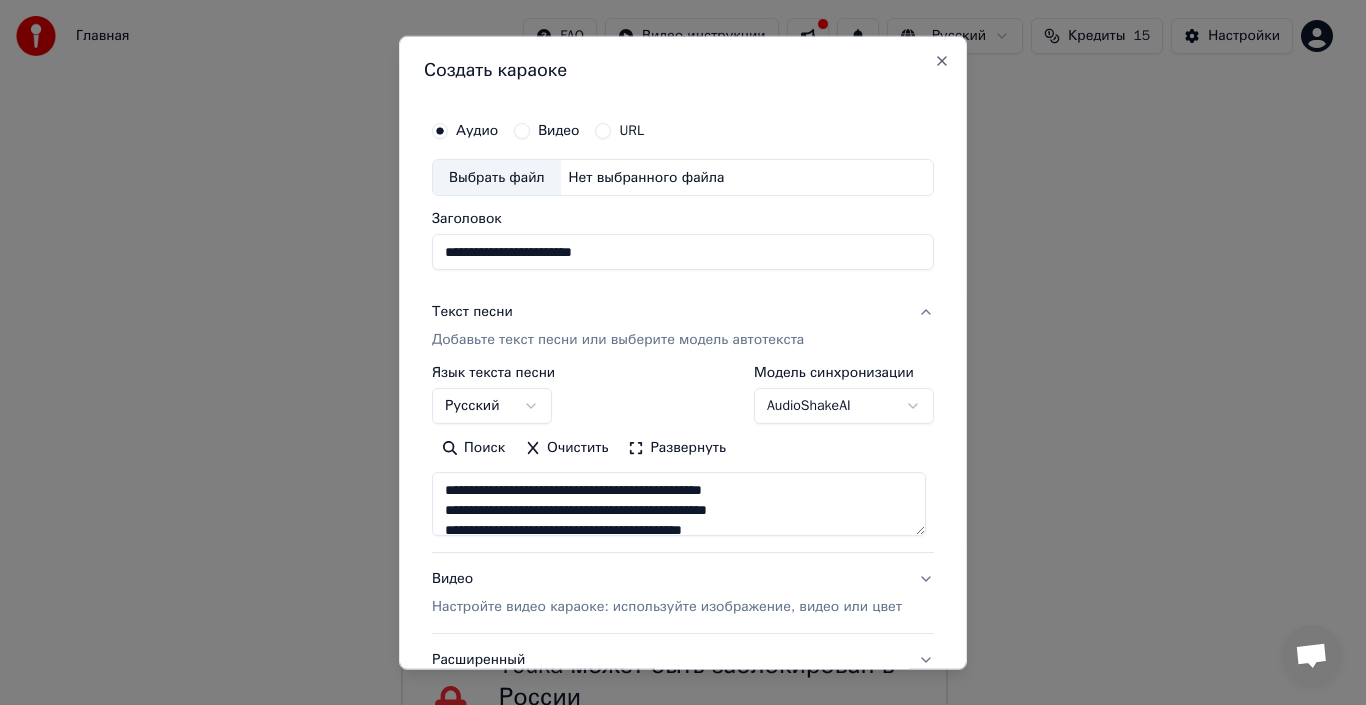 type on "**********" 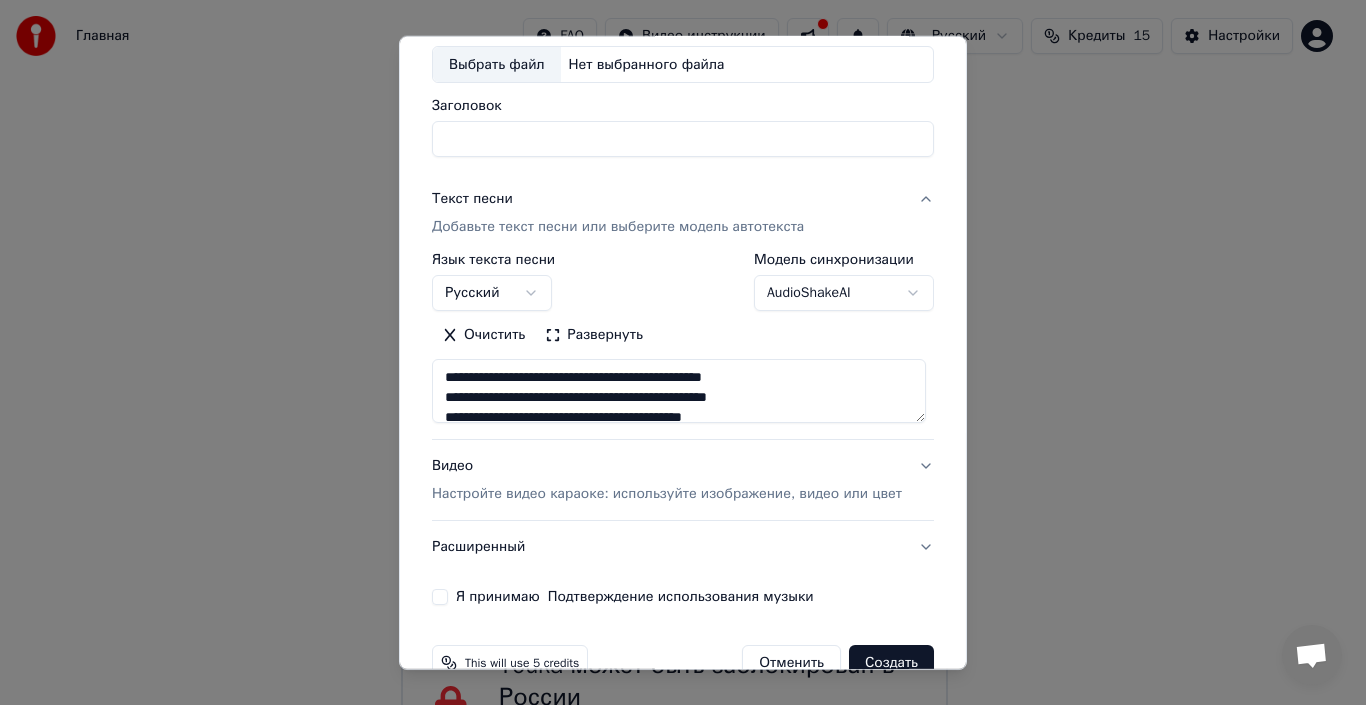 scroll, scrollTop: 157, scrollLeft: 0, axis: vertical 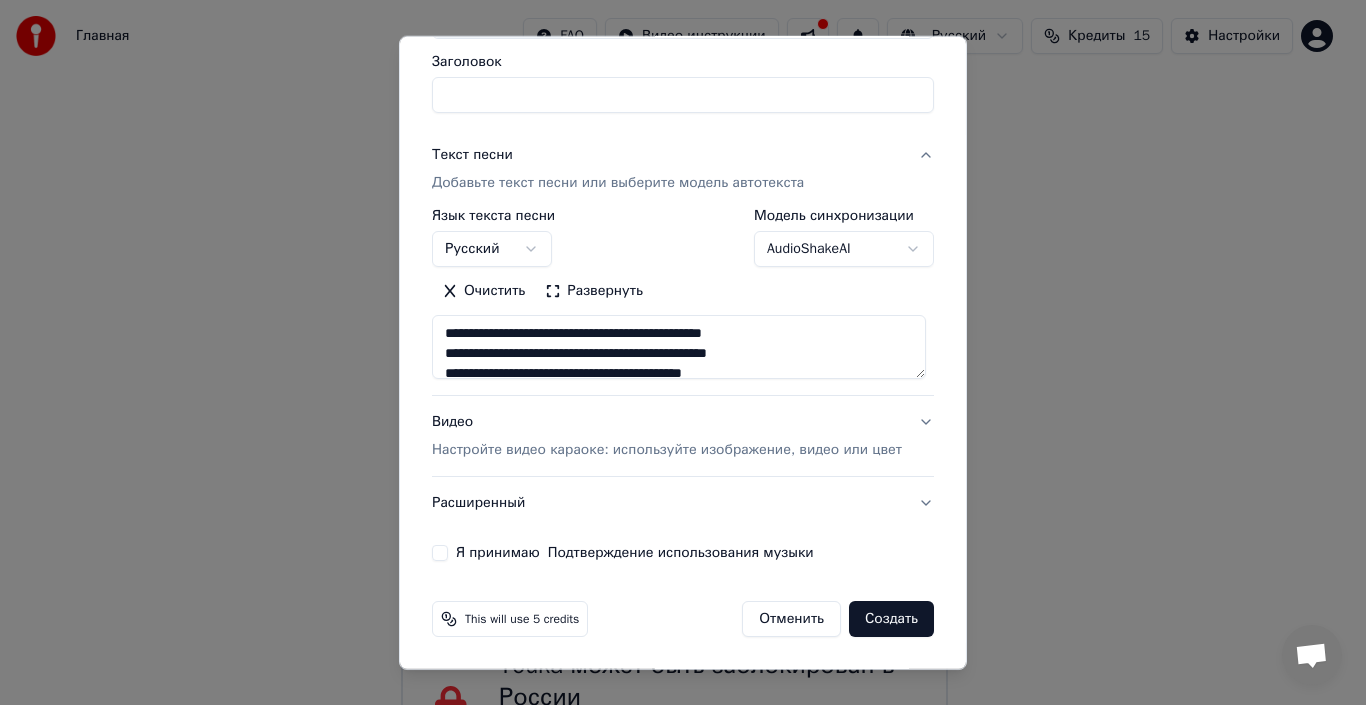 click on "Настройте видео караоке: используйте изображение, видео или цвет" at bounding box center (667, 450) 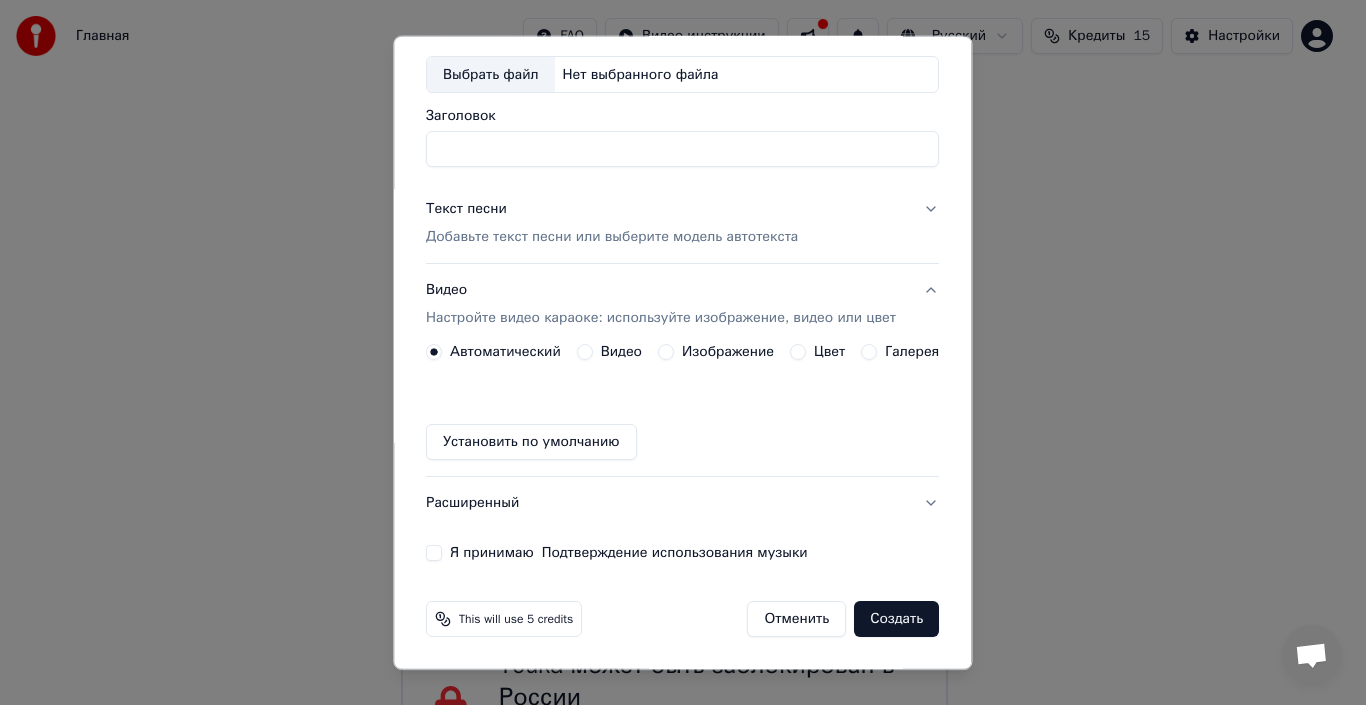 scroll, scrollTop: 0, scrollLeft: 0, axis: both 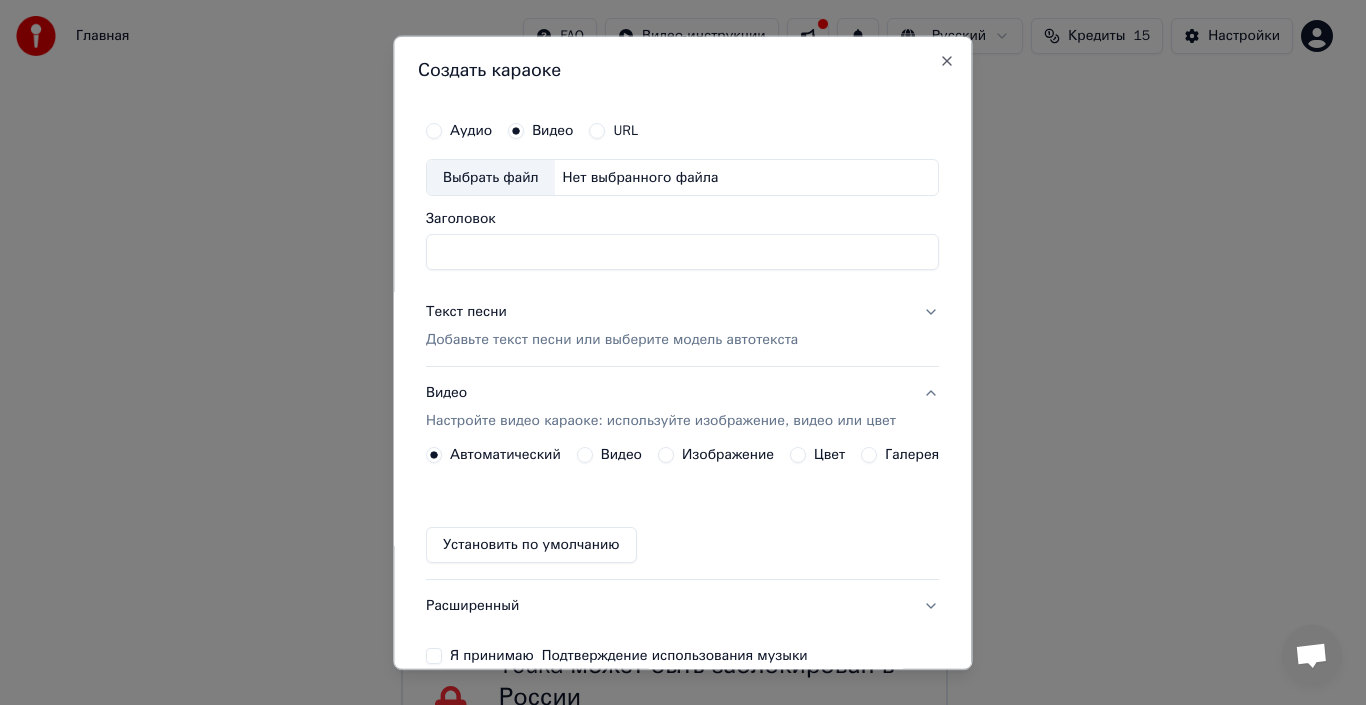 click on "Выбрать файл" at bounding box center [491, 177] 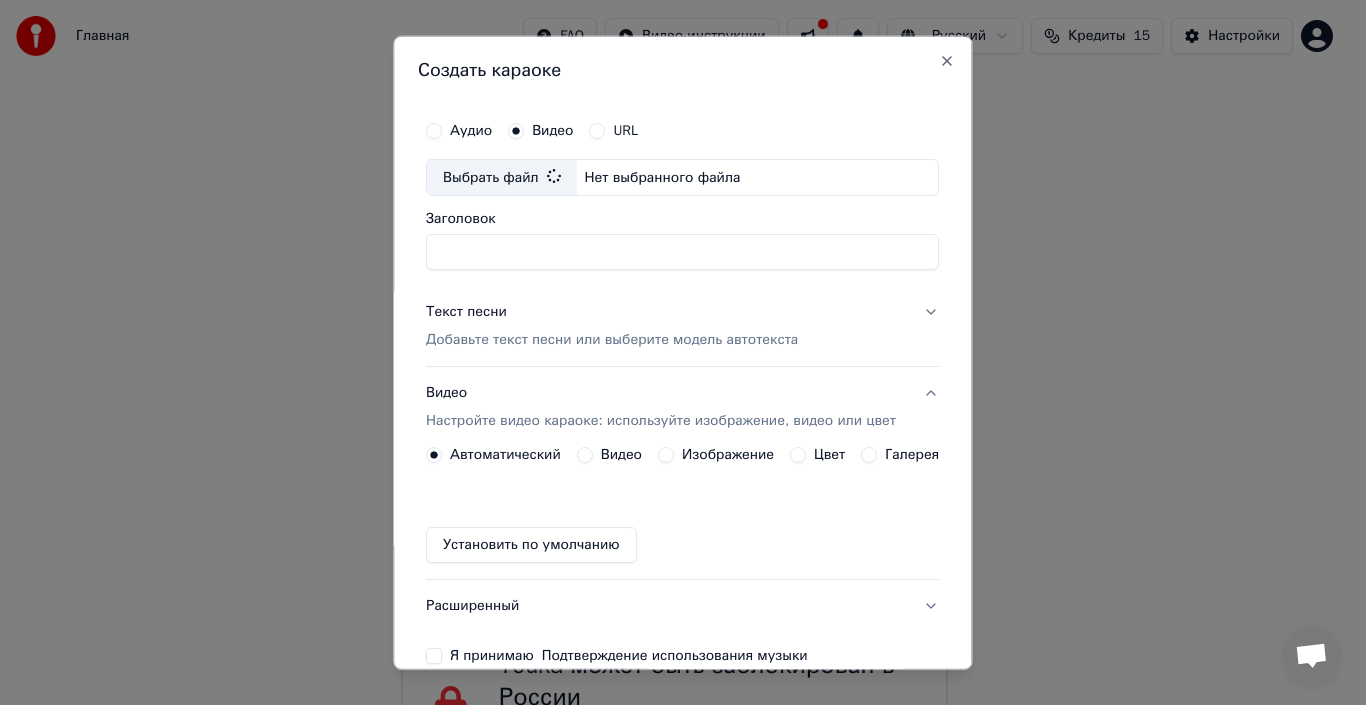 type on "**********" 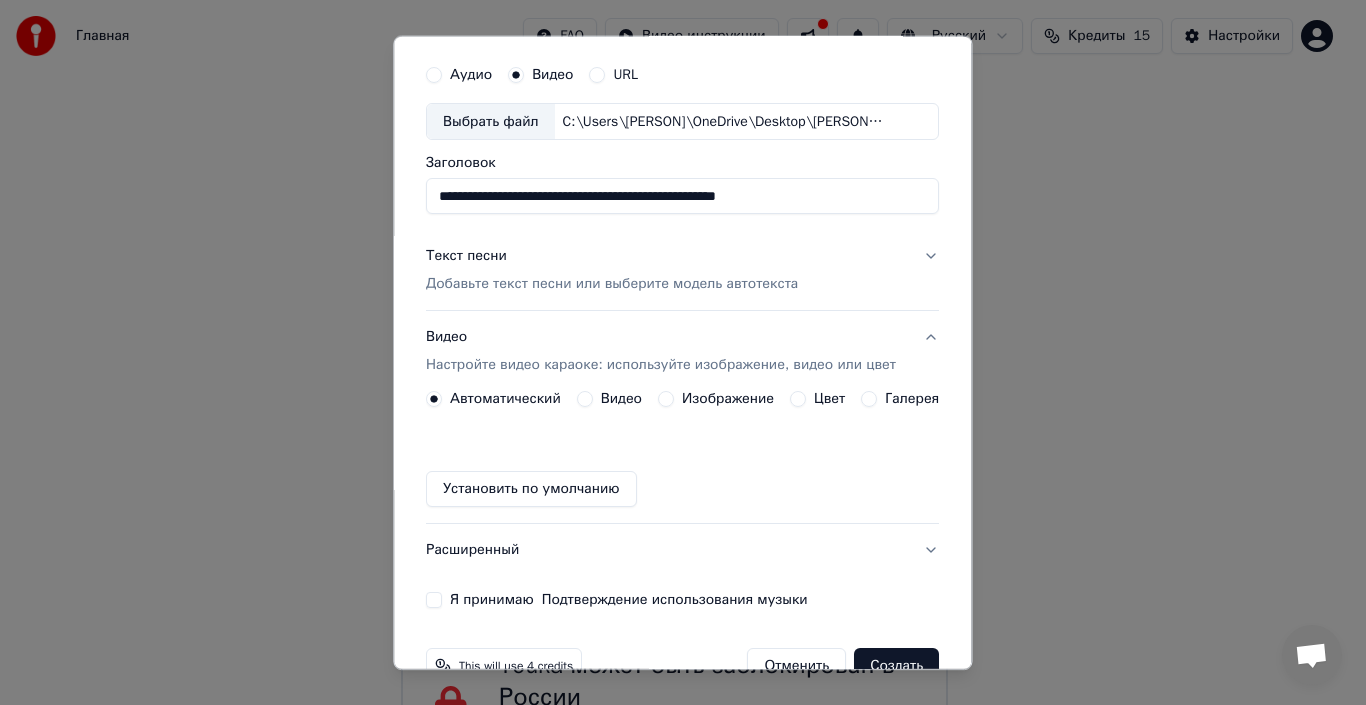 scroll, scrollTop: 103, scrollLeft: 0, axis: vertical 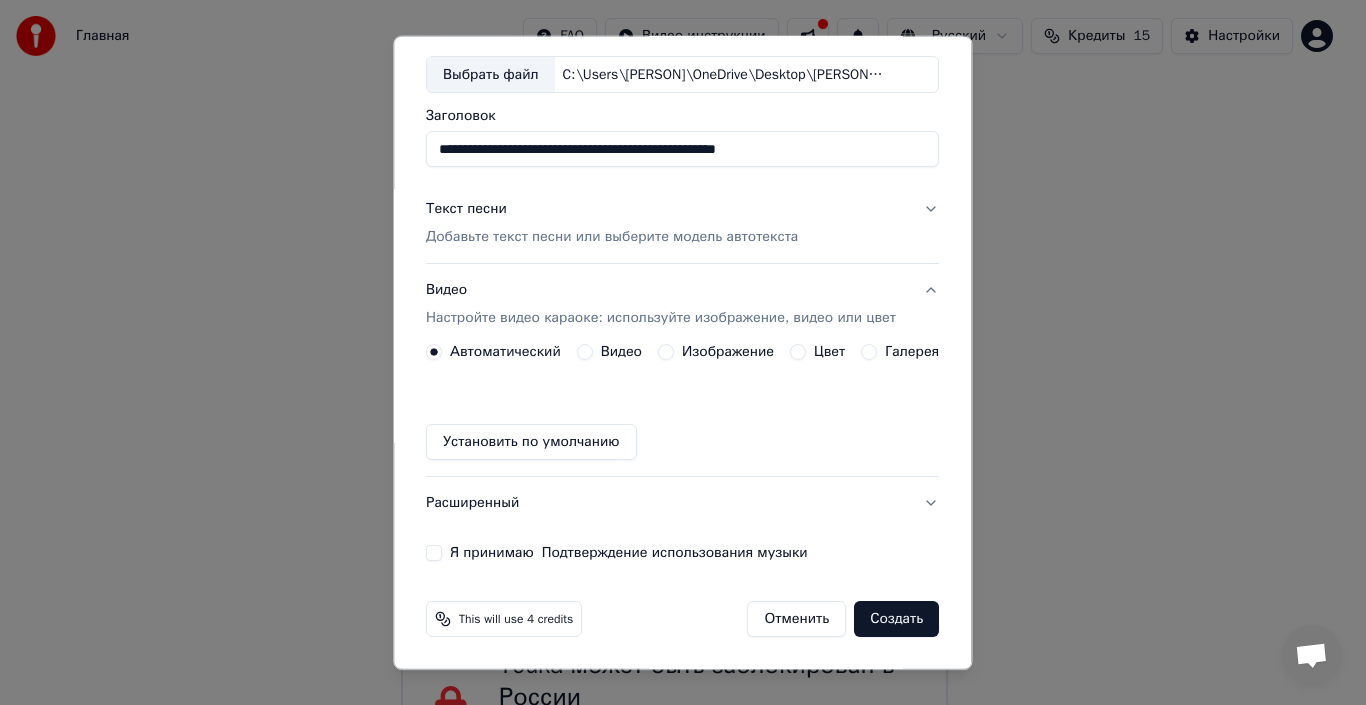 click on "Создать" at bounding box center (897, 619) 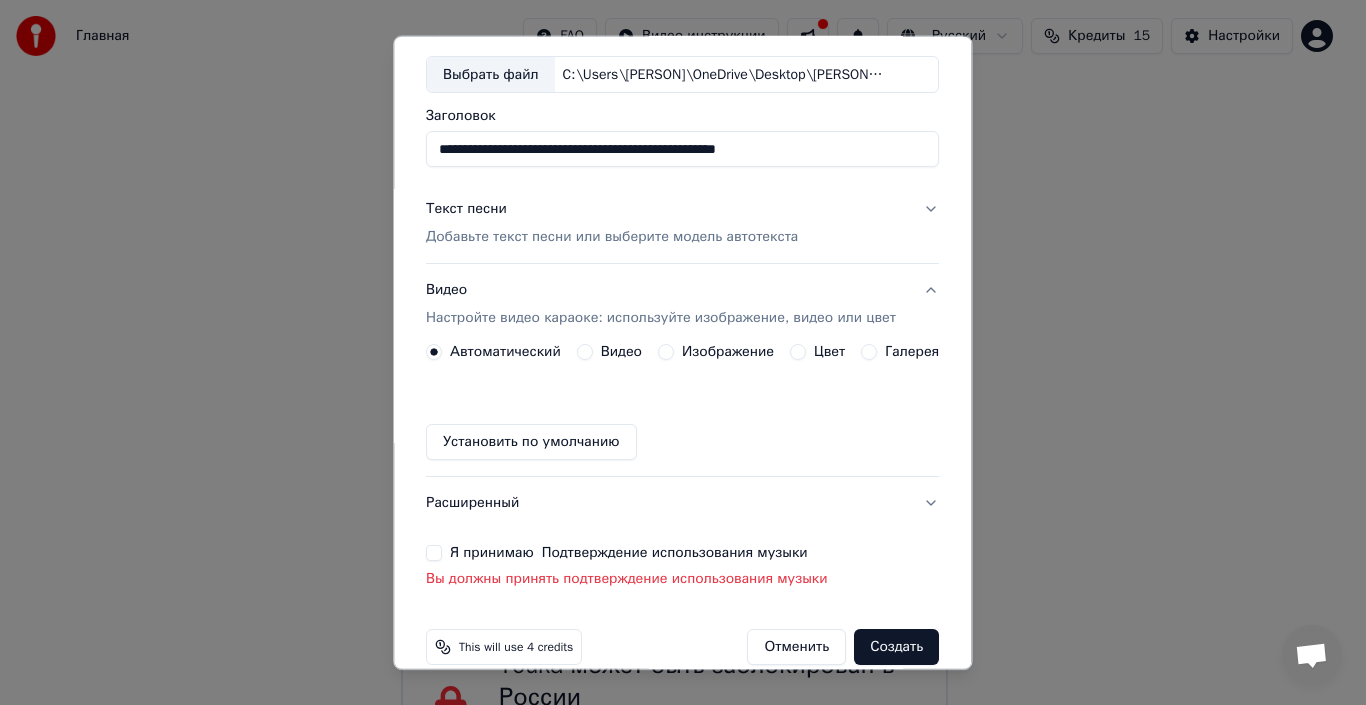 click on "Я принимаю   Подтверждение использования музыки" at bounding box center [434, 553] 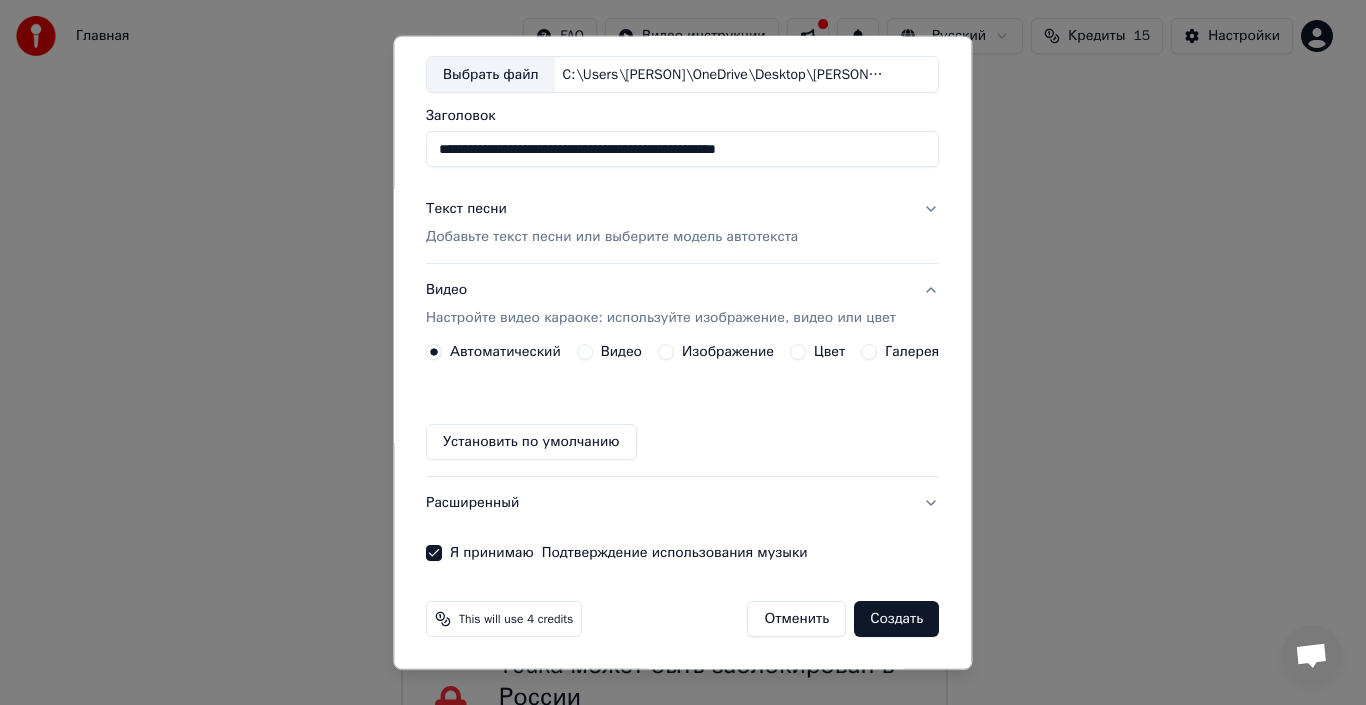 click on "Создать" at bounding box center [897, 619] 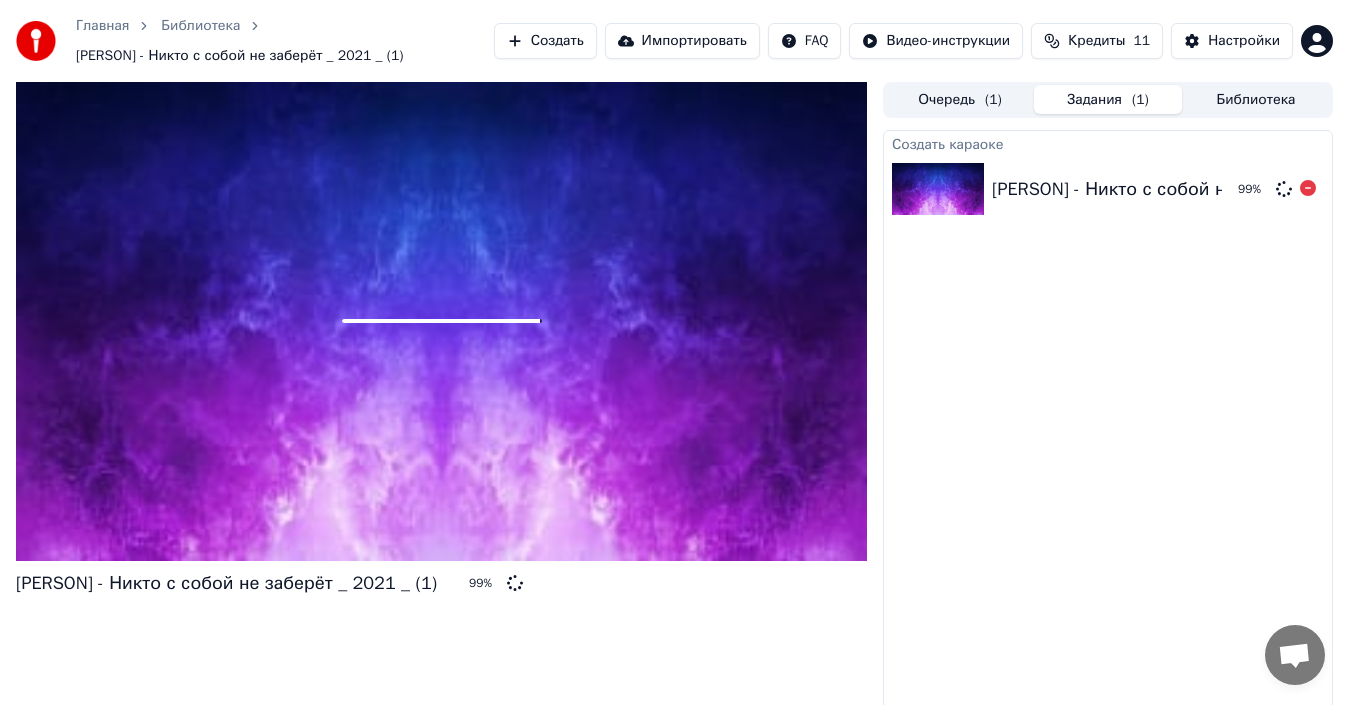 click at bounding box center [938, 189] 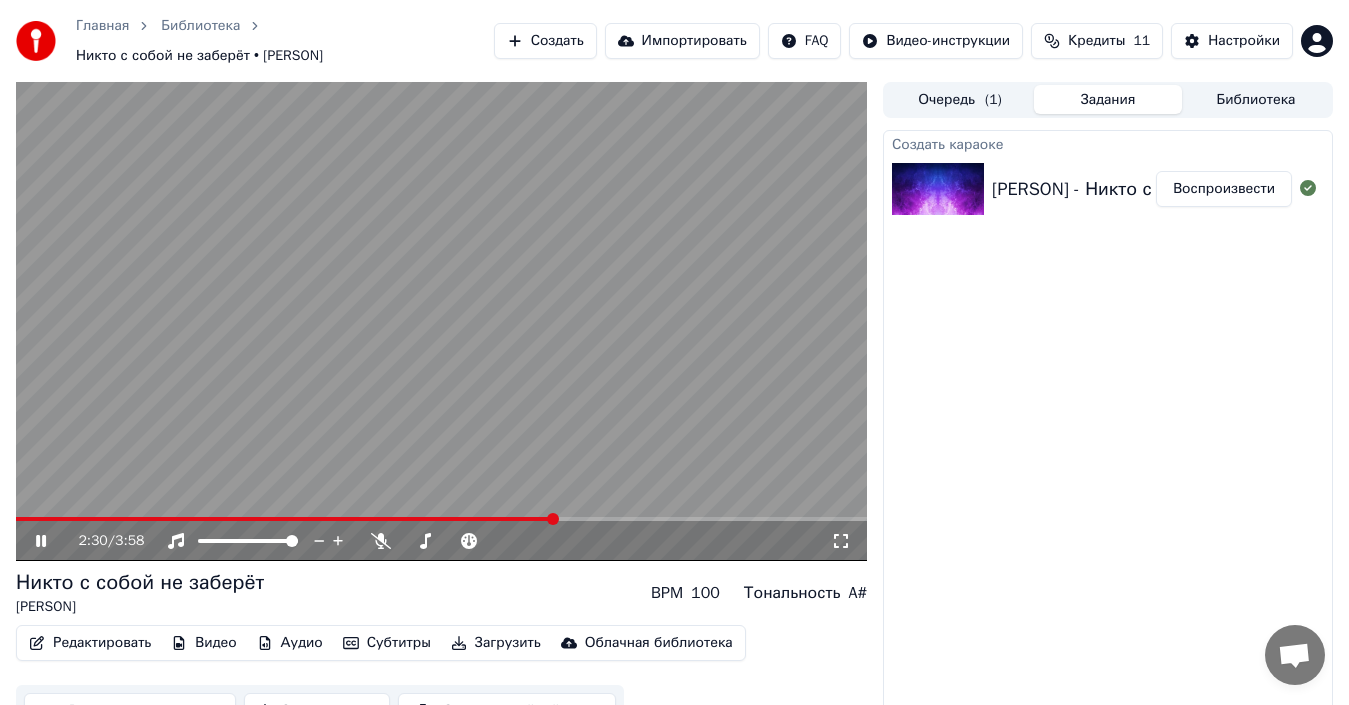 click on "Импортировать" at bounding box center (682, 41) 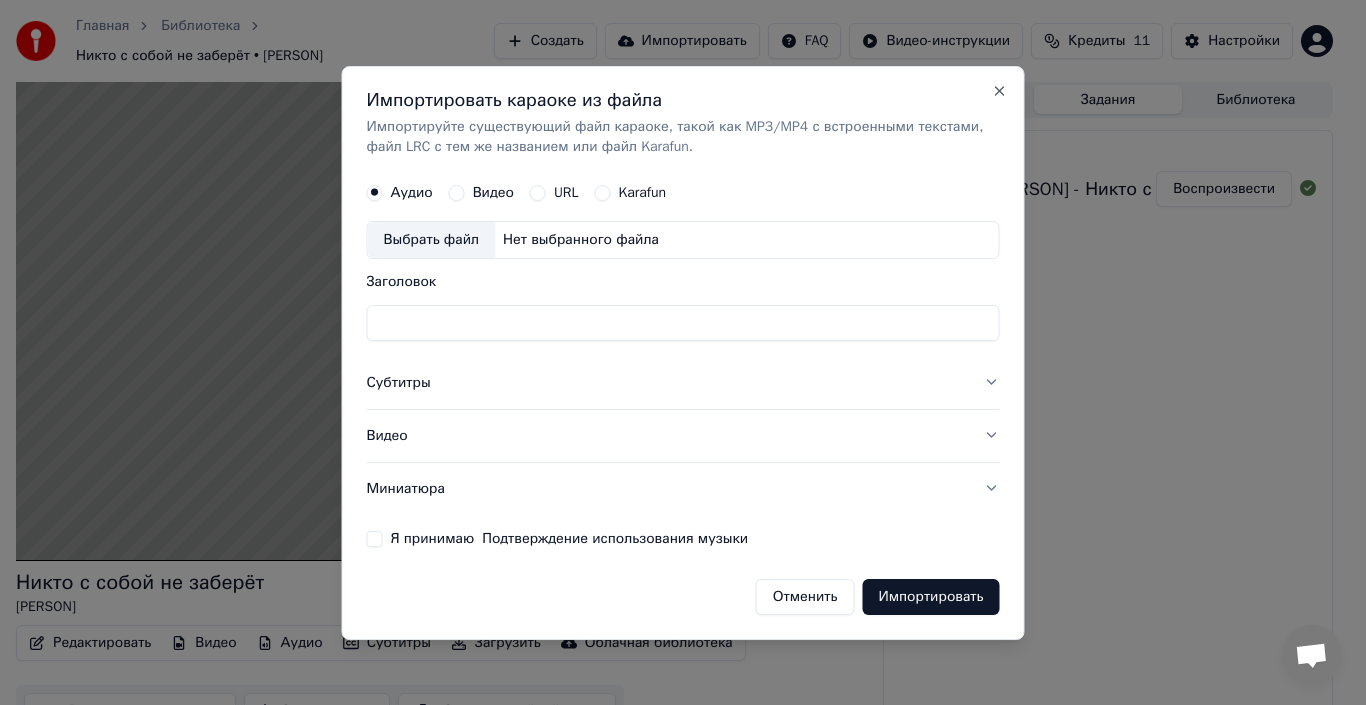 click on "Я принимаю   Подтверждение использования музыки" at bounding box center [375, 538] 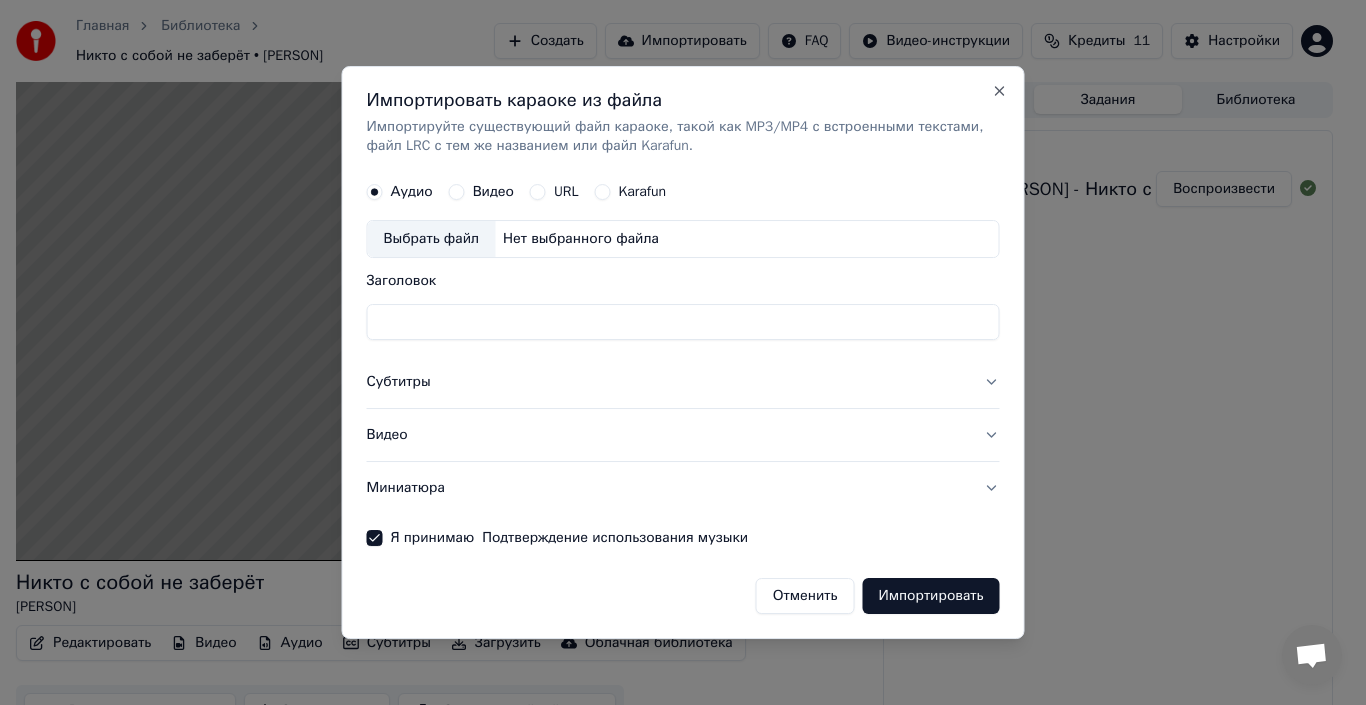 click on "Импортировать" at bounding box center (930, 596) 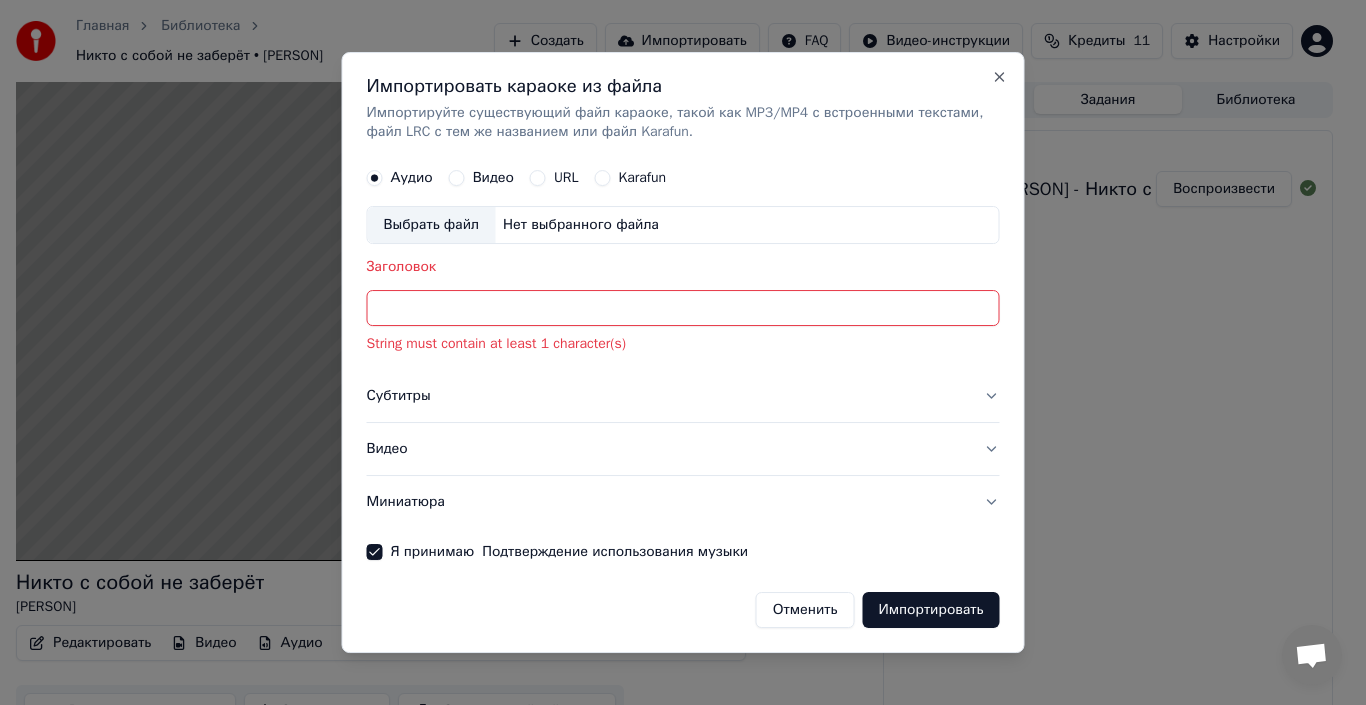 click on "Видео" at bounding box center (457, 179) 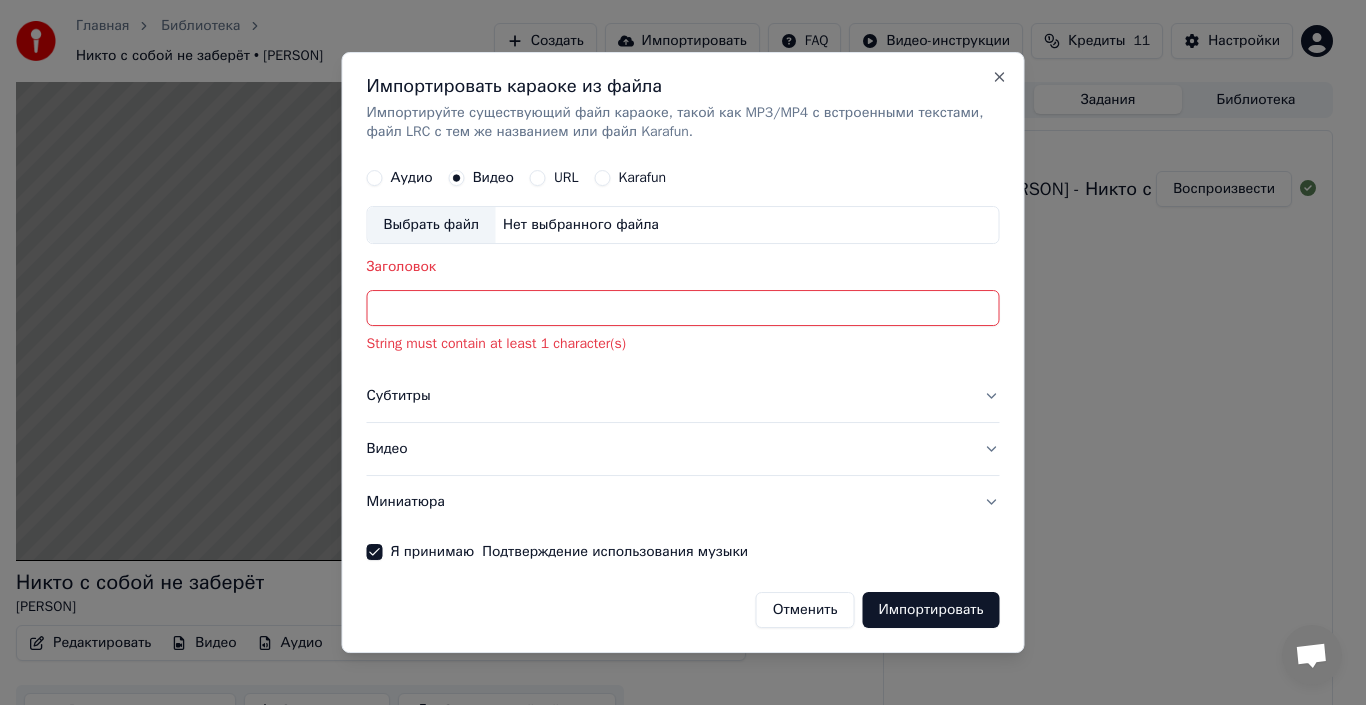 click on "Заголовок" at bounding box center [683, 309] 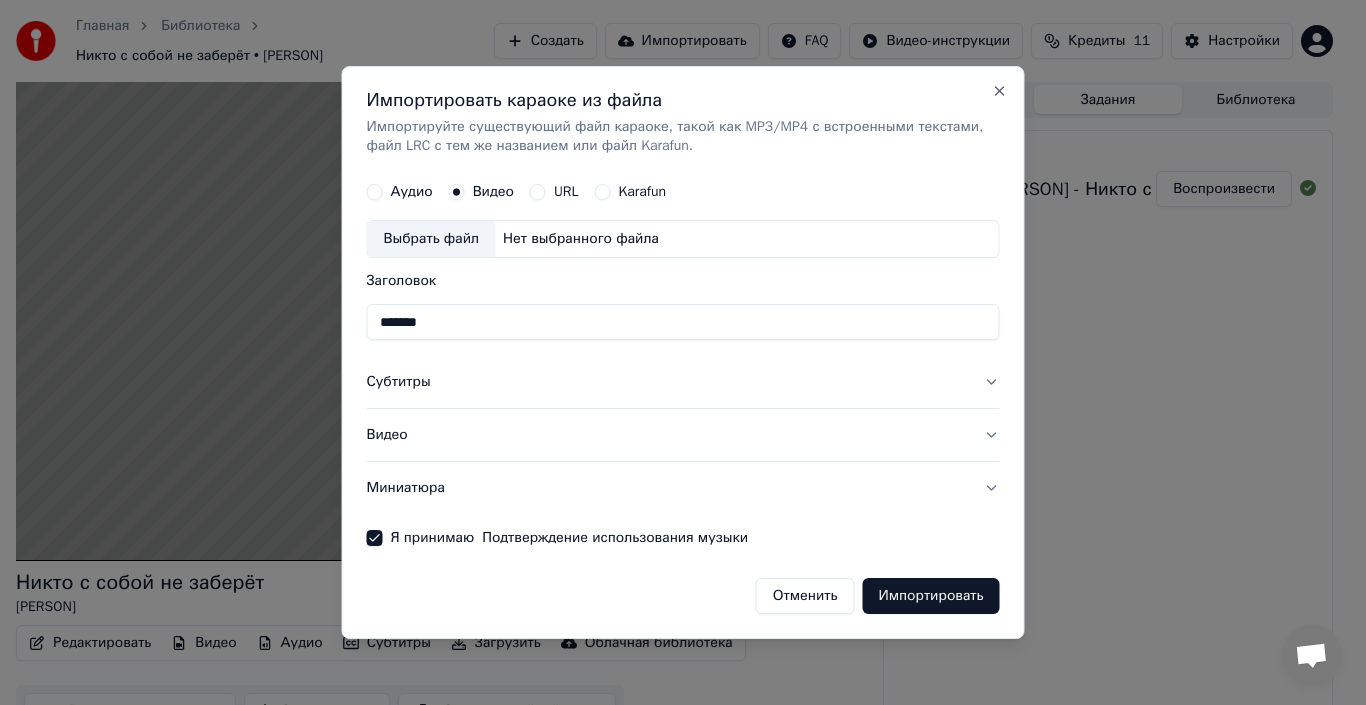 type on "*******" 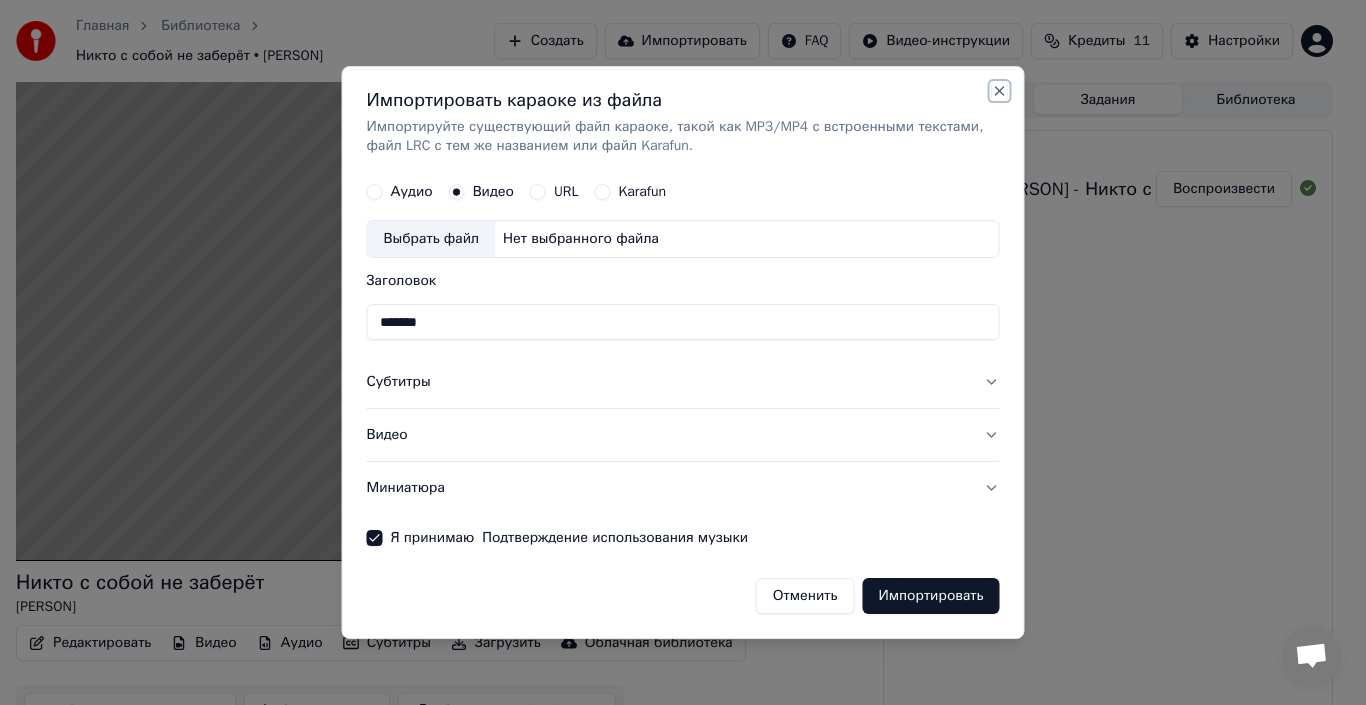 click on "Close" at bounding box center [1000, 91] 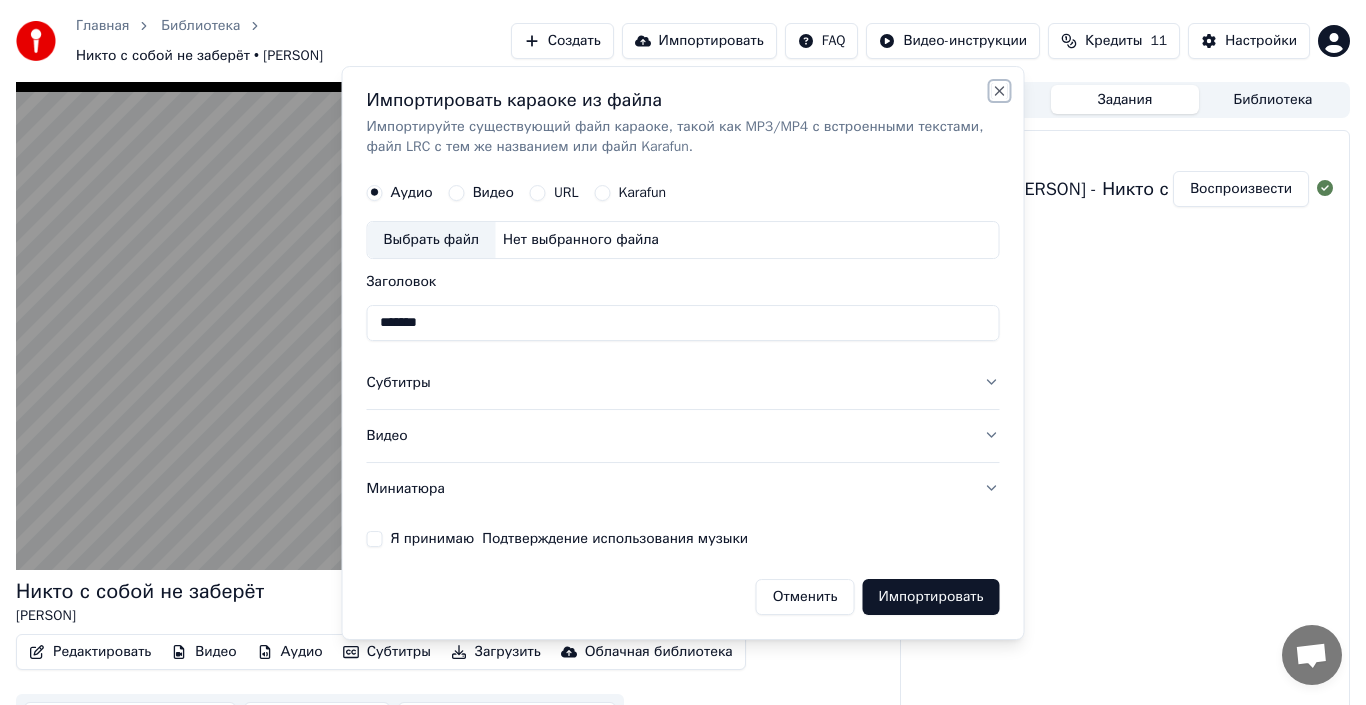 type 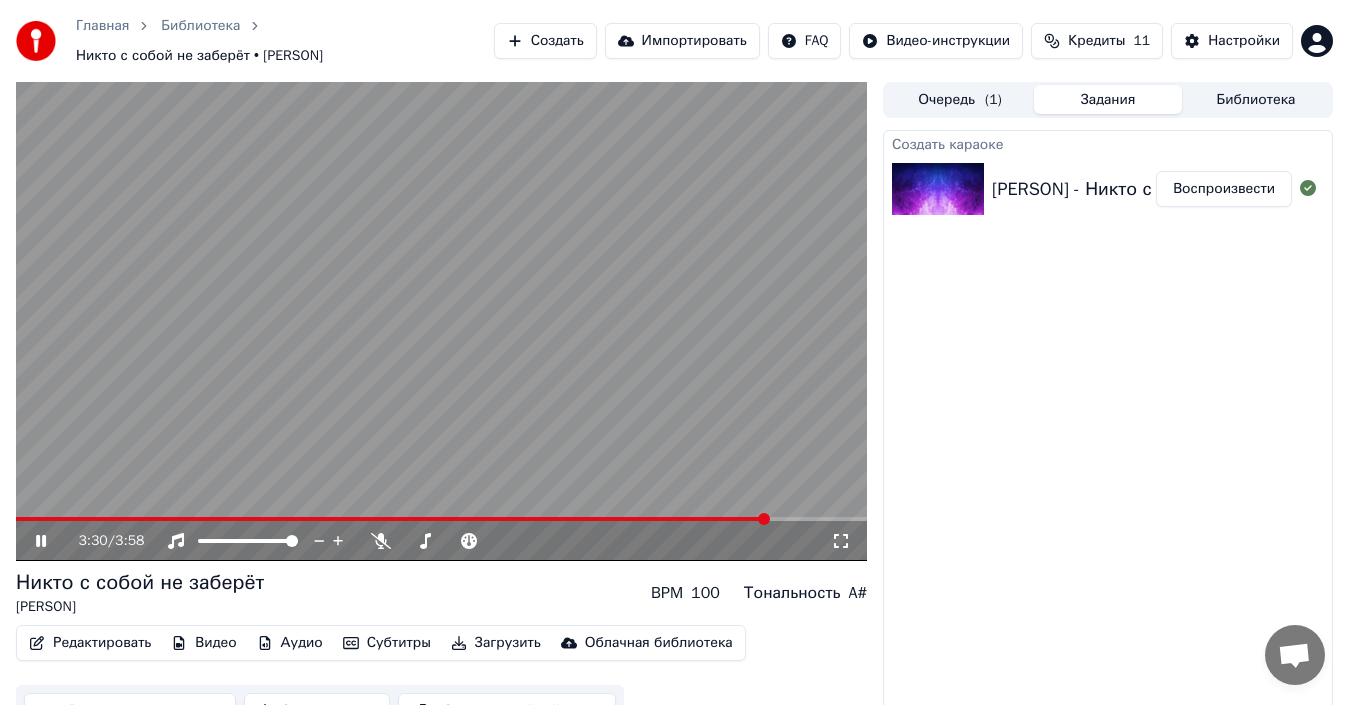 click 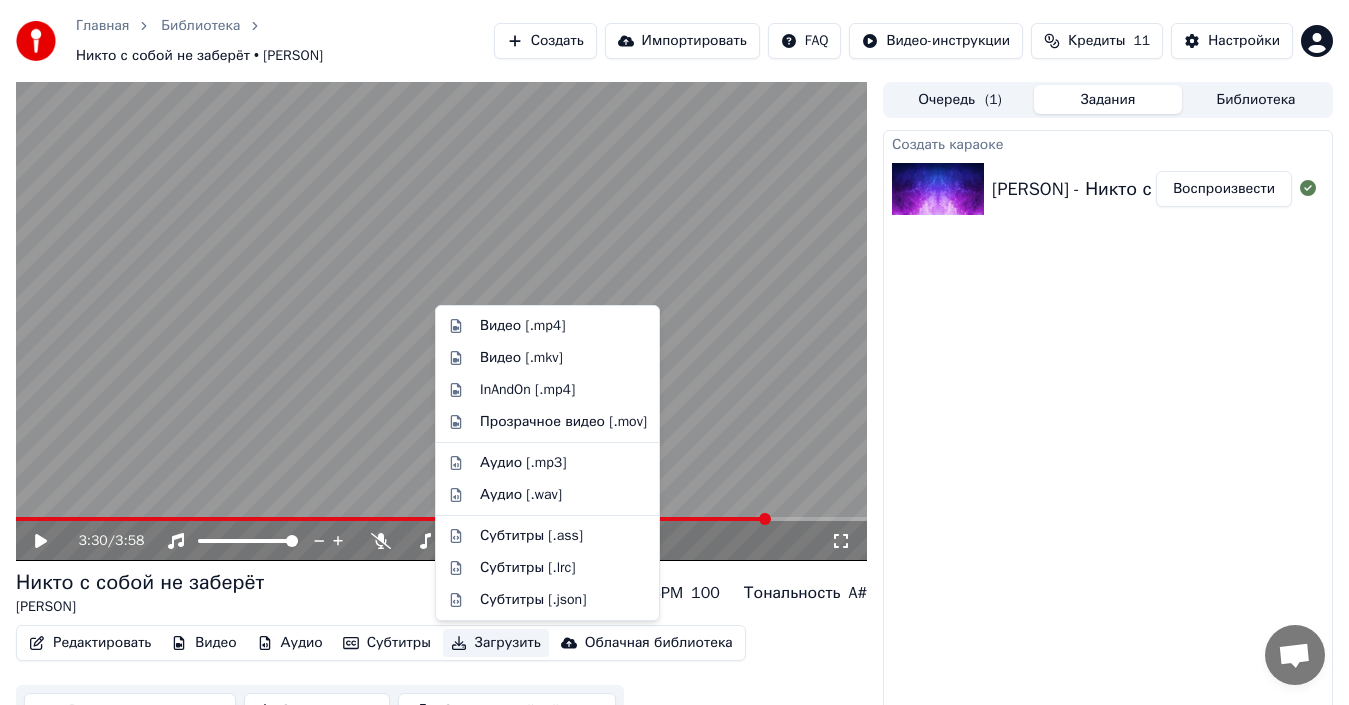 click on "Загрузить" at bounding box center [496, 643] 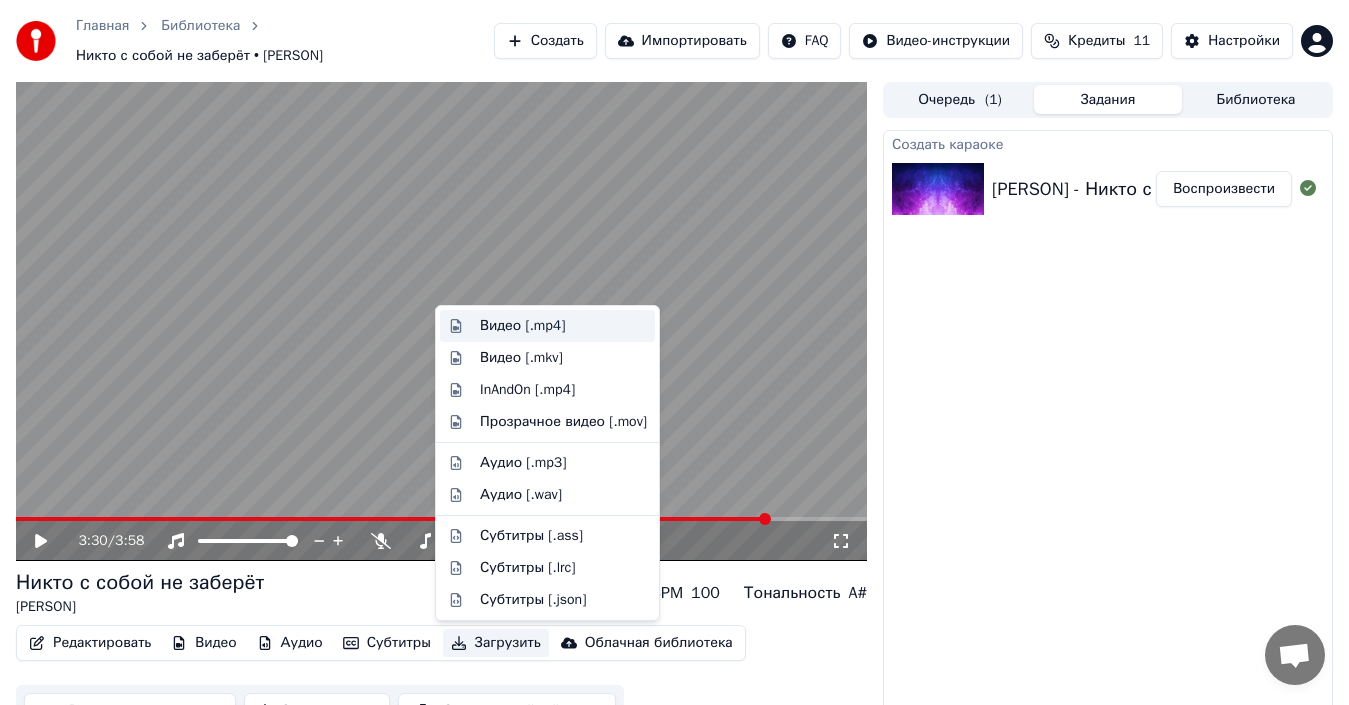 click on "Видео [.mp4]" at bounding box center (522, 326) 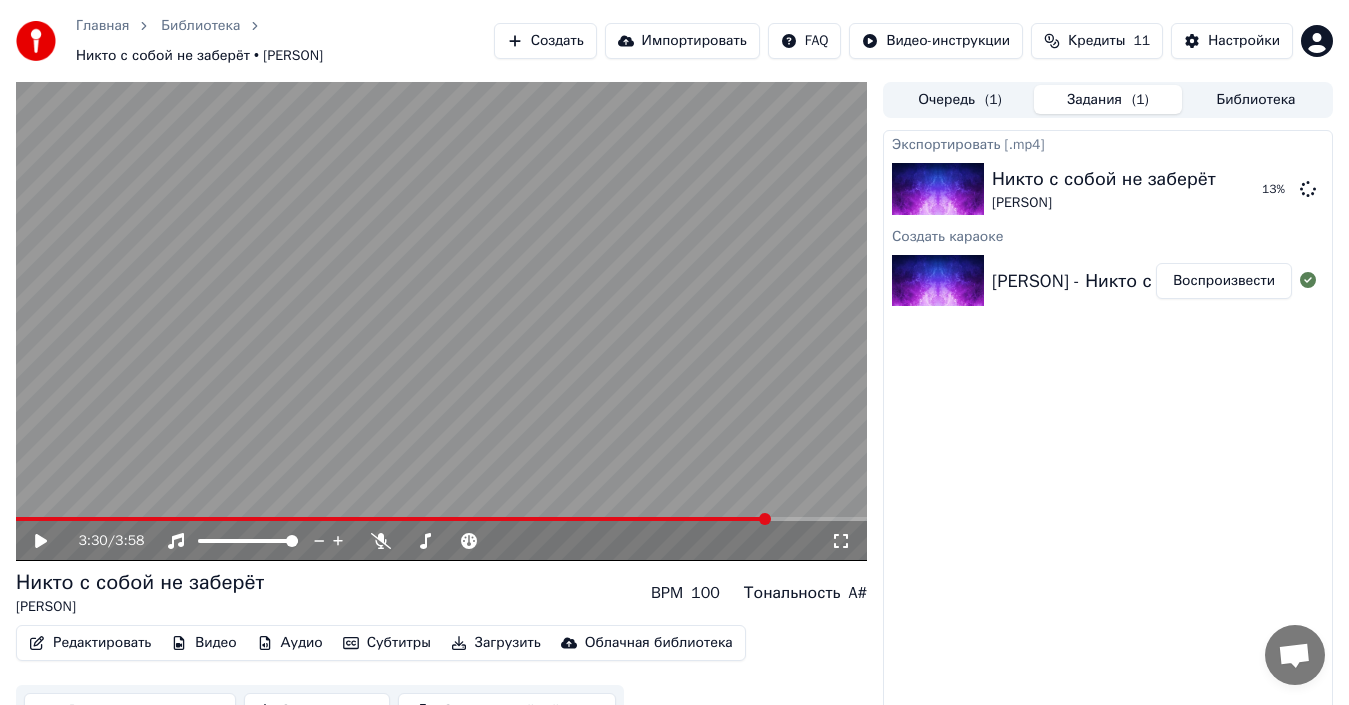 click 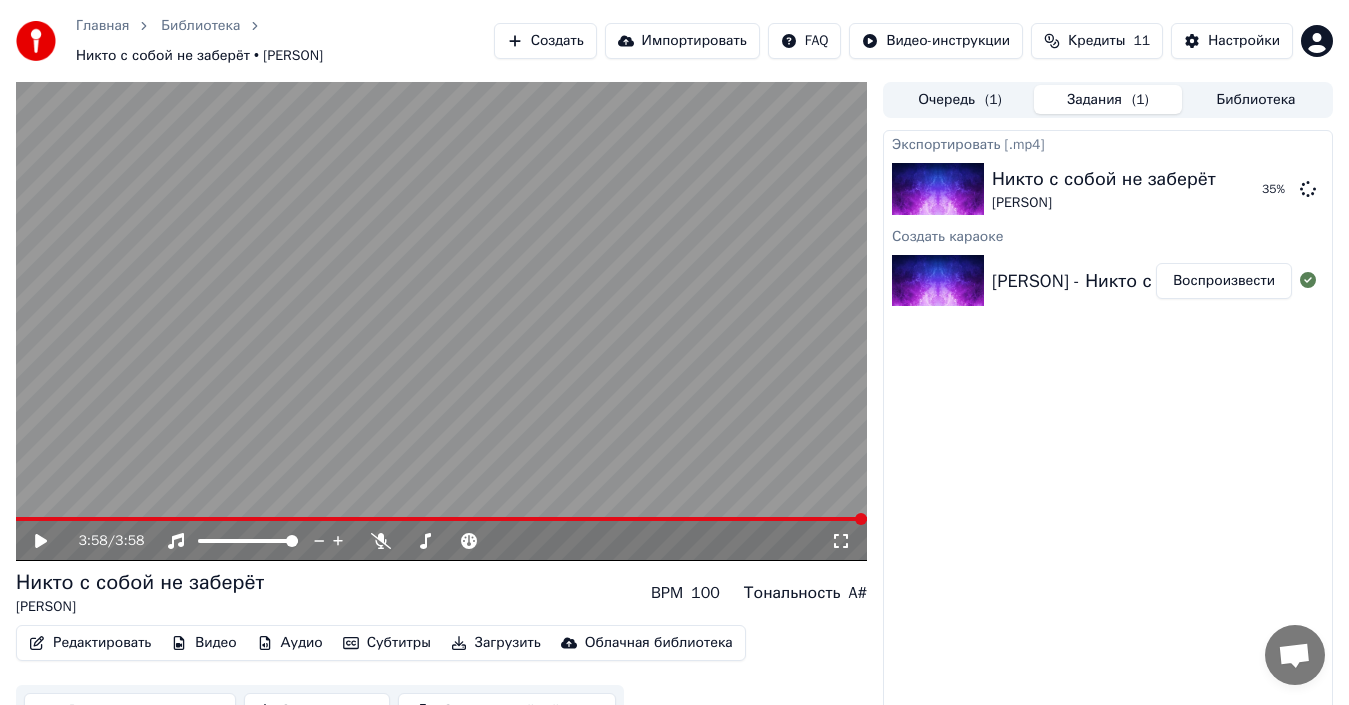 click 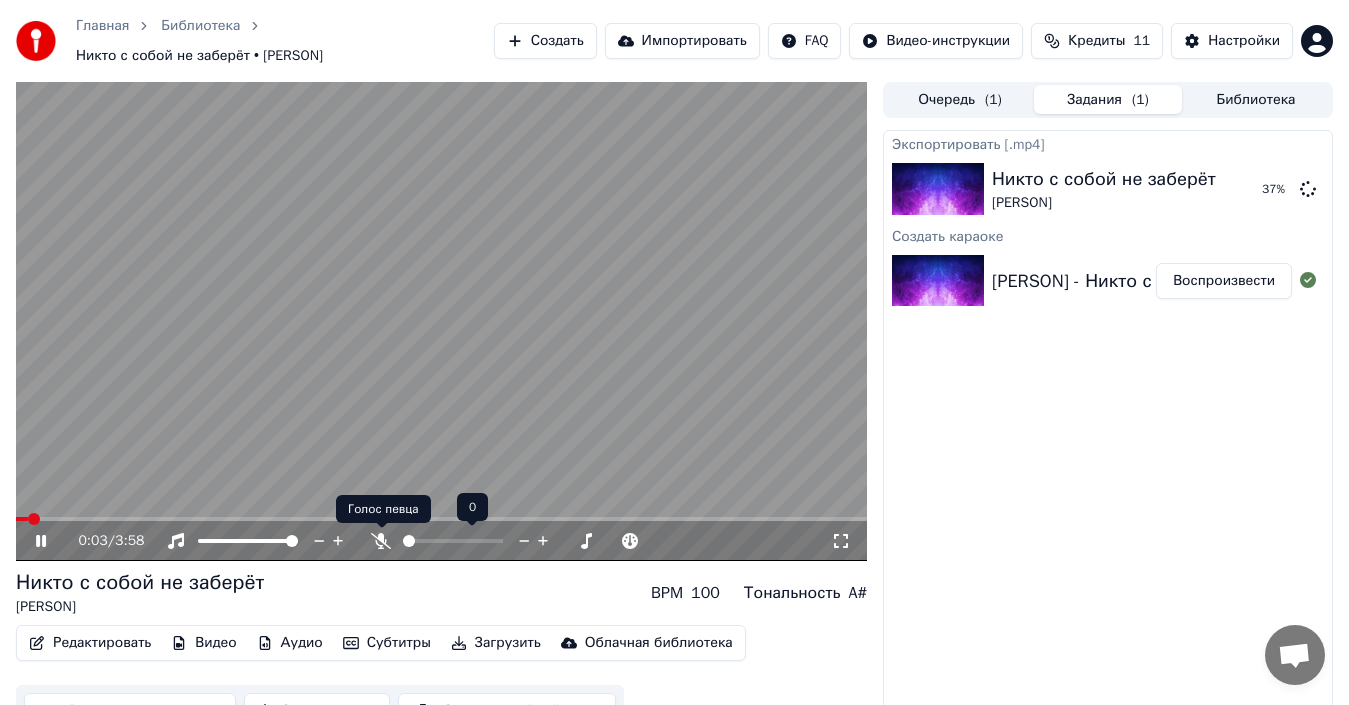 click 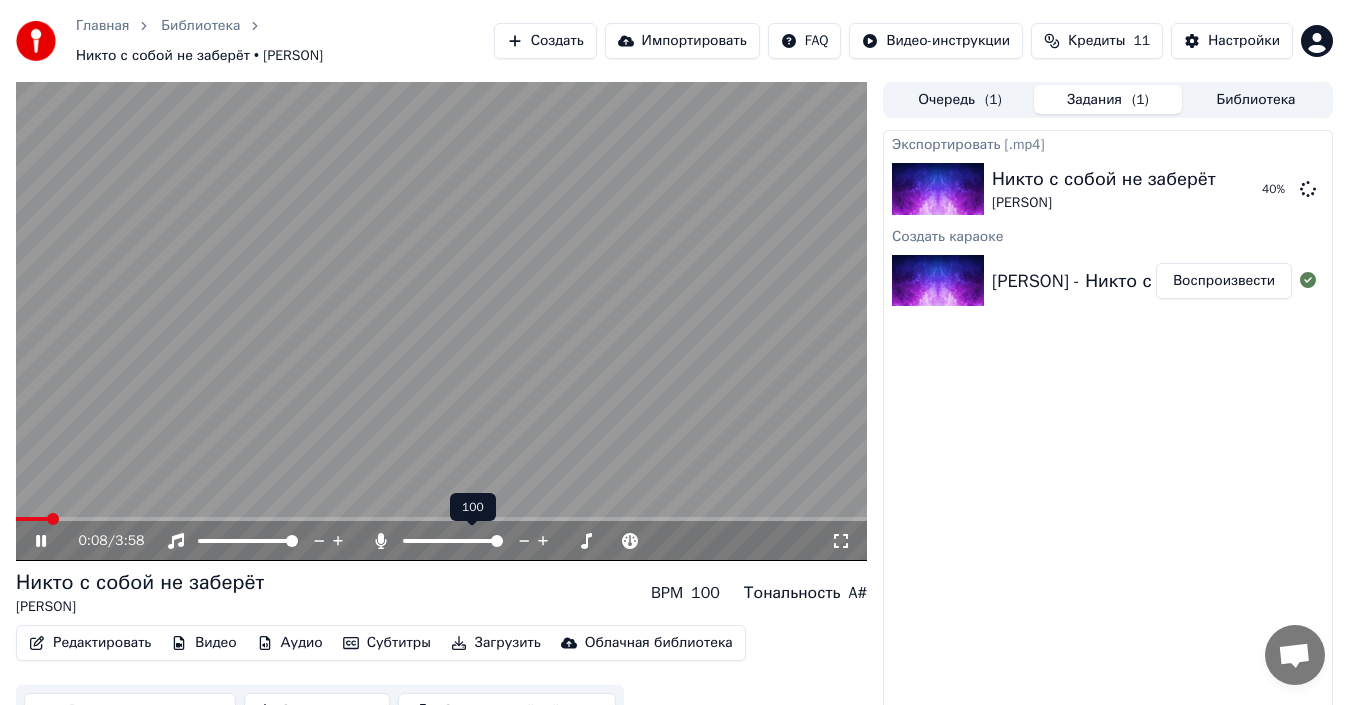 click 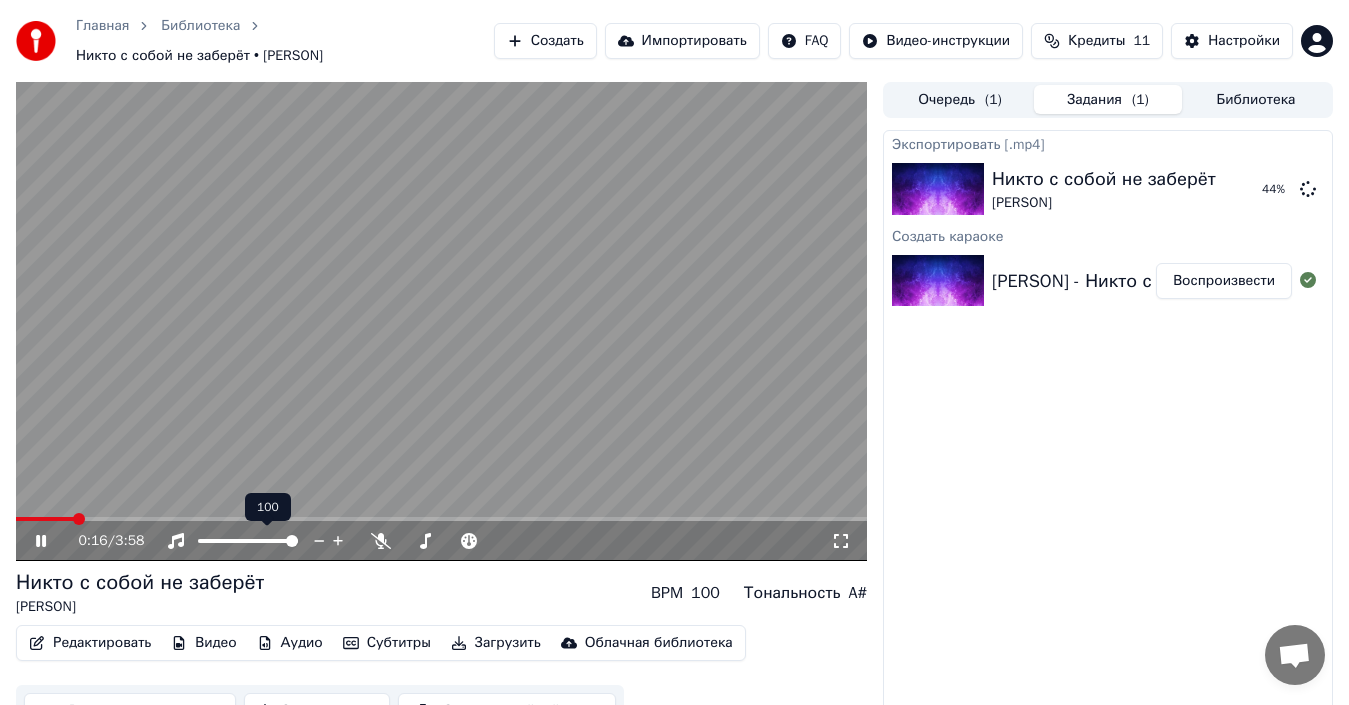 click 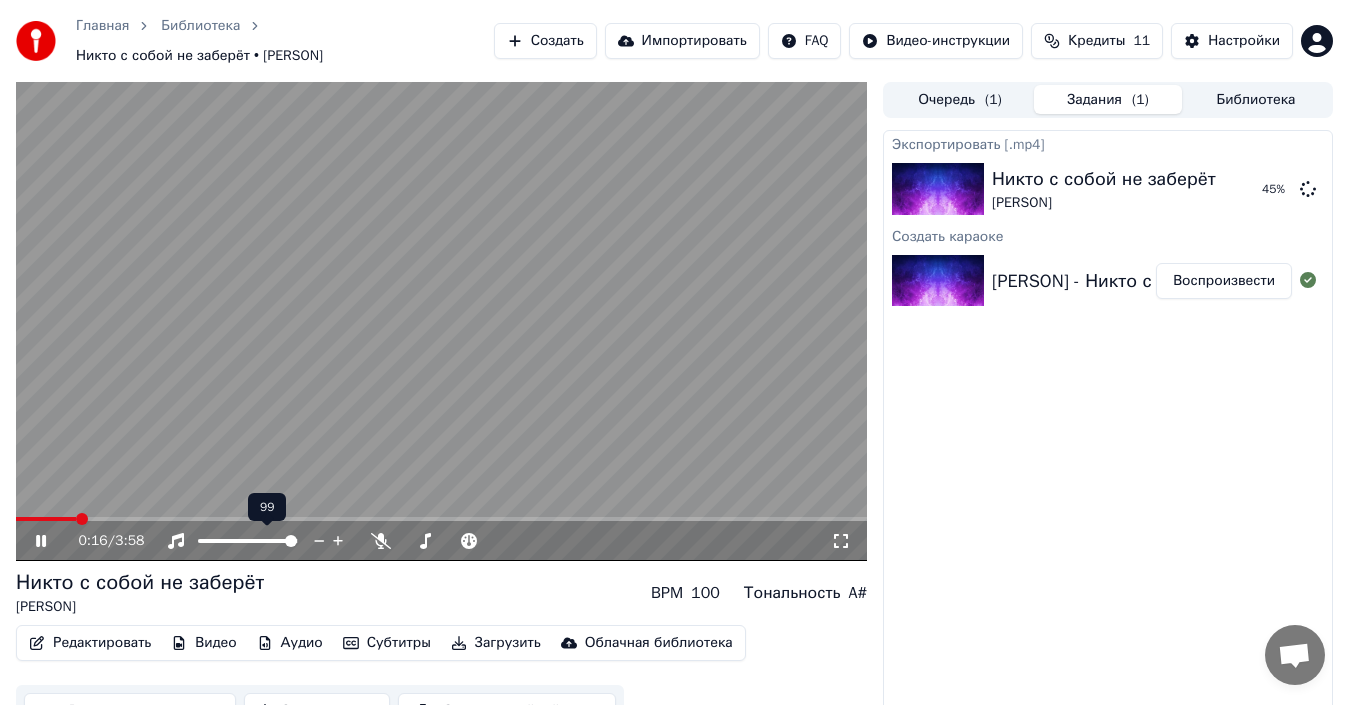 click 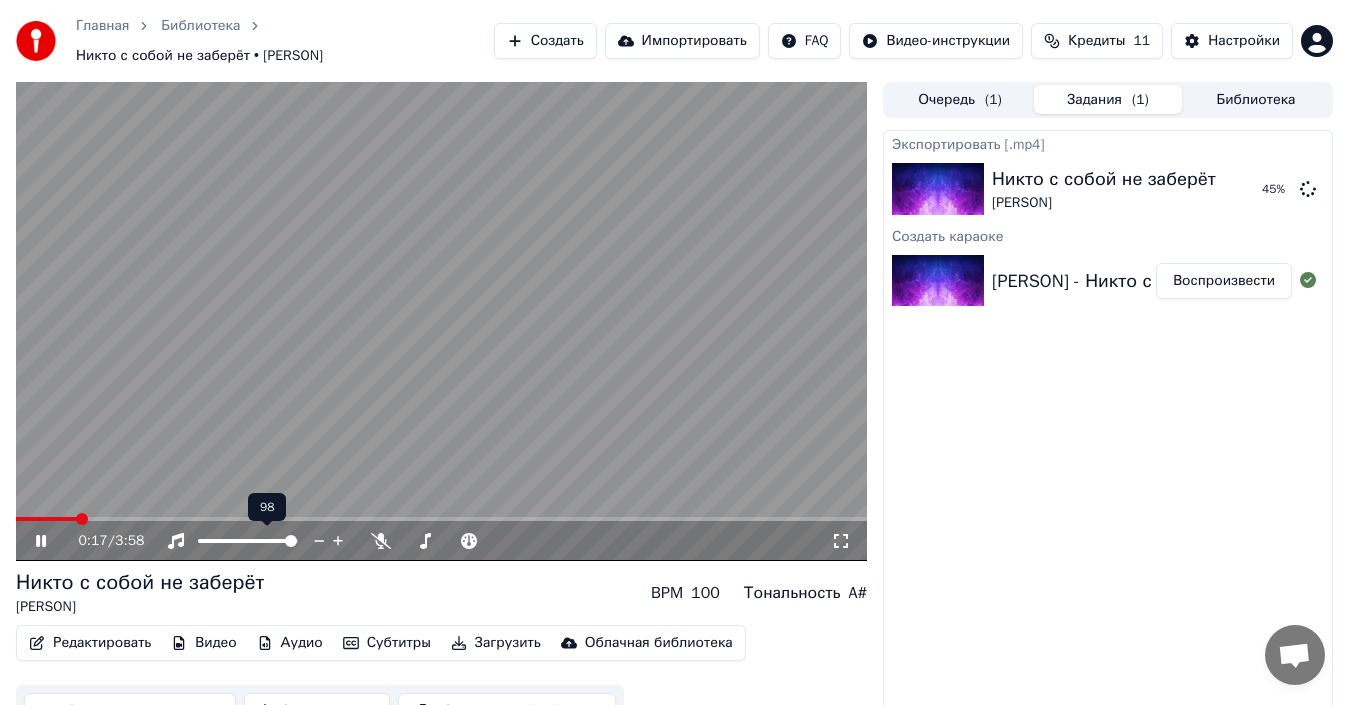 click 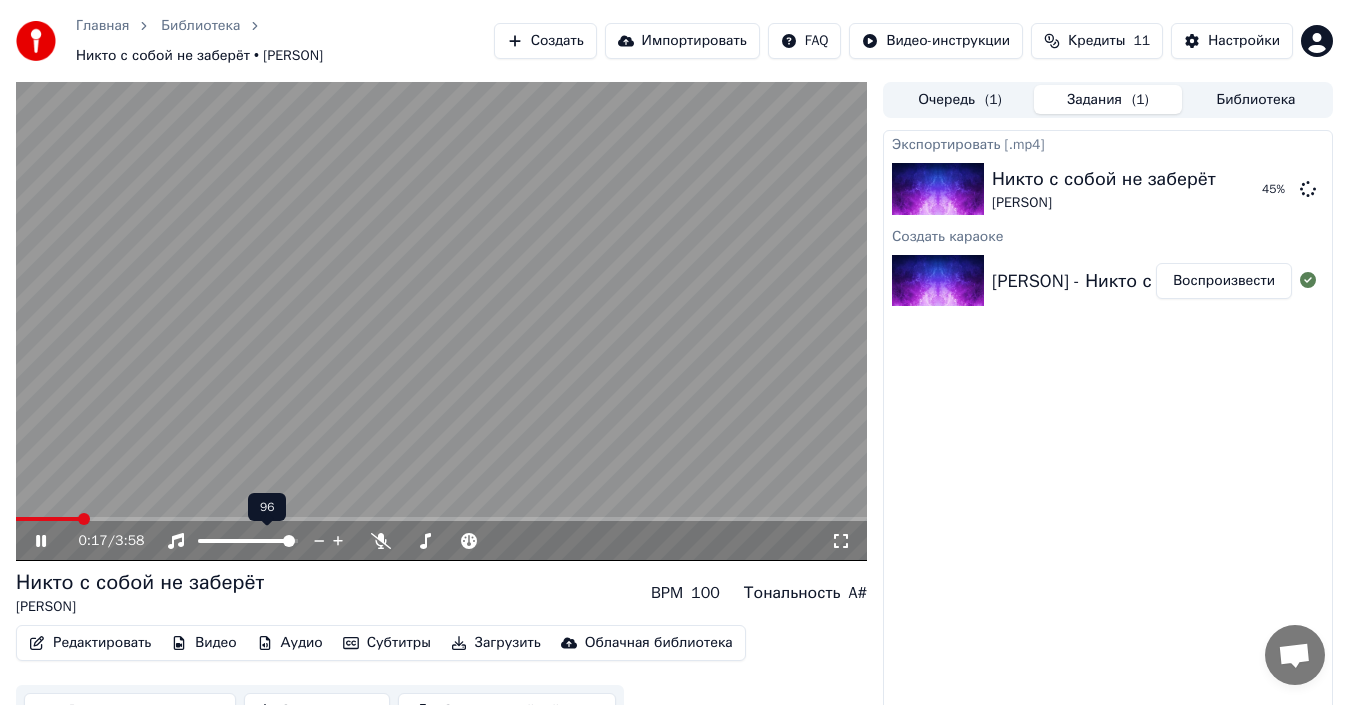 click 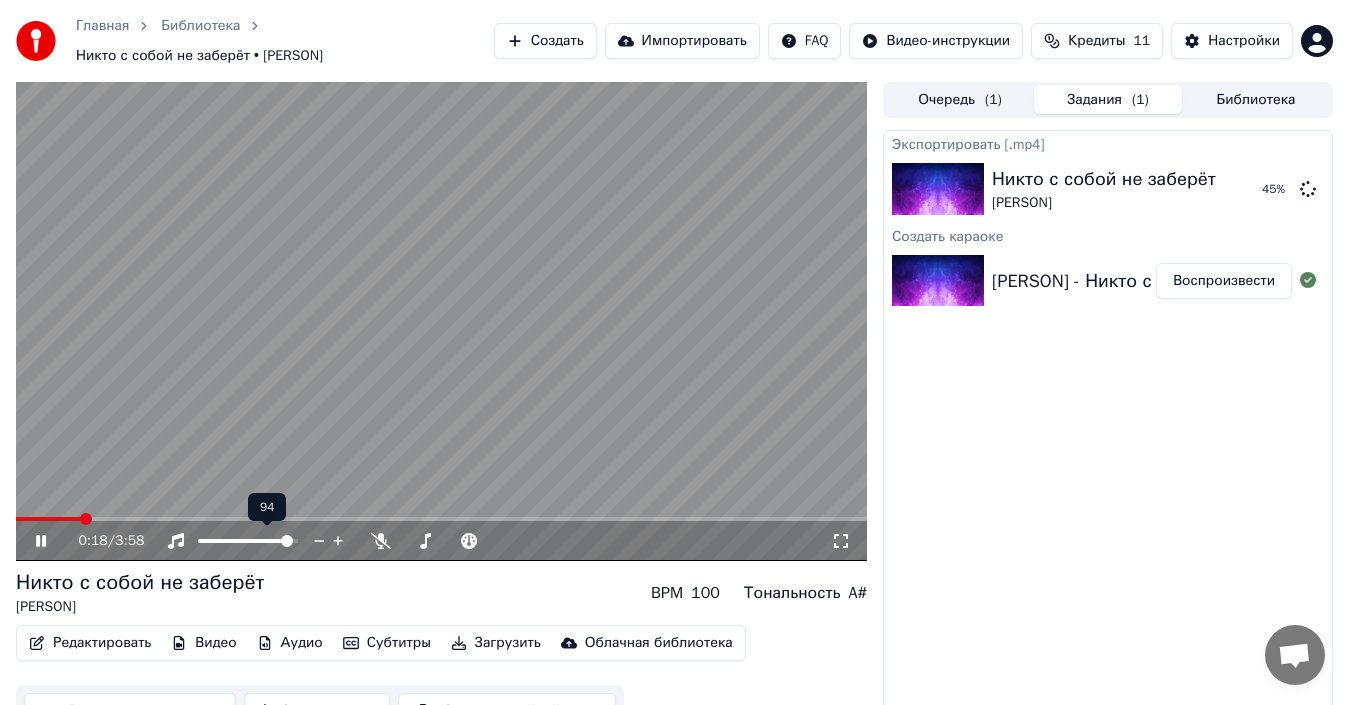 click 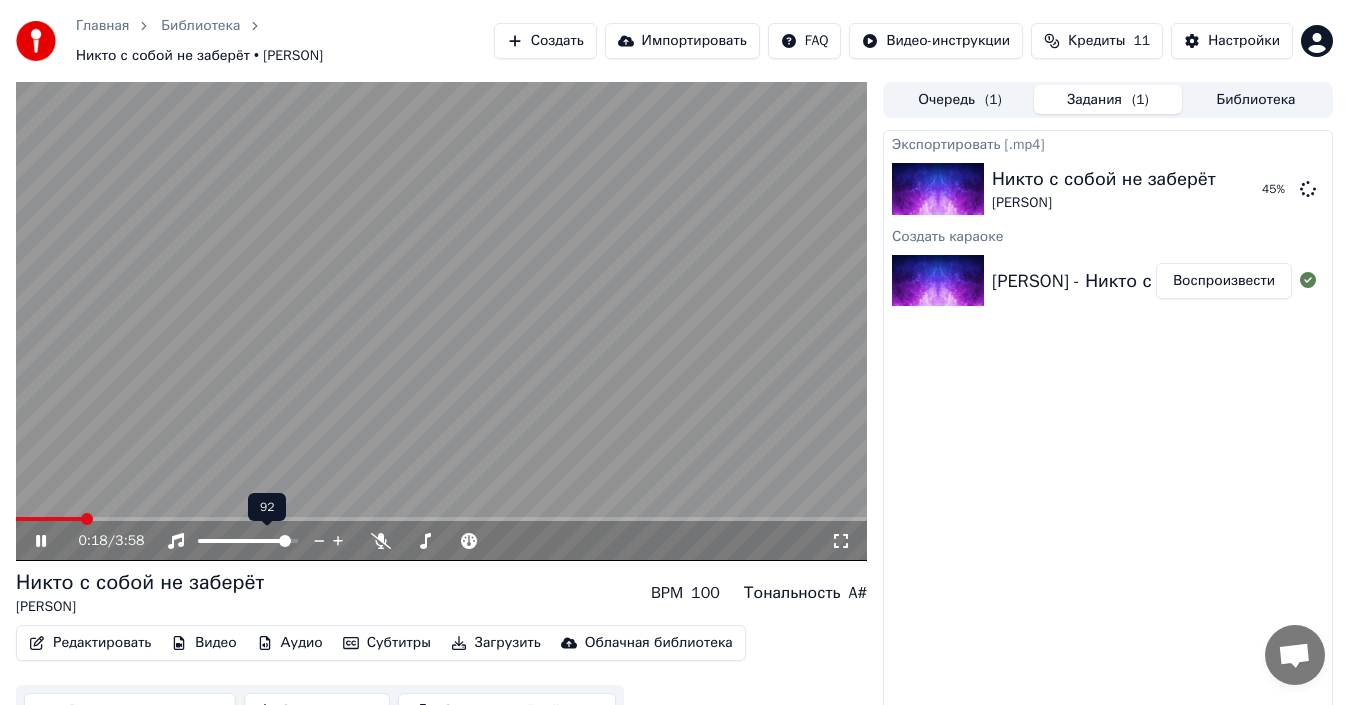 click 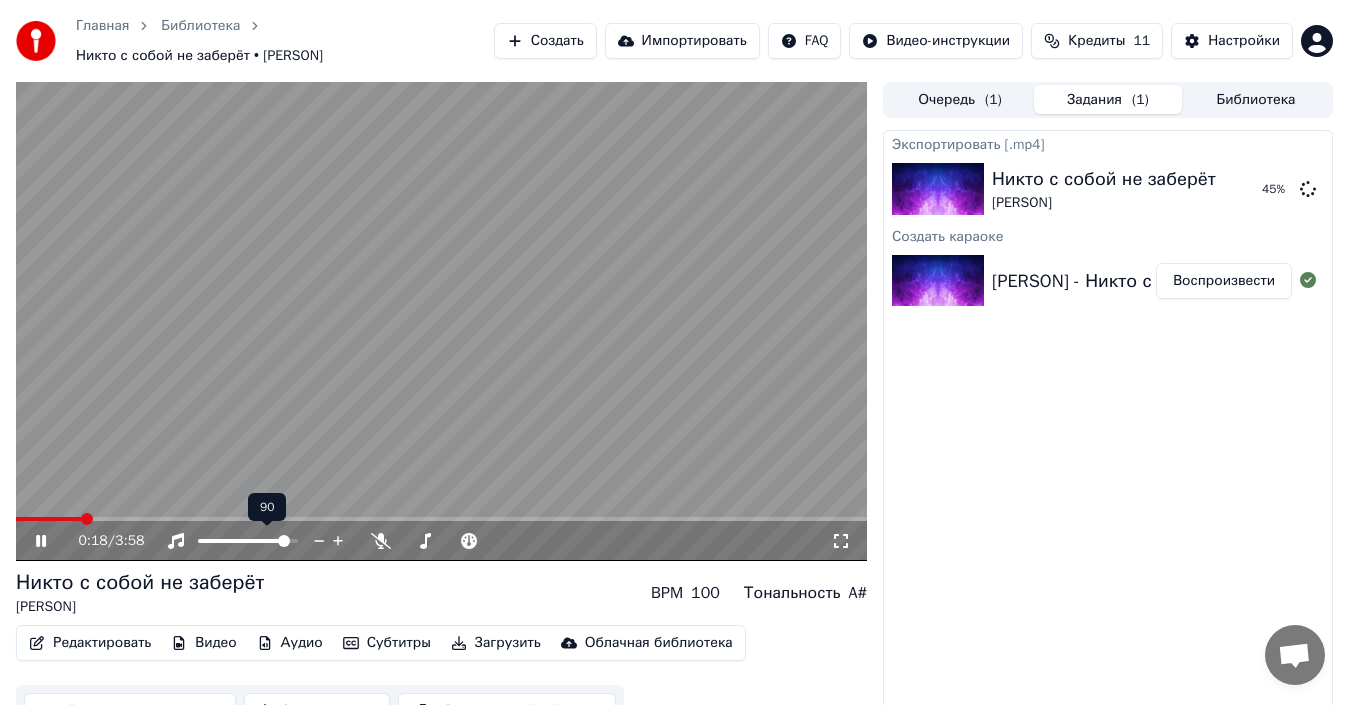 click 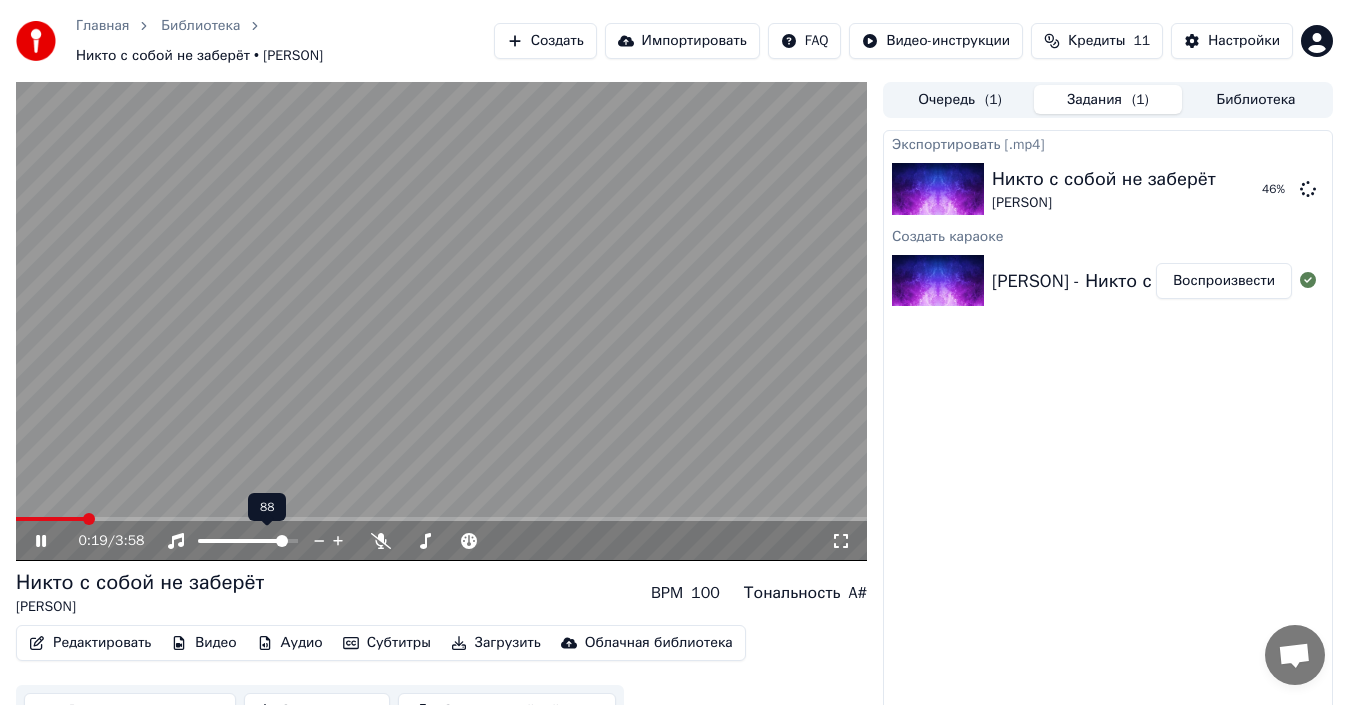 click 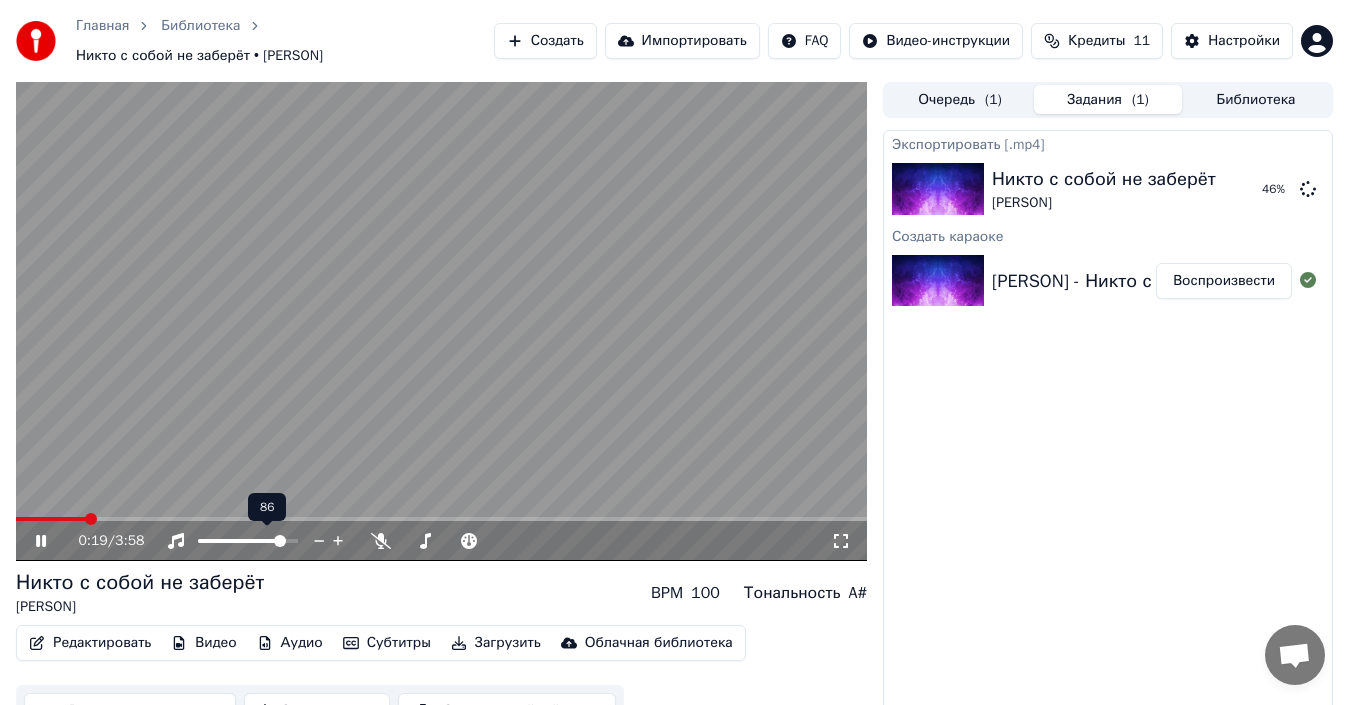 click 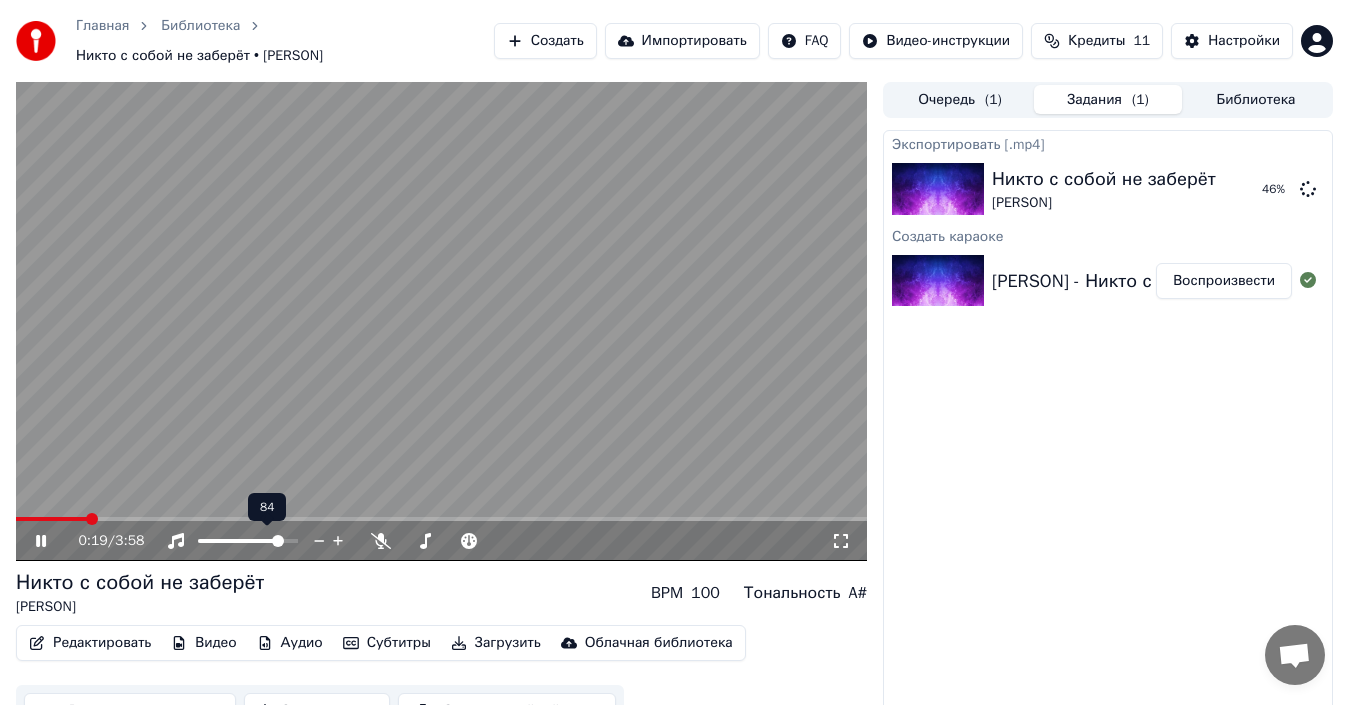click 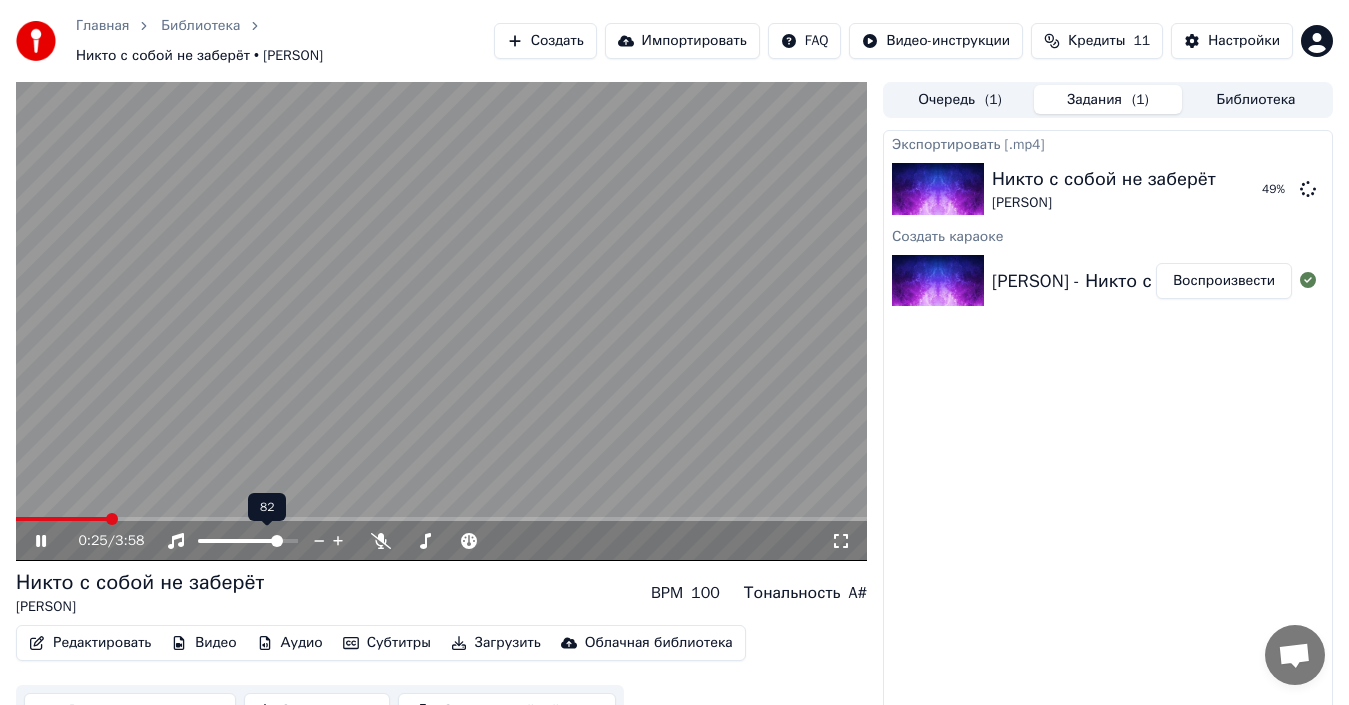 click 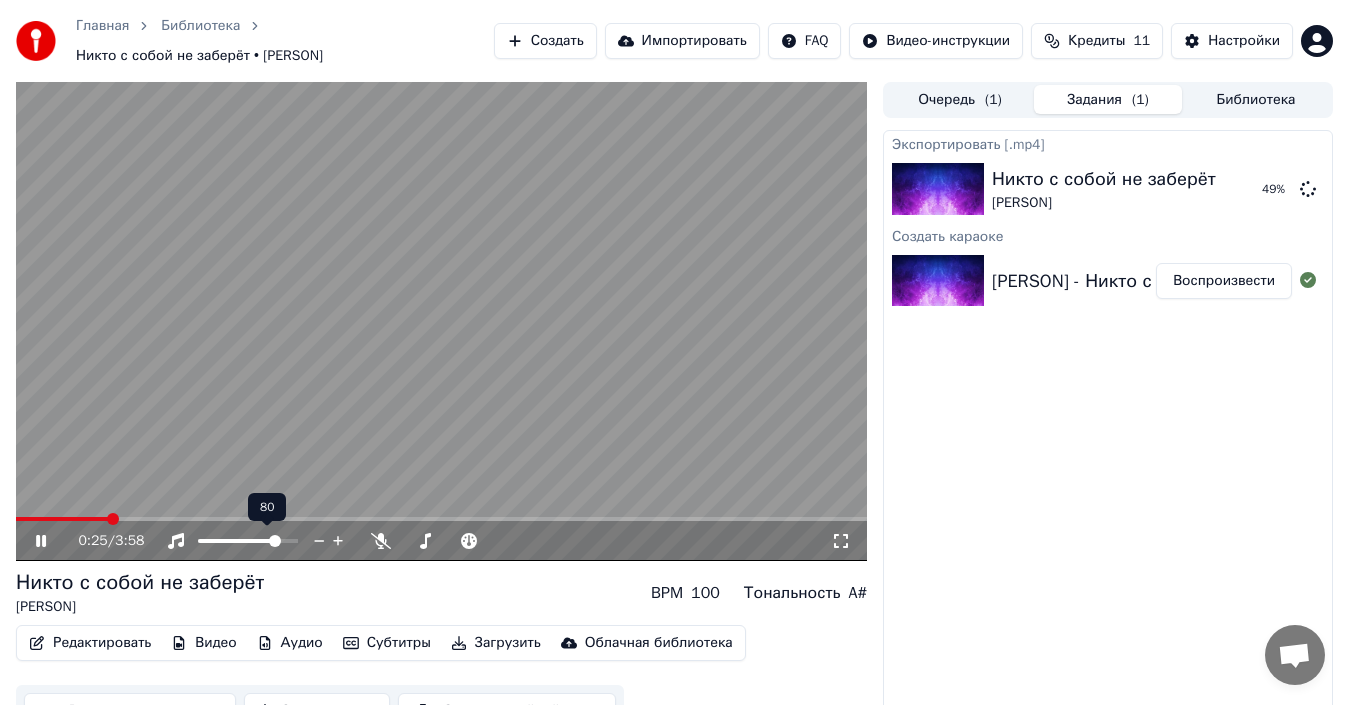 click 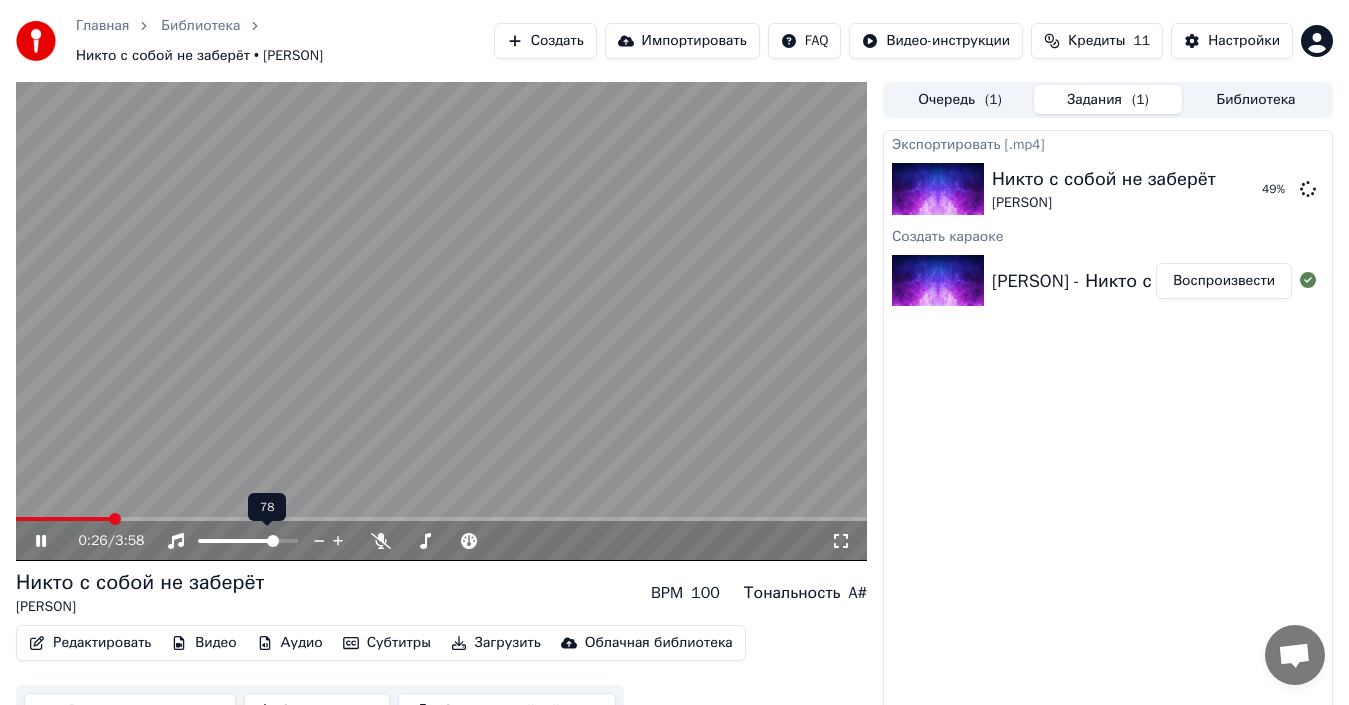 click 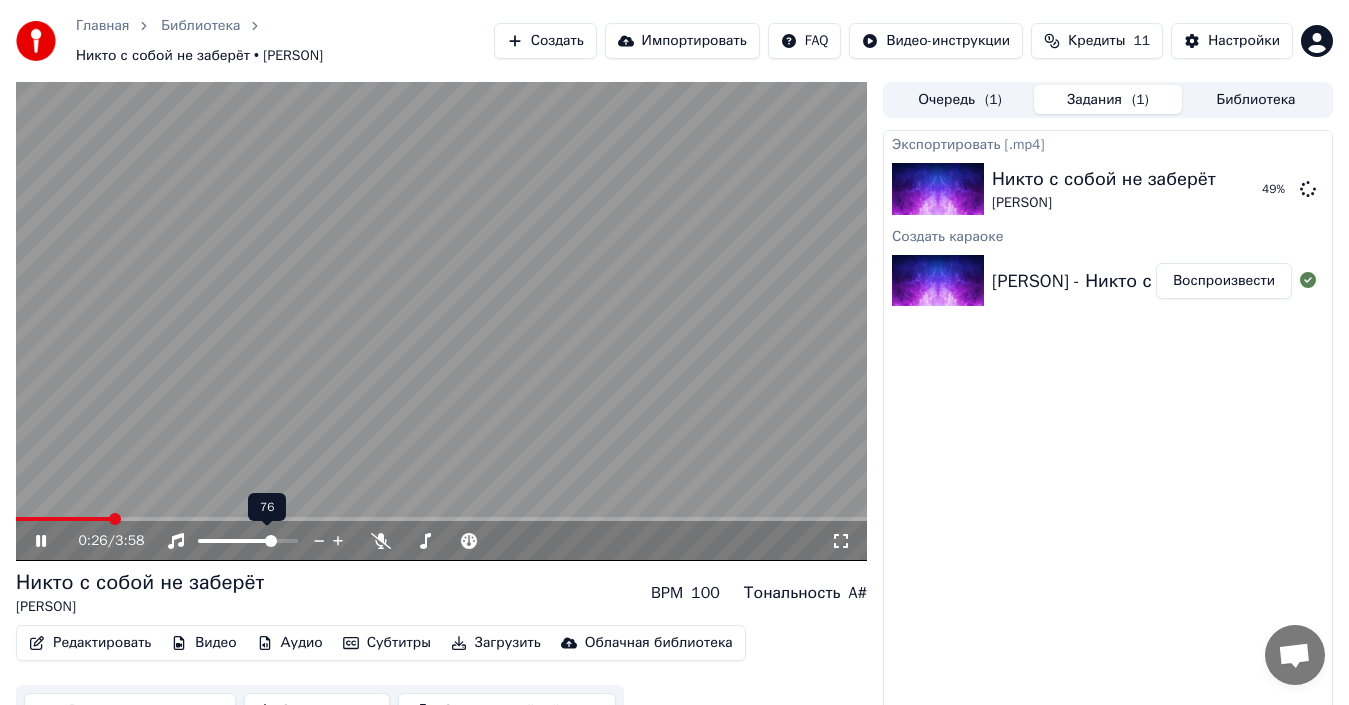 click 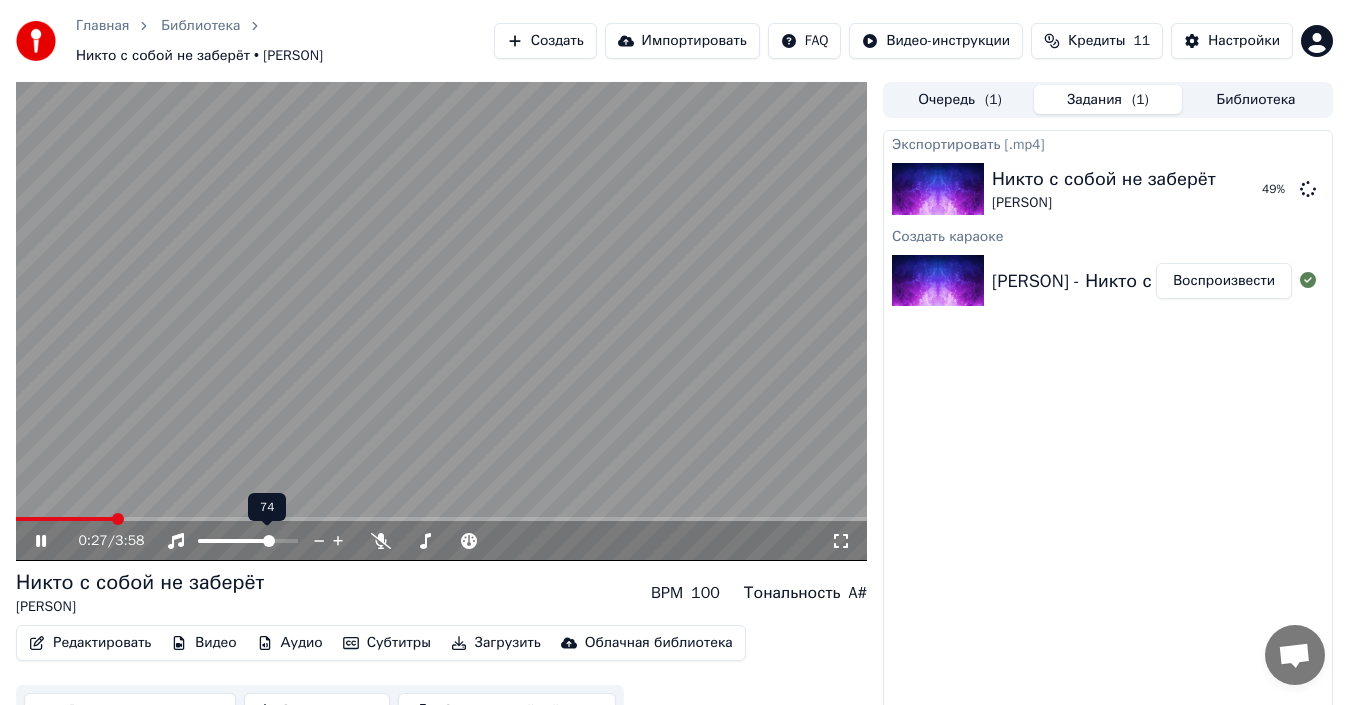 click 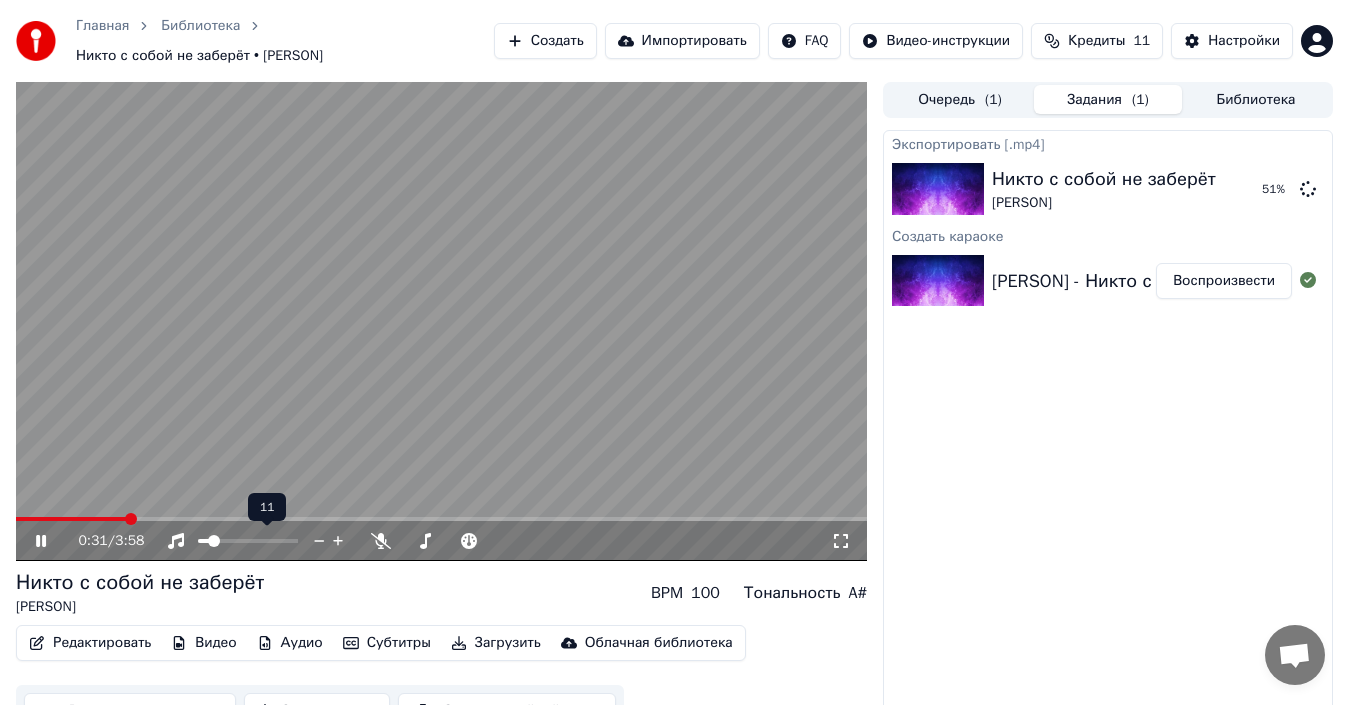 click at bounding box center (214, 541) 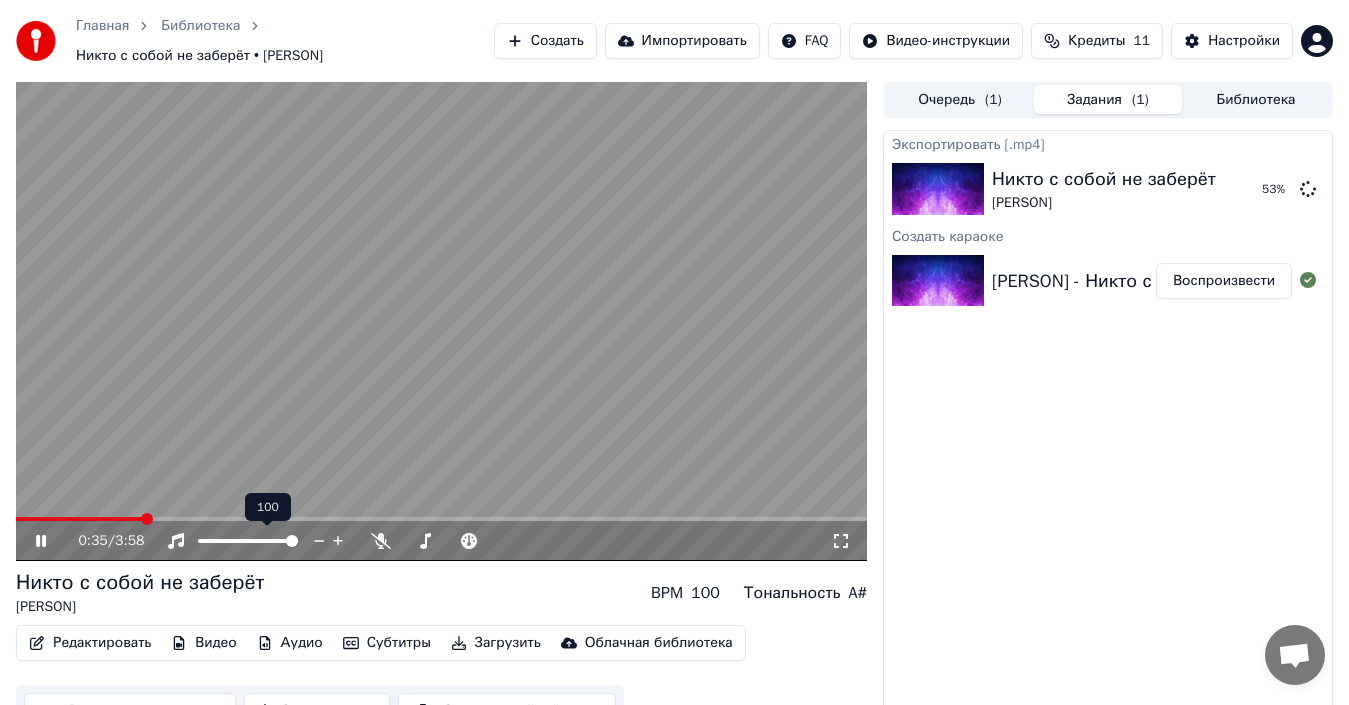 click at bounding box center [292, 541] 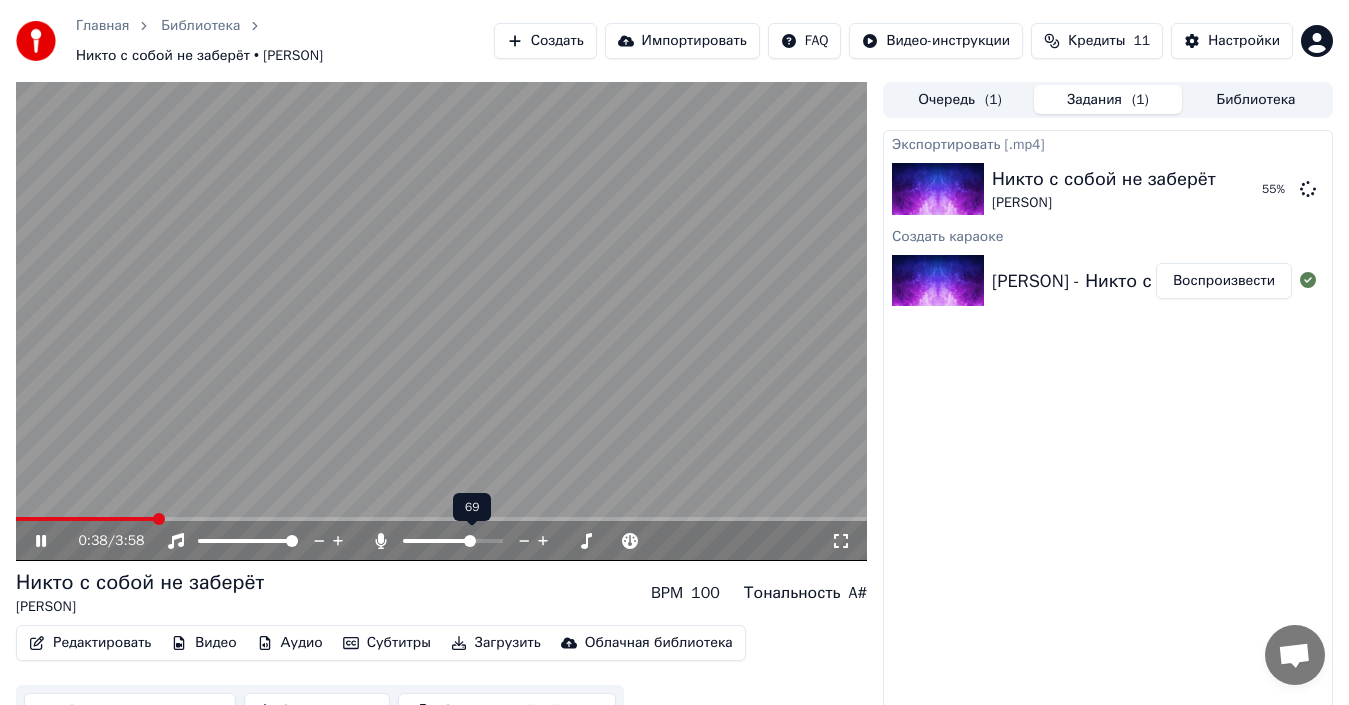 click at bounding box center (470, 541) 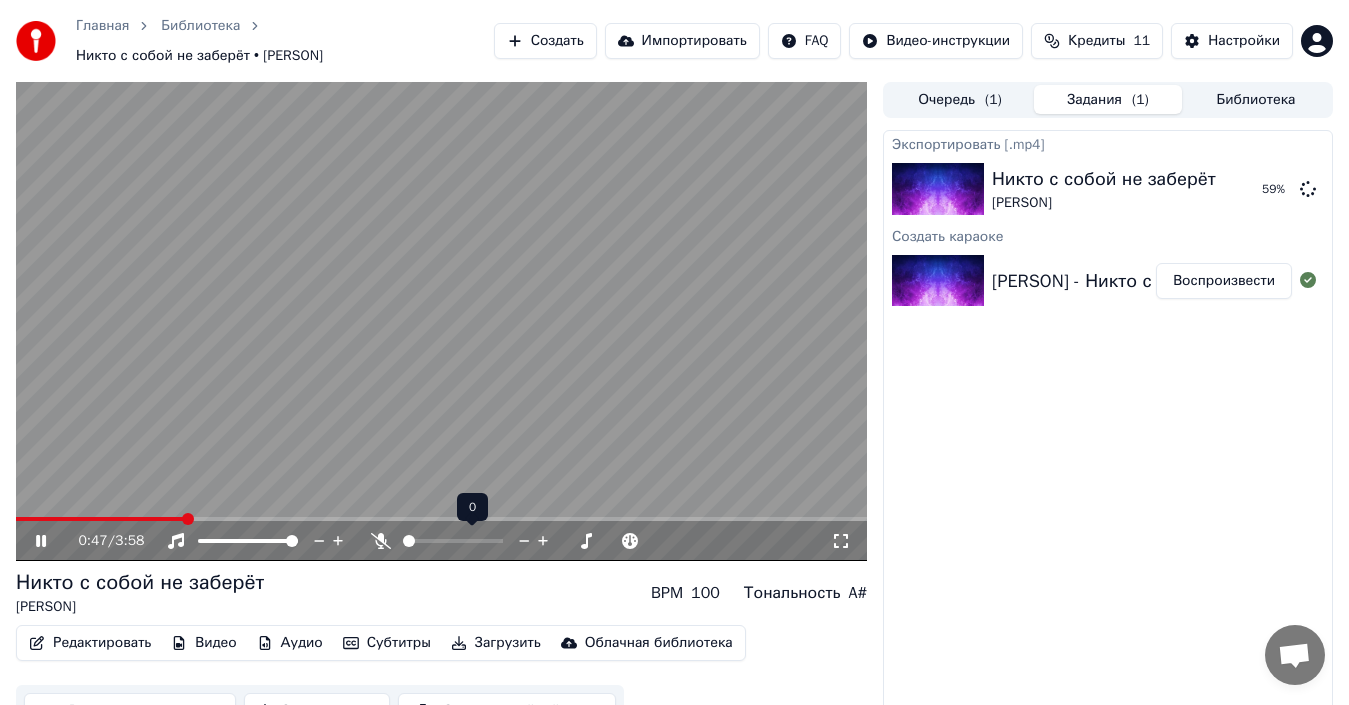 click at bounding box center [409, 541] 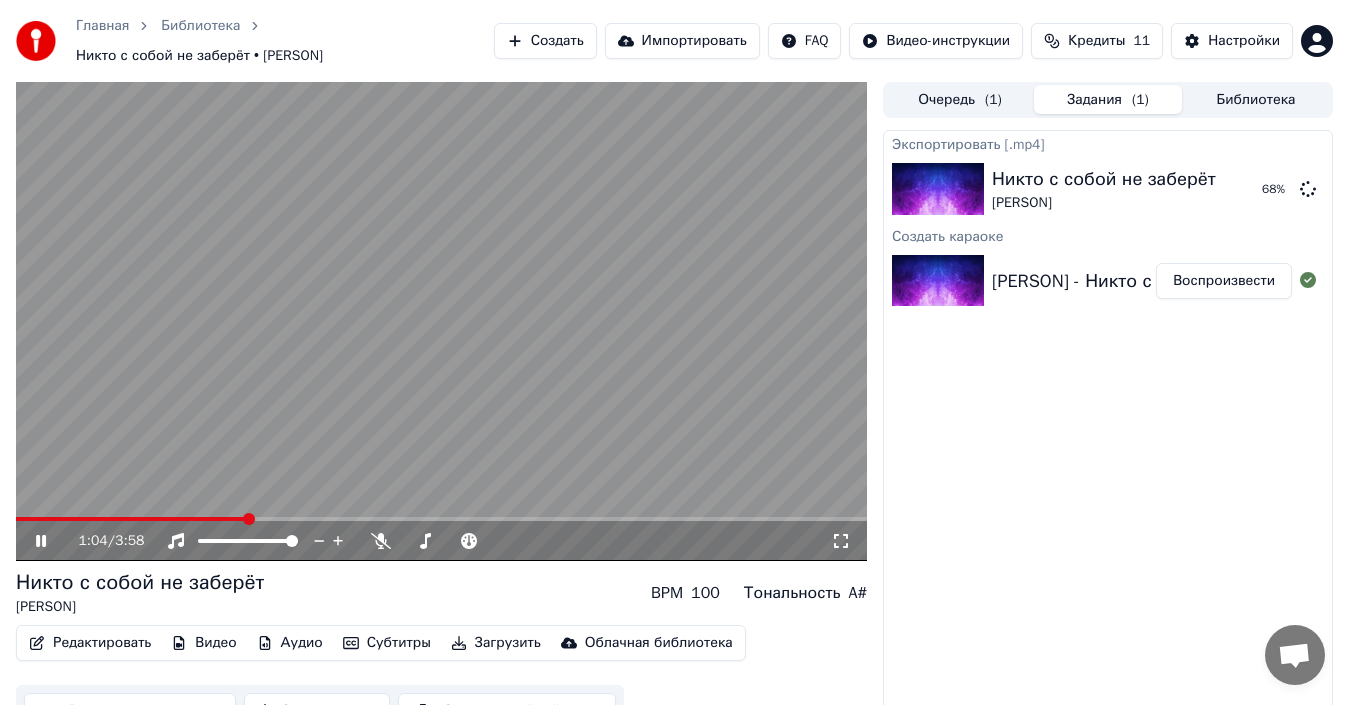 click 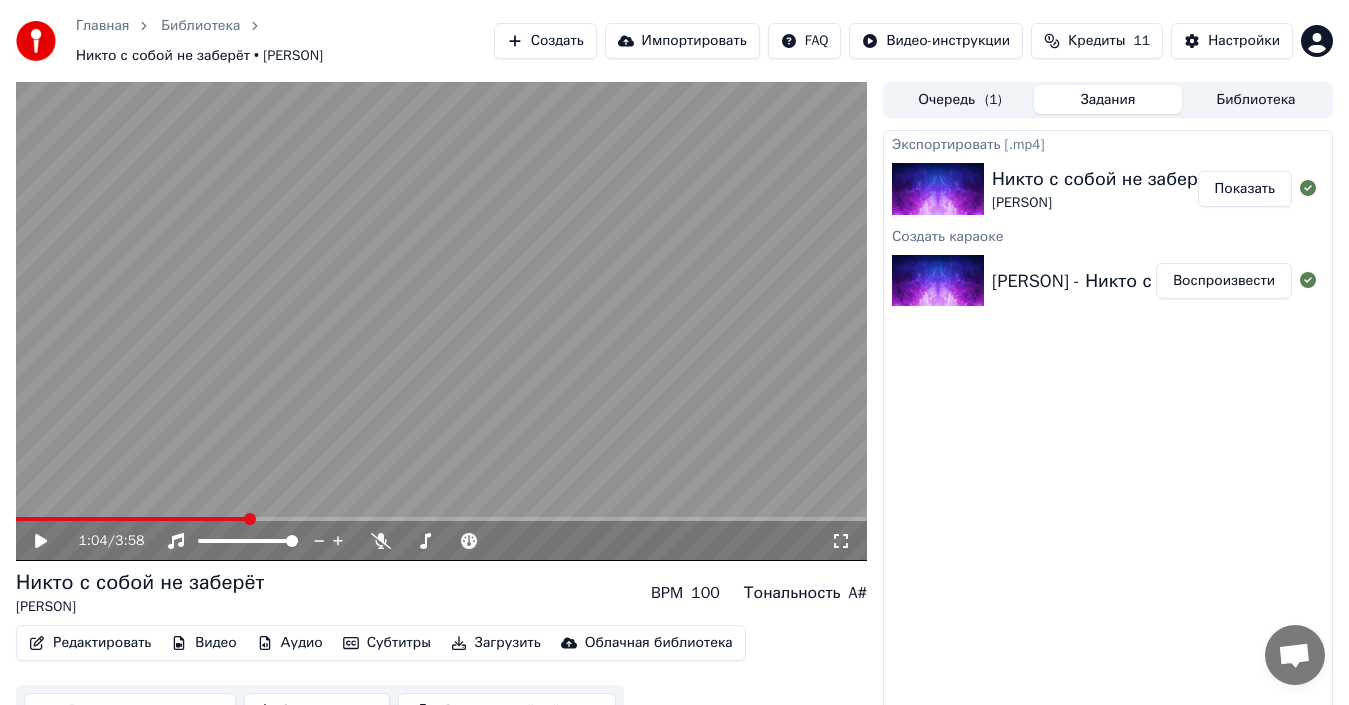 click on "Показать" at bounding box center (1245, 189) 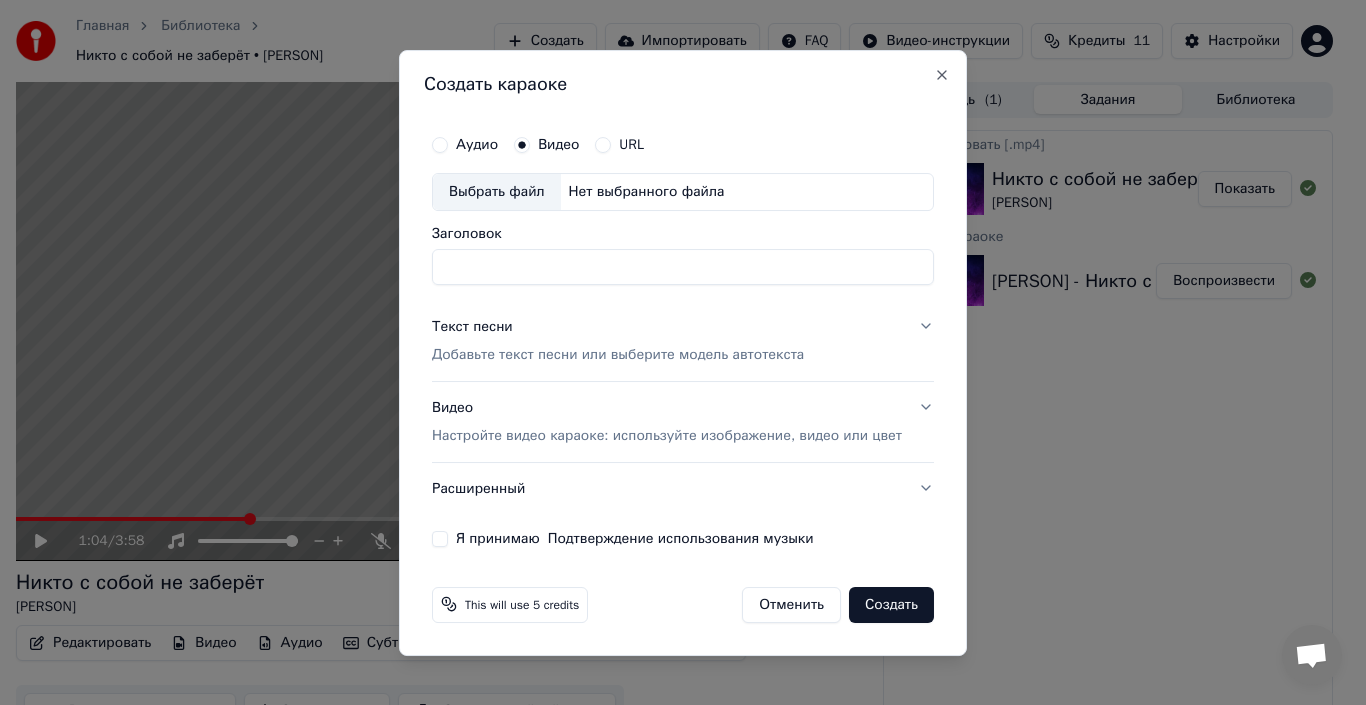 click on "Добавьте текст песни или выберите модель автотекста" at bounding box center [618, 355] 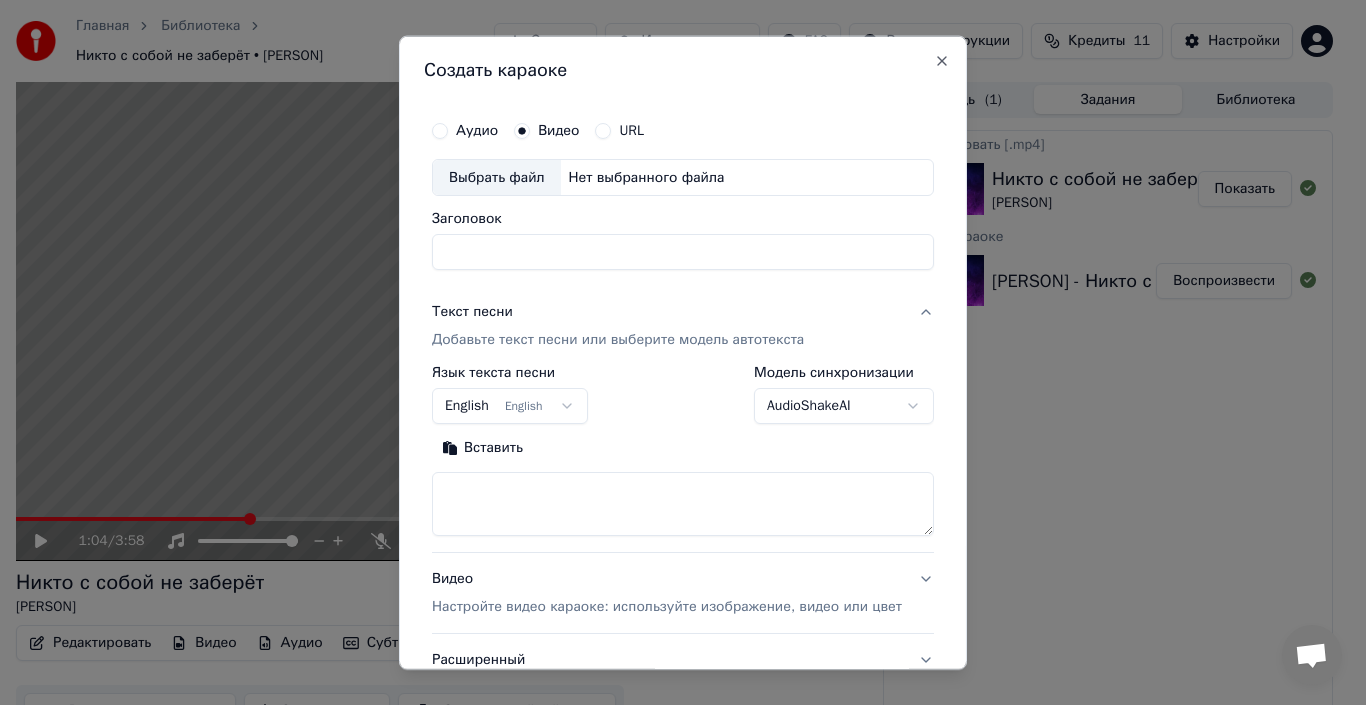 click on "Вставить" at bounding box center [482, 448] 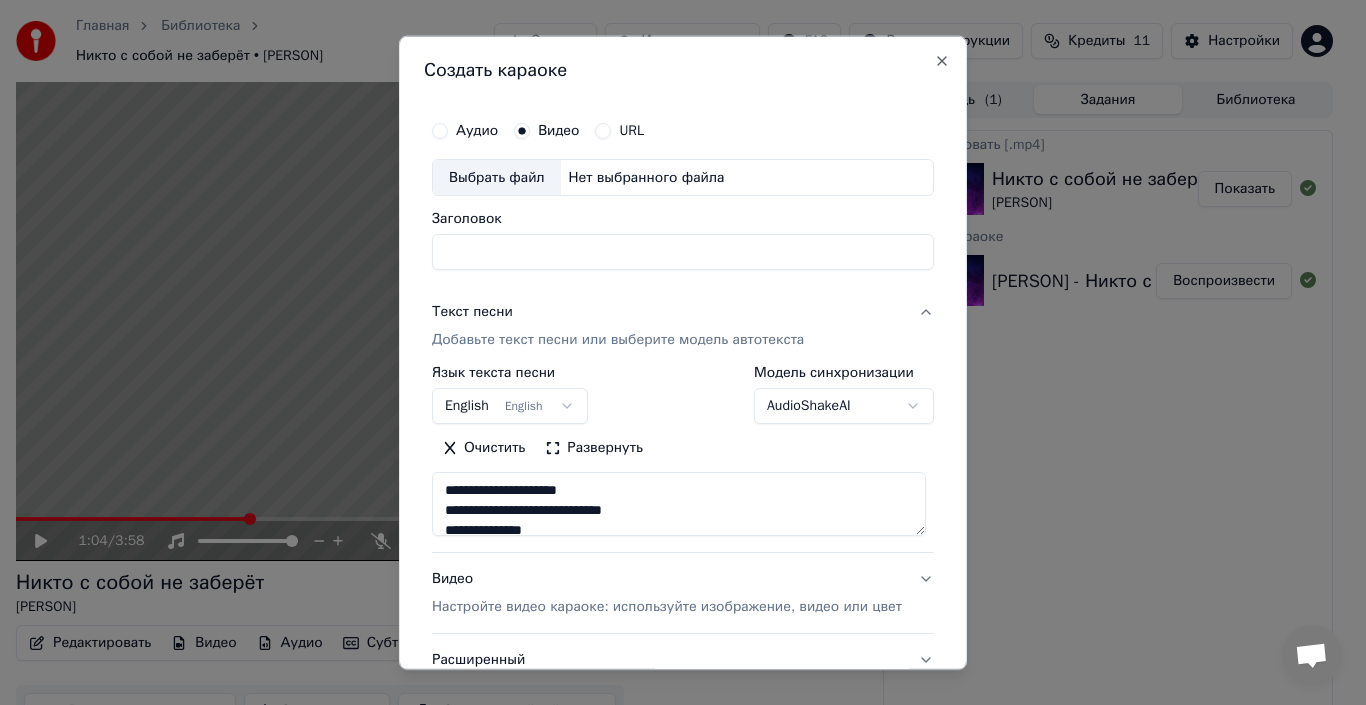 type on "**********" 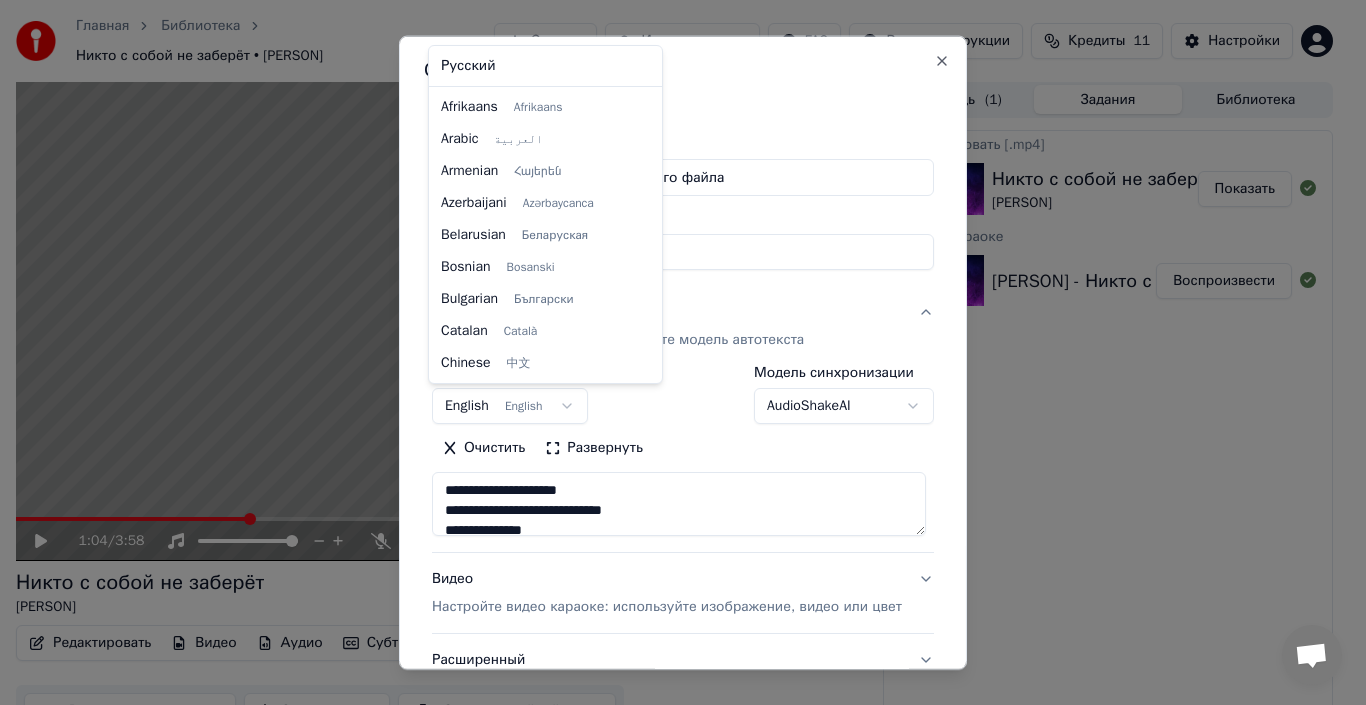 click on "Главная Библиотека Никто с собой не заберёт • [PERSON] Создать Импортировать FAQ Видео-инструкции Кредиты 11 Настройки 1:04  /  3:58 Никто с собой не заберёт [PERSON] BPM 100 Тональность A# Редактировать Видео Аудио Субтитры Загрузить Облачная библиотека Ручная синхронизация Скачать видео Открыть двойной экран Очередь ( 1 ) Задания Библиотека Экспортировать [.mp4] Никто с собой не заберёт [PERSON] Показать Создать караоке [PERSON] - Никто с собой не заберёт _ 2021 _ (1) Воспроизвести
Создать караоке Аудио Видео URL Выбрать файл Заголовок English" at bounding box center [674, 352] 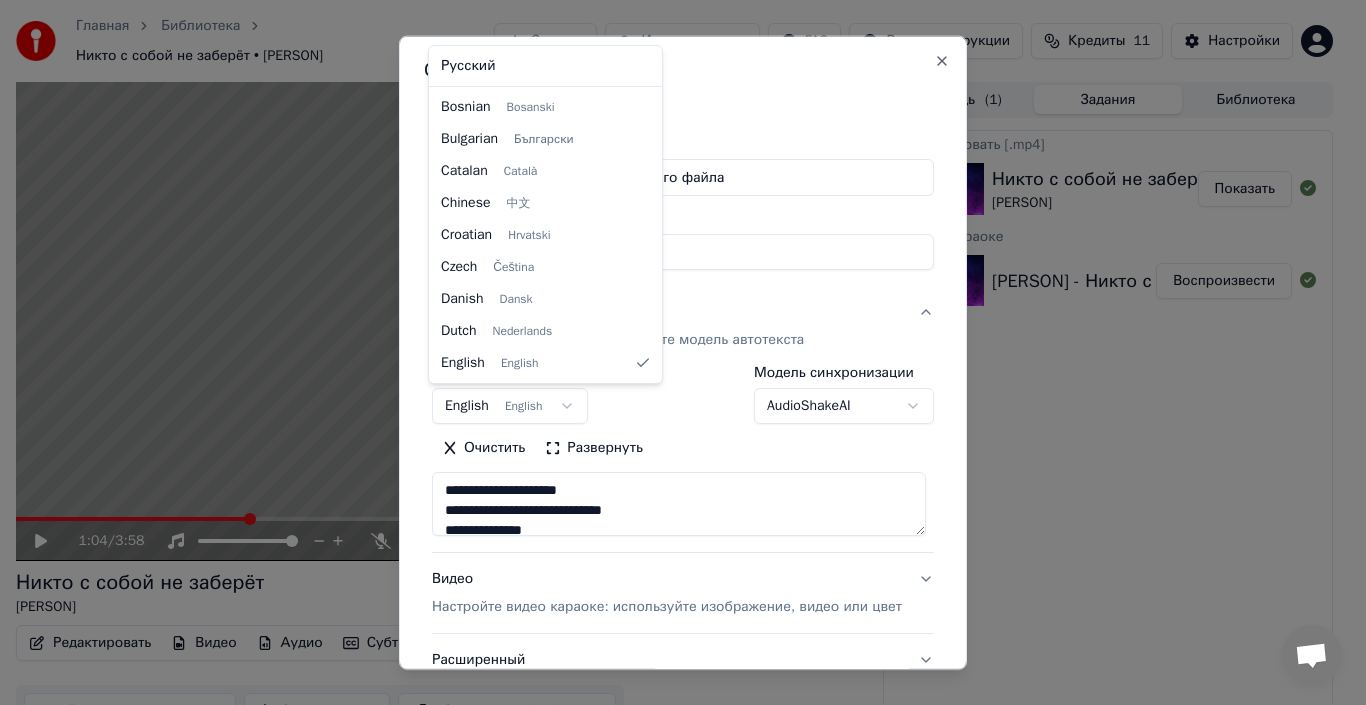 select on "**" 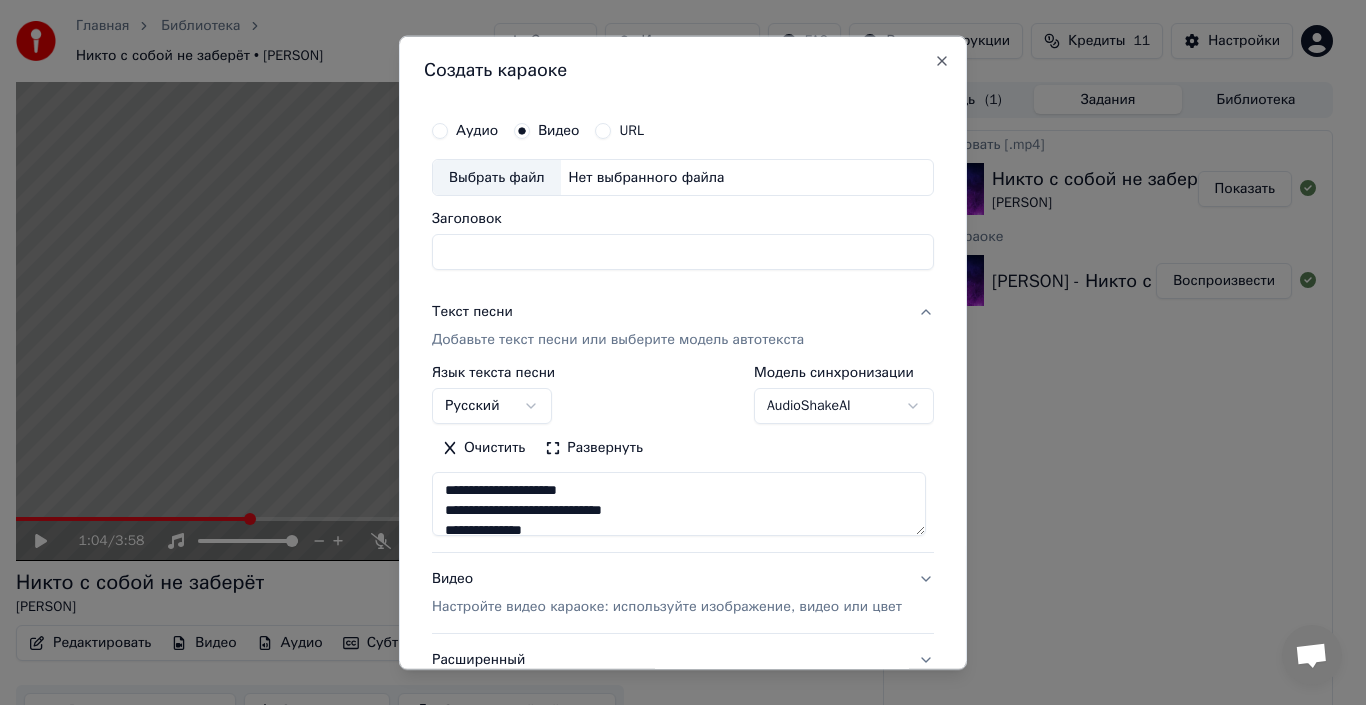 click on "Выбрать файл" at bounding box center (497, 177) 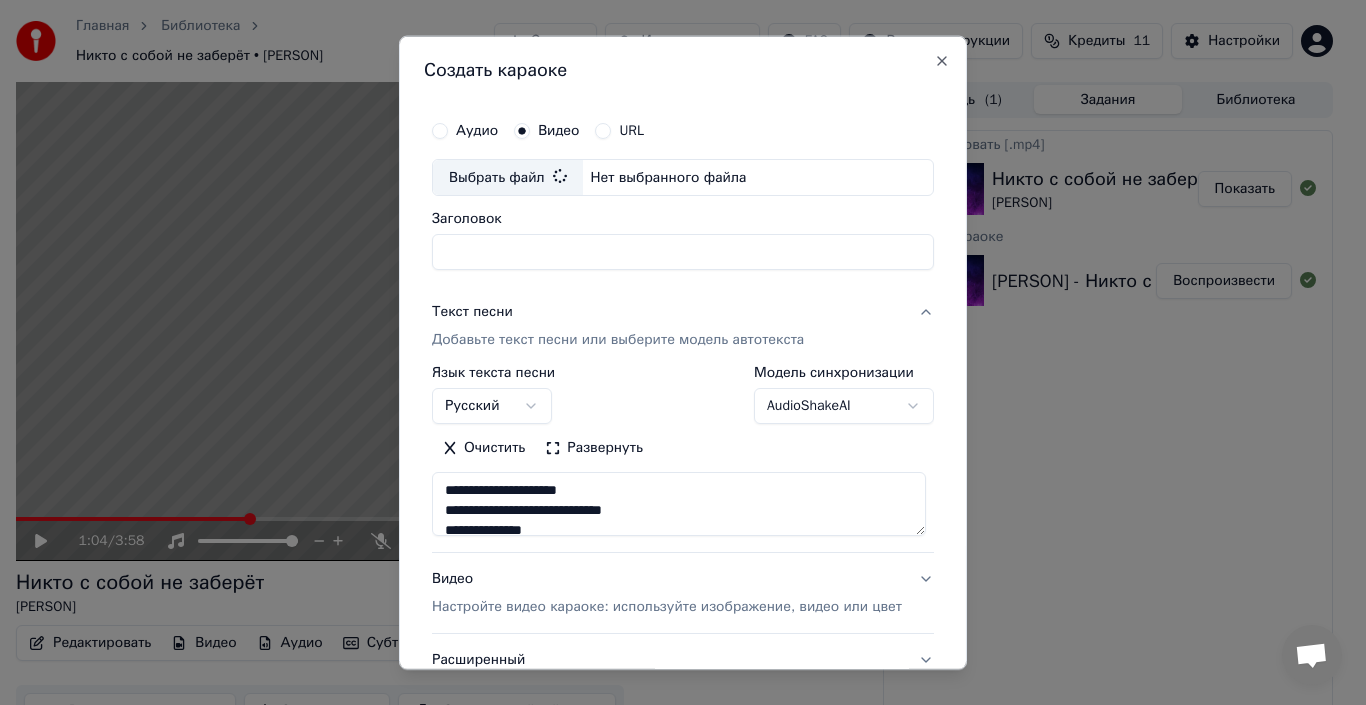type on "**********" 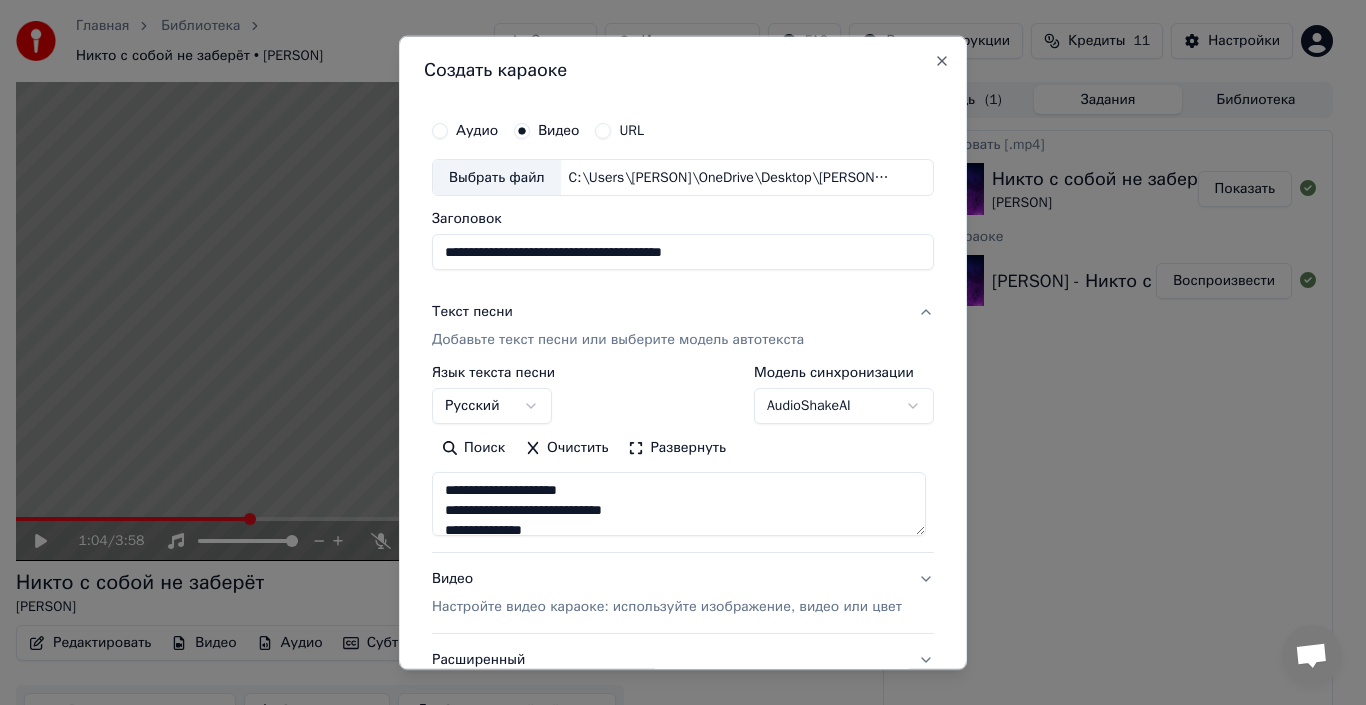 type on "**********" 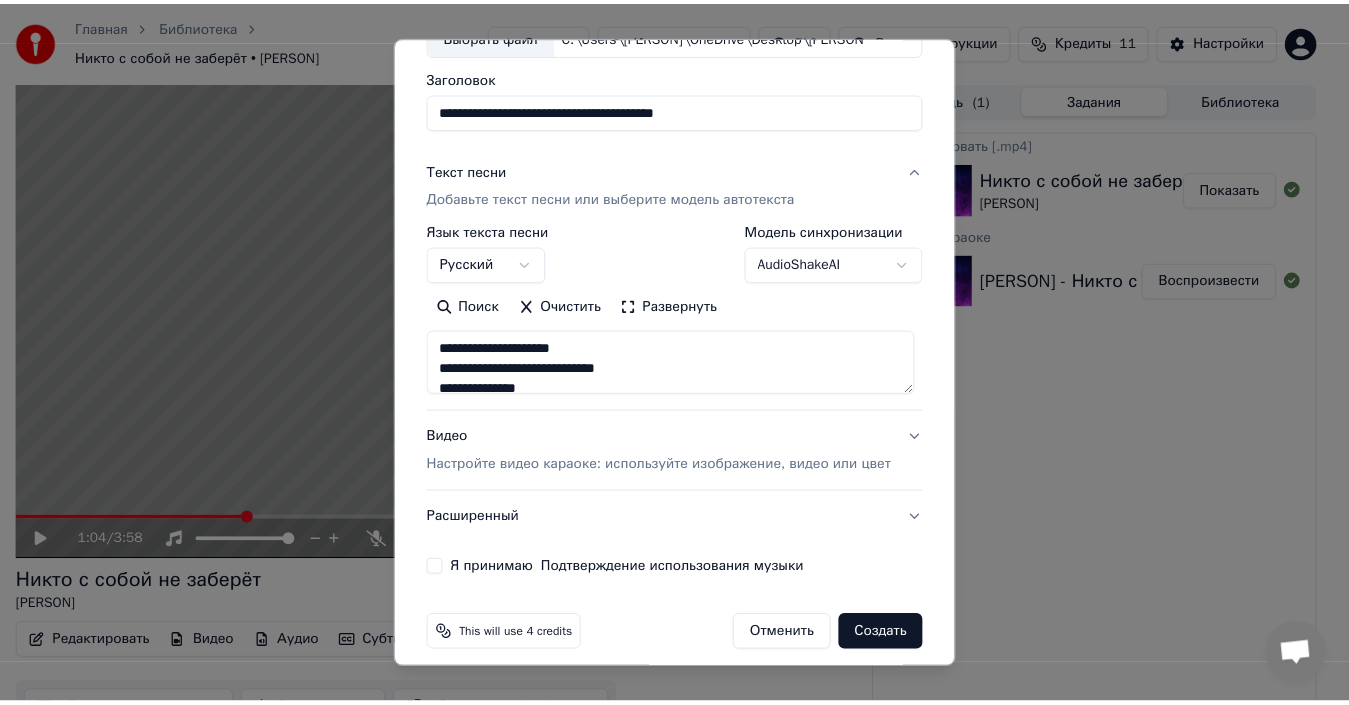 scroll, scrollTop: 157, scrollLeft: 0, axis: vertical 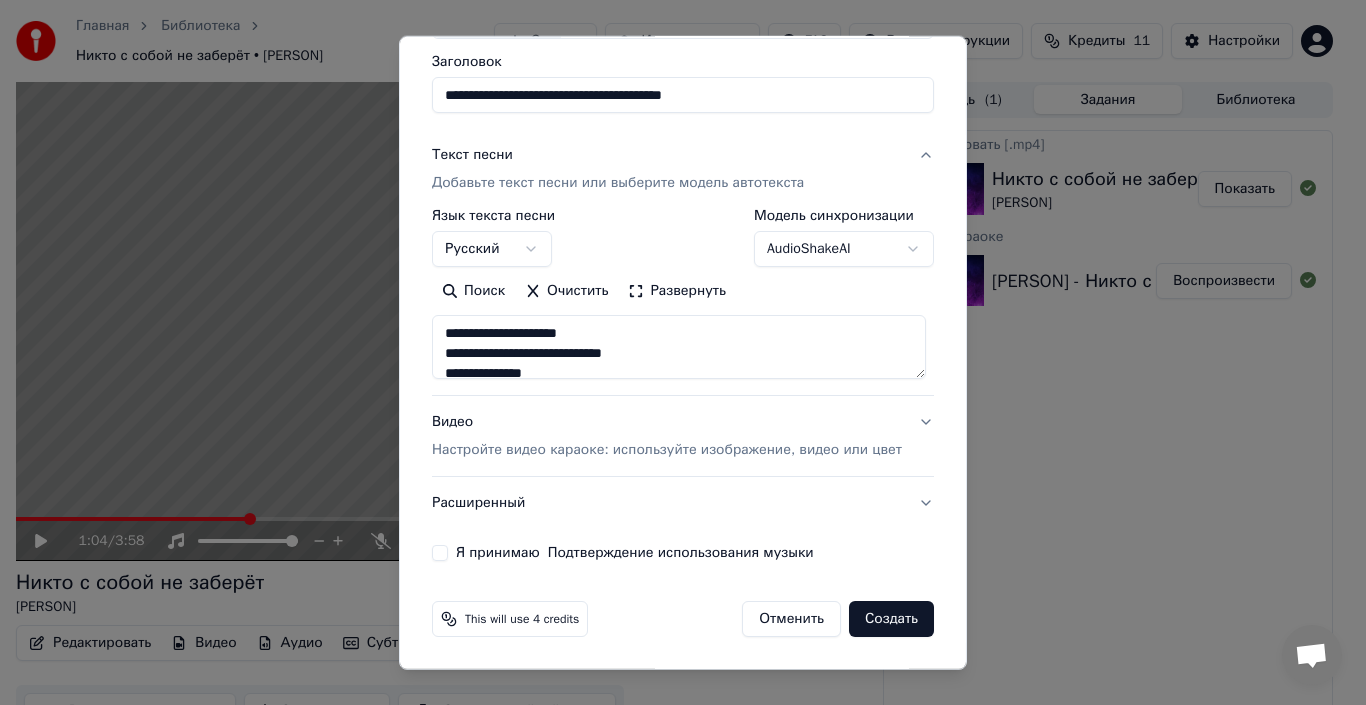 click on "Создать" at bounding box center [891, 619] 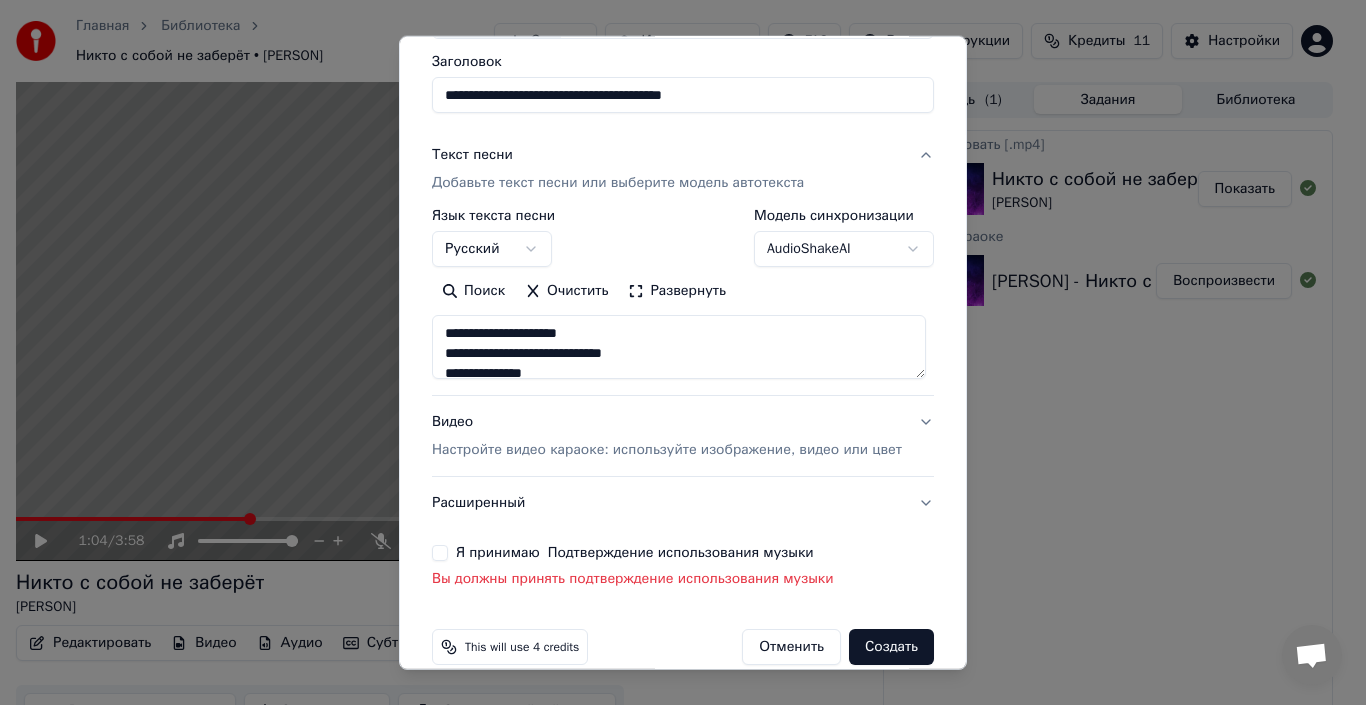 click on "Я принимаю   Подтверждение использования музыки" at bounding box center (440, 553) 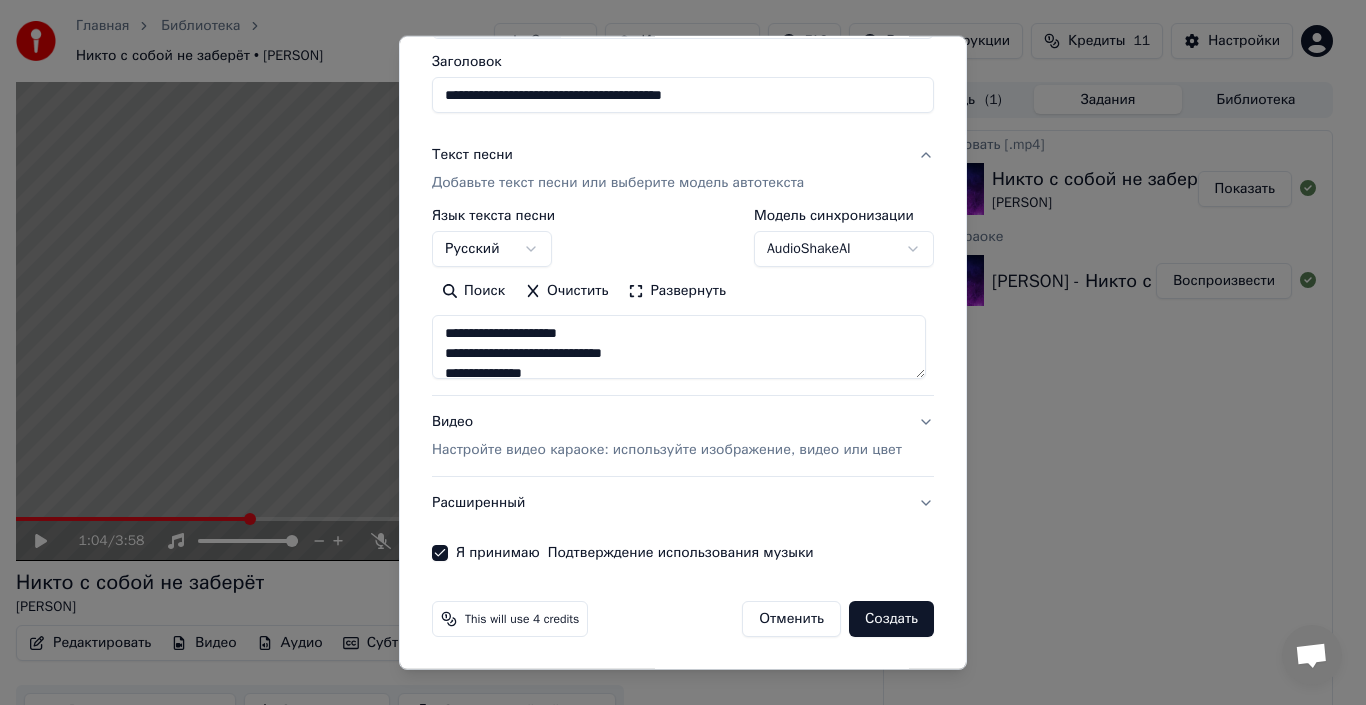 click on "Создать" at bounding box center [891, 619] 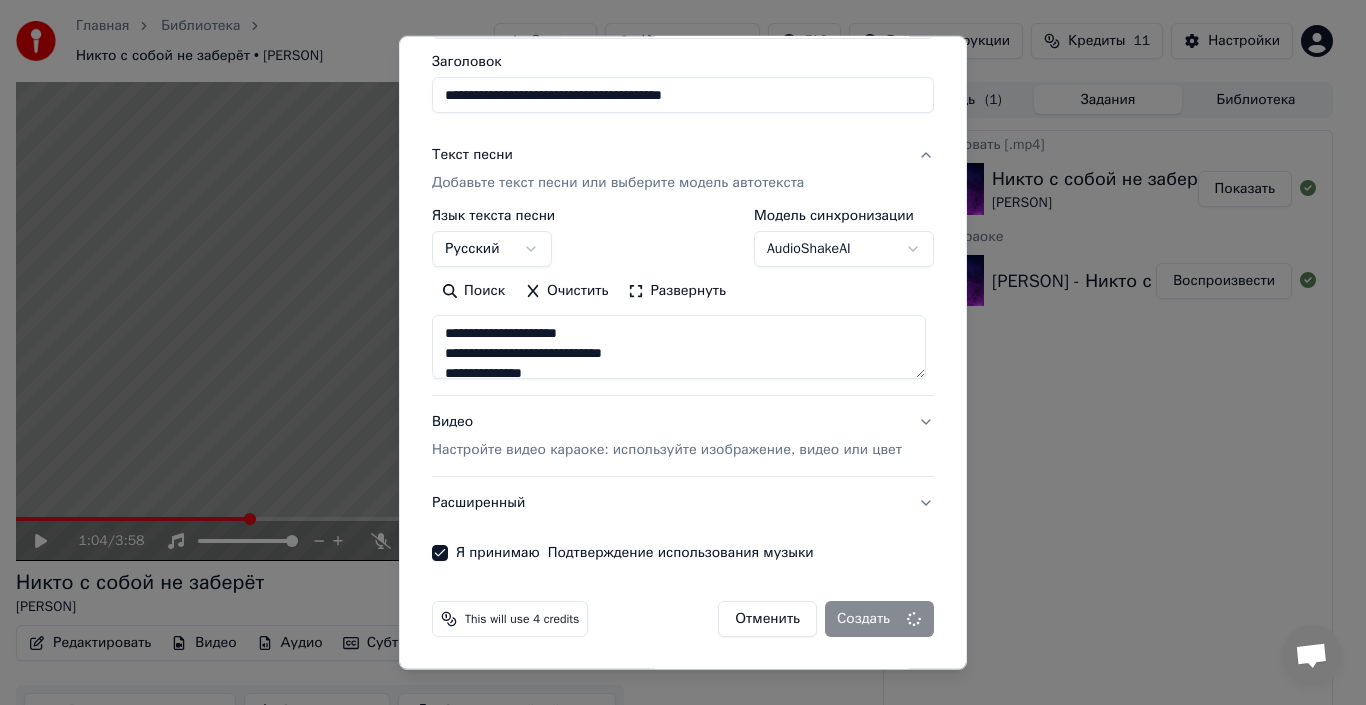 type on "**********" 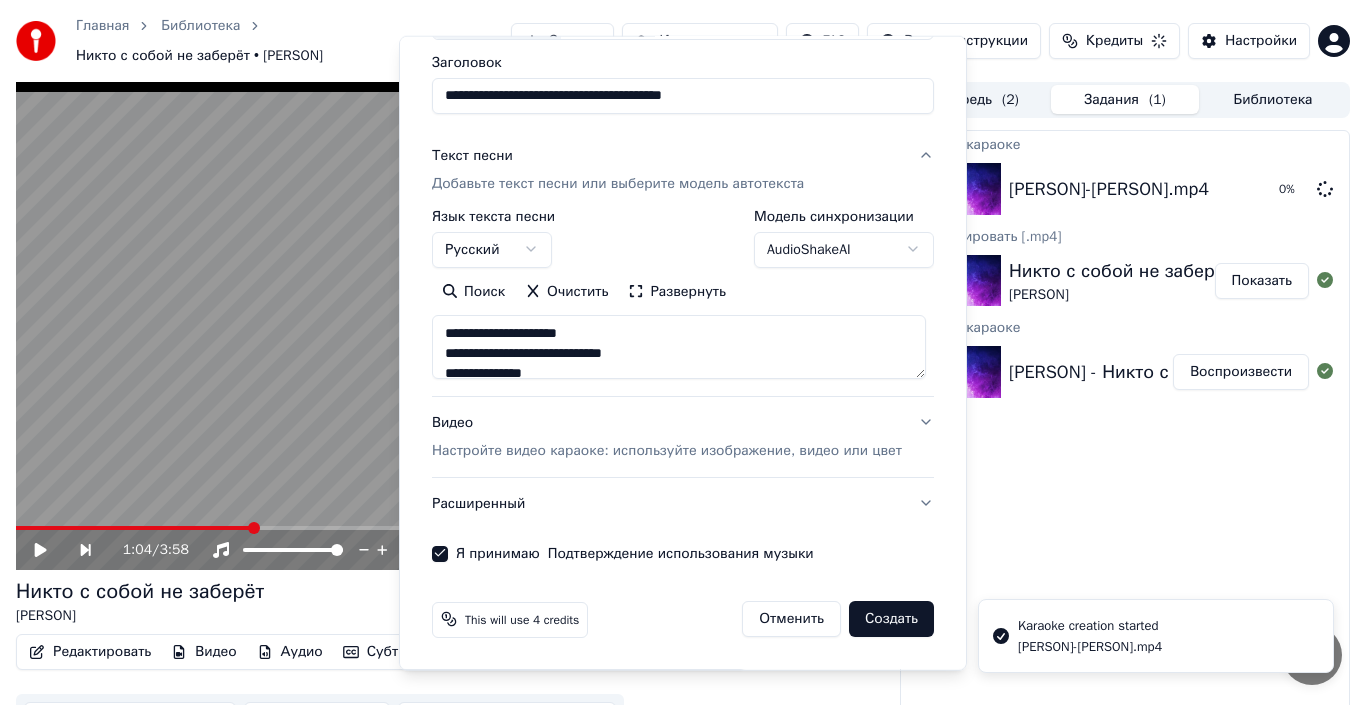 type 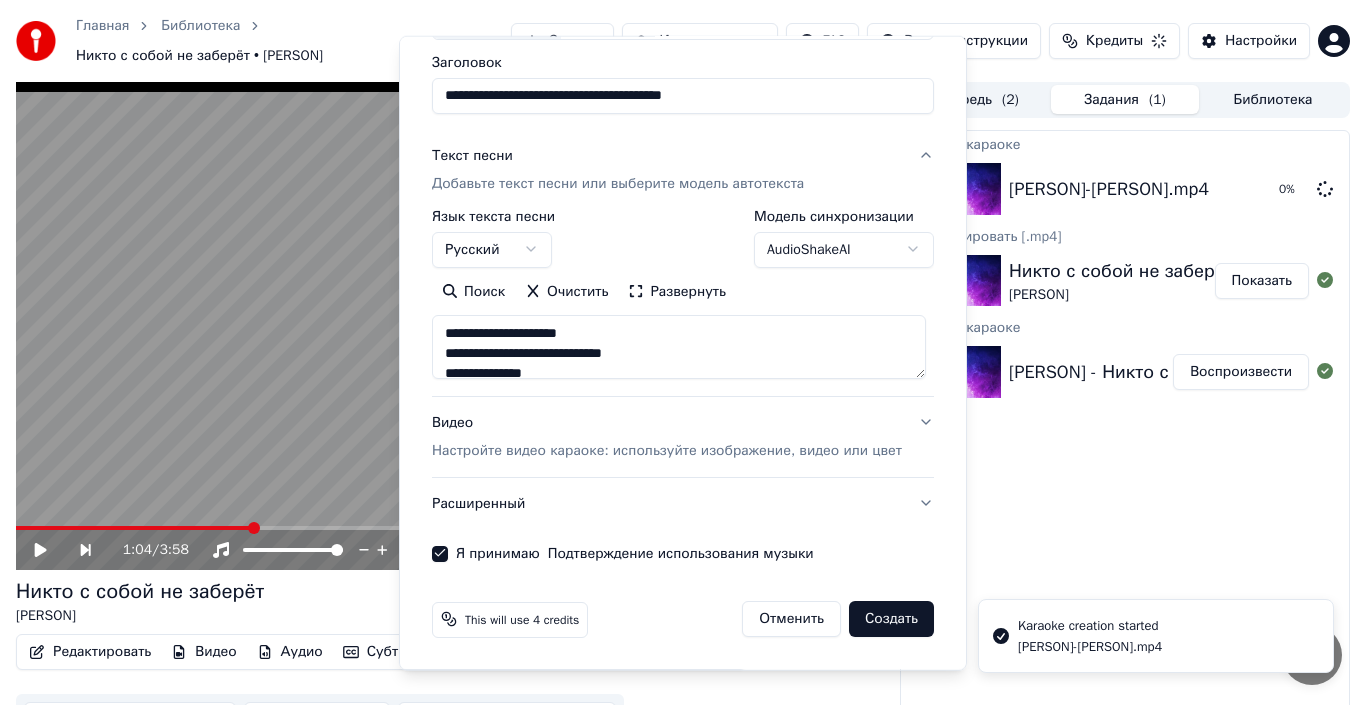 type 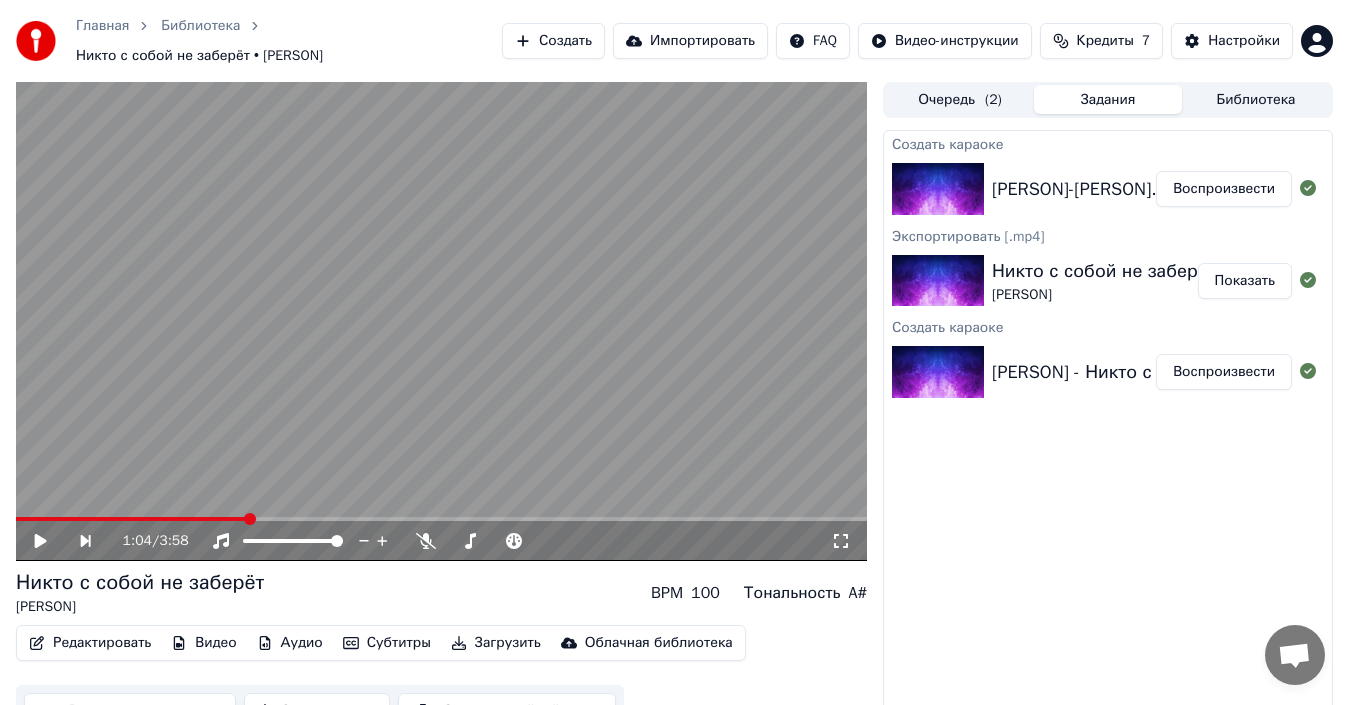 click on "Воспроизвести" at bounding box center (1224, 189) 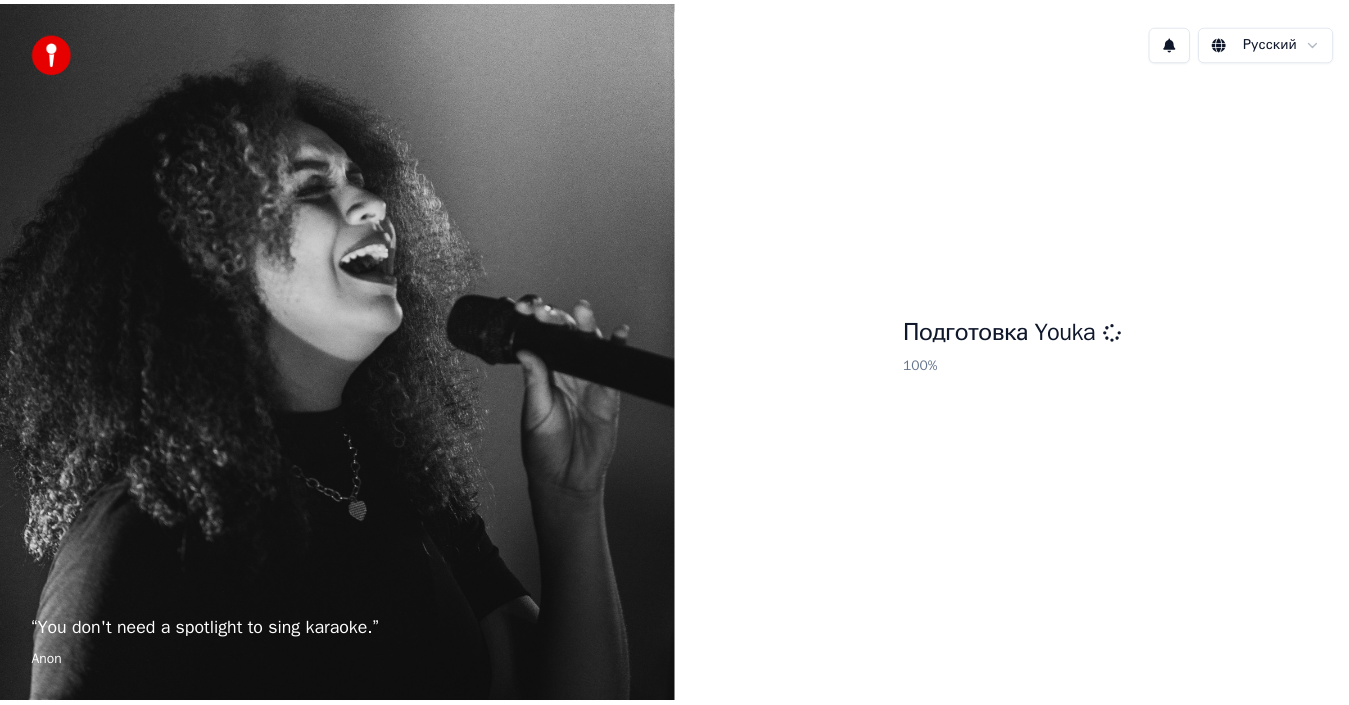 scroll, scrollTop: 0, scrollLeft: 0, axis: both 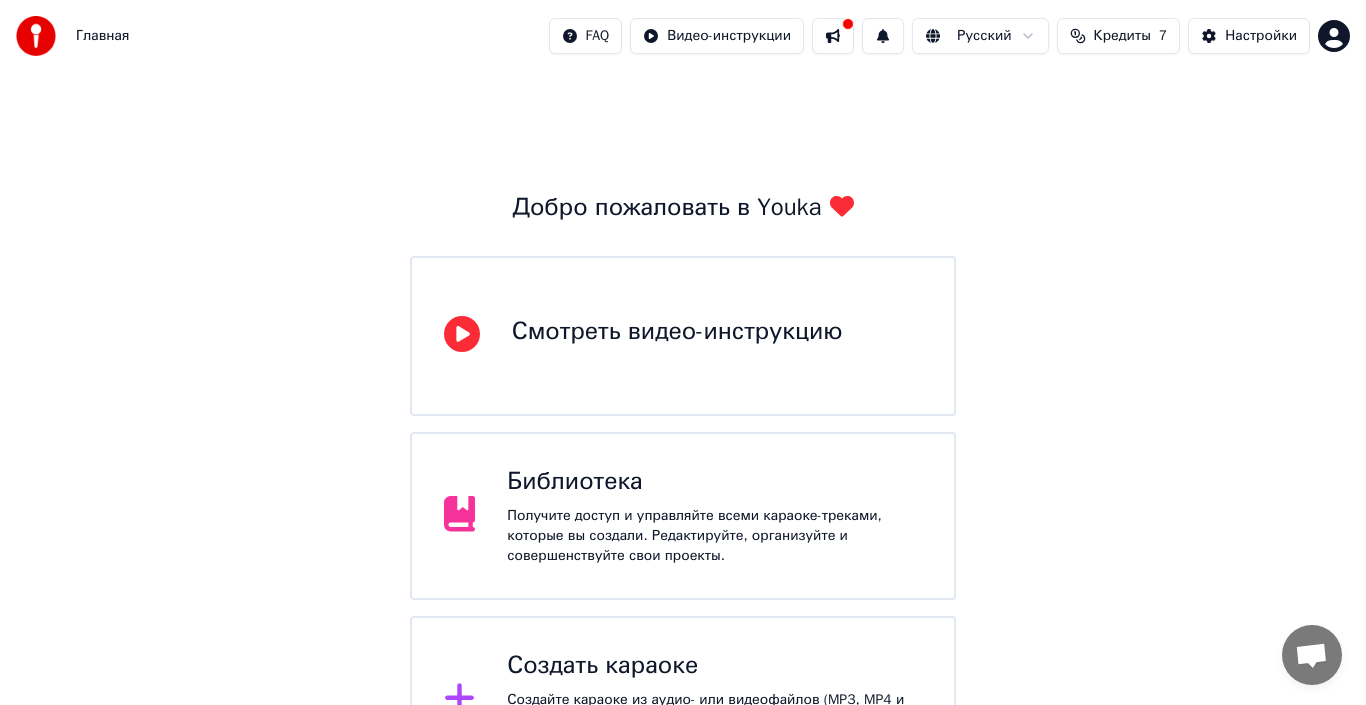 click on "Главная FAQ Видео-инструкции Русский Кредиты 7 Настройки Добро пожаловать в Youka Смотреть видео-инструкцию Библиотека Получите доступ и управляйте всеми караоке-треками, которые вы создали. Редактируйте, организуйте и совершенствуйте свои проекты. Создать караоке Создайте караоке из аудио- или видеофайлов (MP3, MP4 и других), или вставьте URL, чтобы мгновенно создать караоке-видео с синхронизированными текстами. Youka может быть заблокирован в России Если у вас возникают проблемы при создании караоке, попробуйте использовать VPN для доступа к Youka." at bounding box center [683, 490] 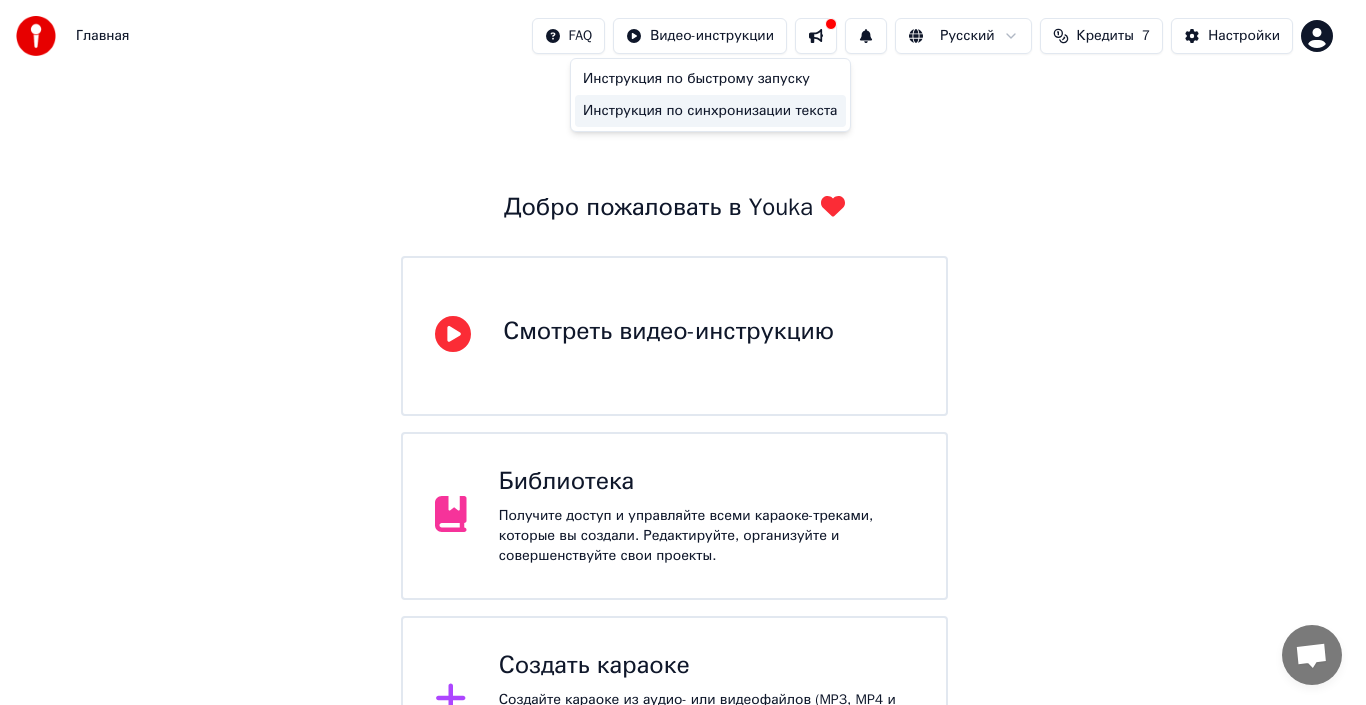 click on "Инструкция по синхронизации текста" at bounding box center (710, 111) 